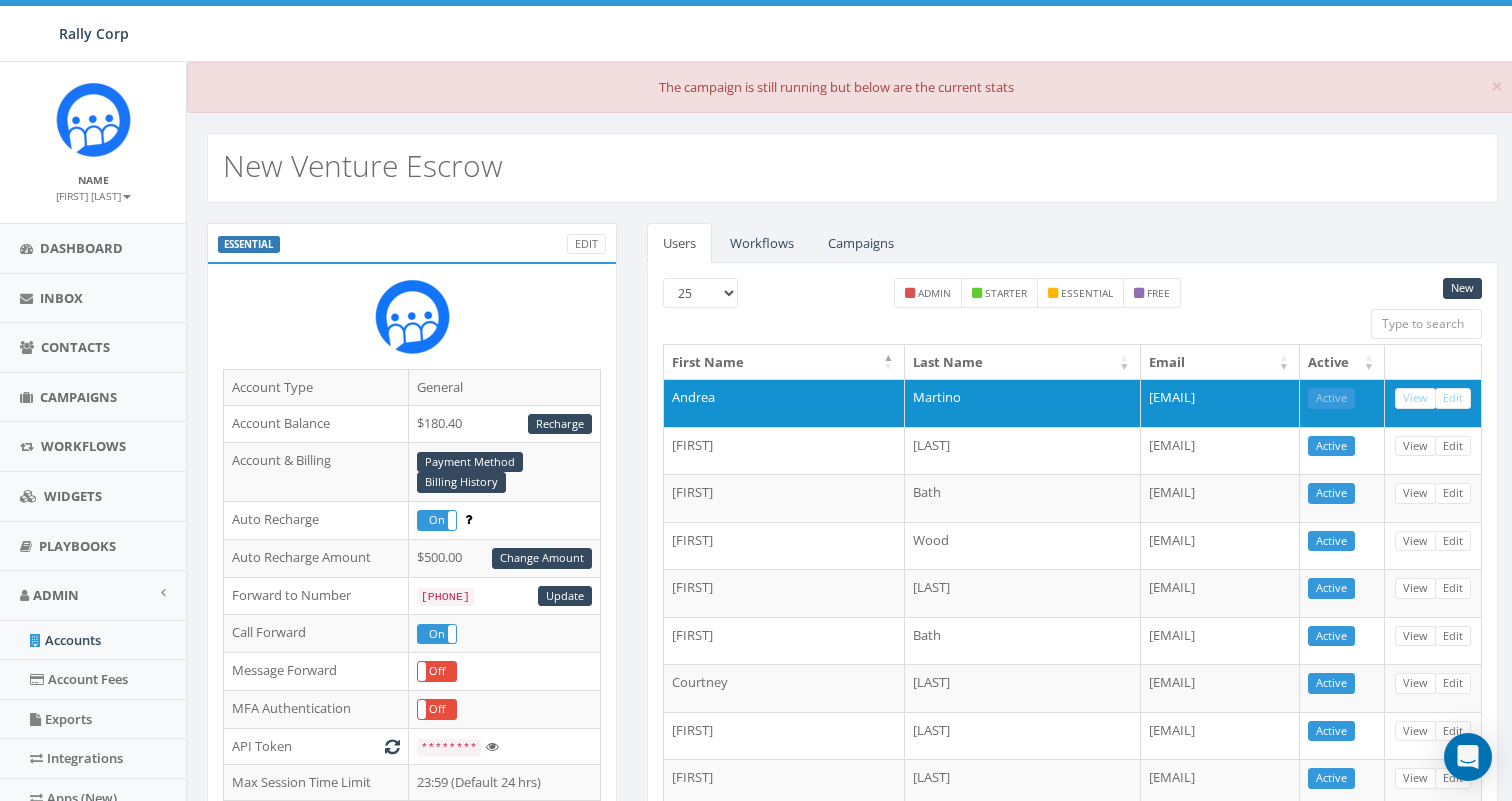 scroll, scrollTop: 0, scrollLeft: 0, axis: both 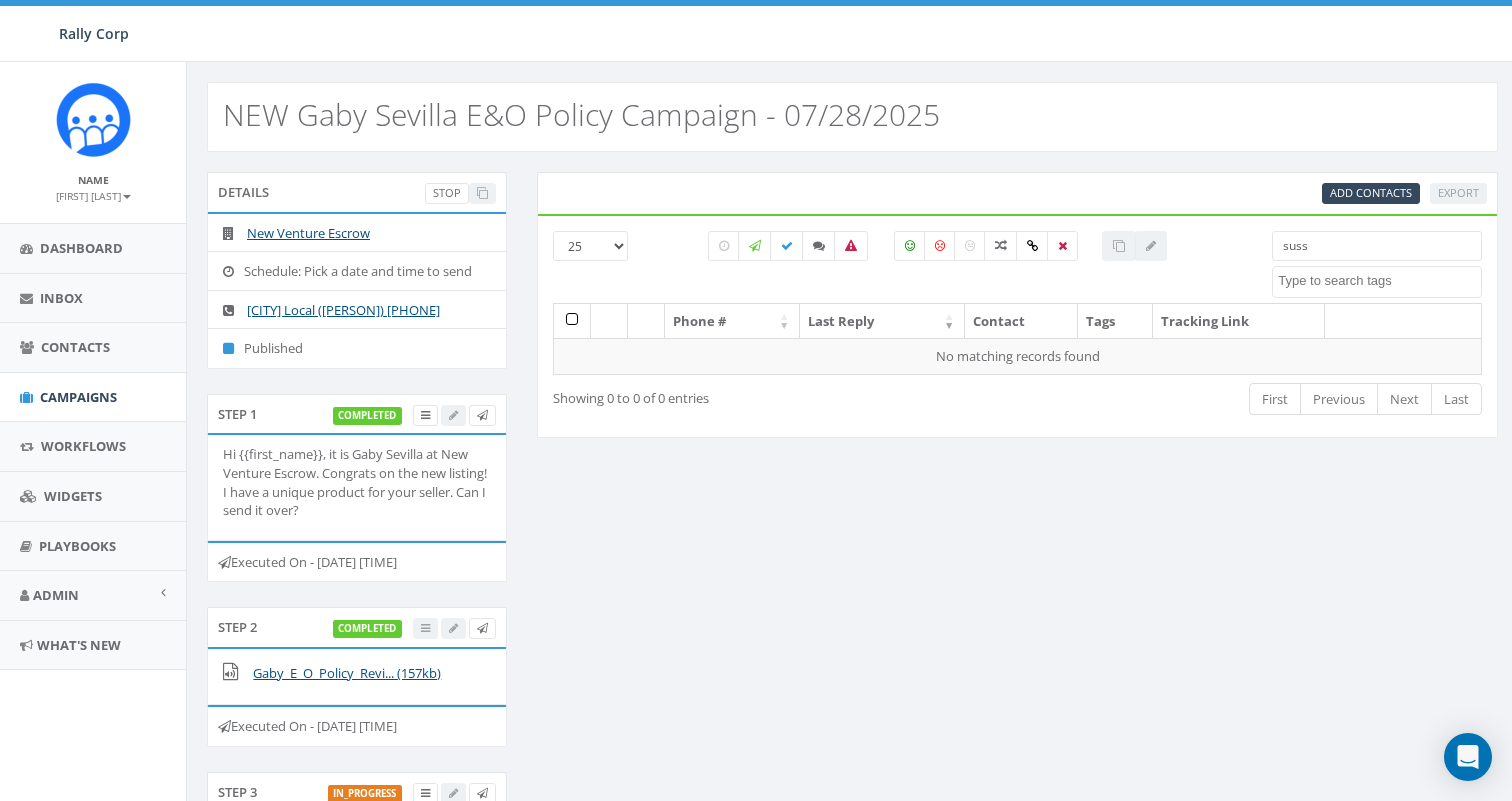 select 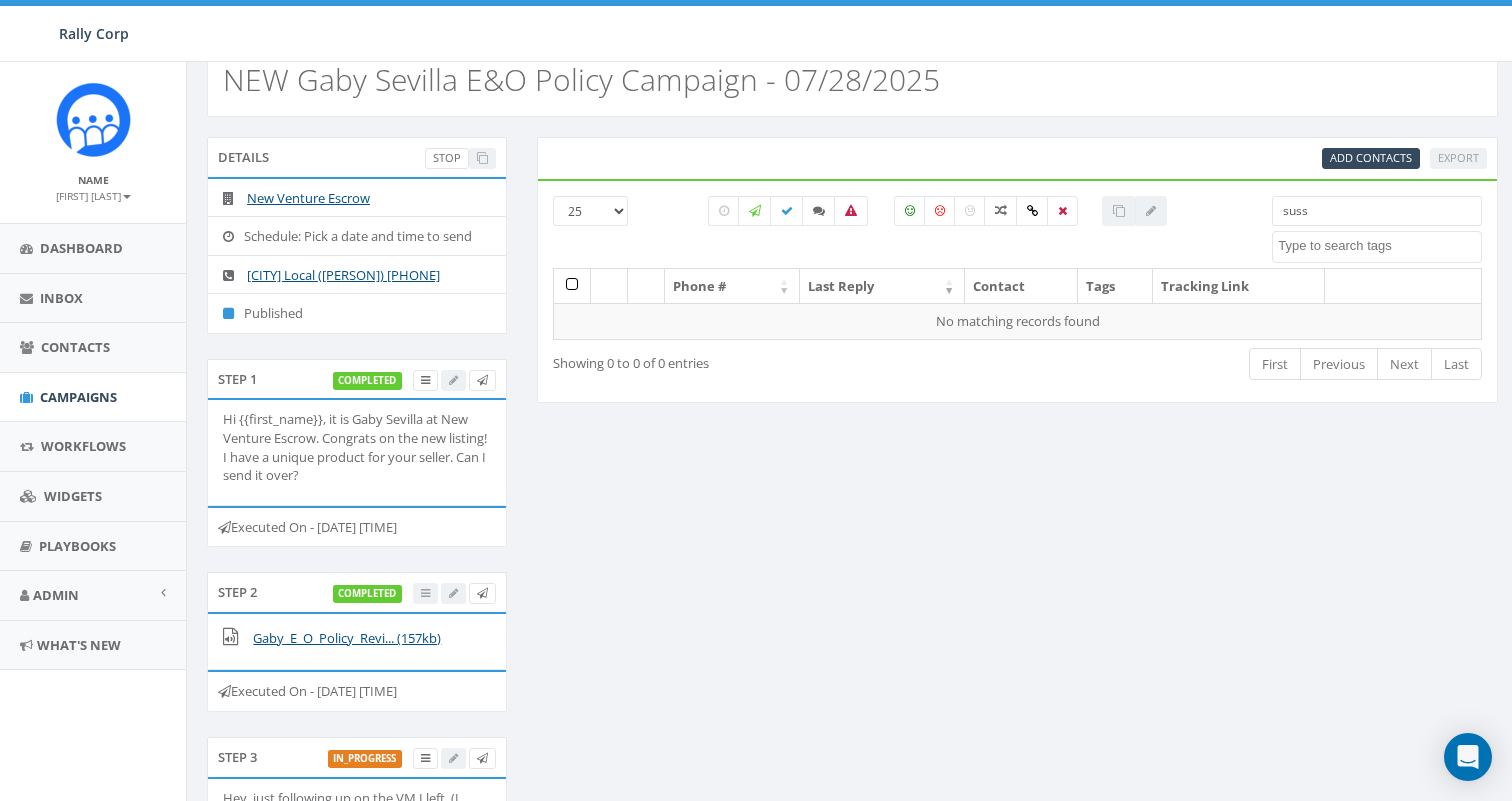 scroll, scrollTop: 0, scrollLeft: 0, axis: both 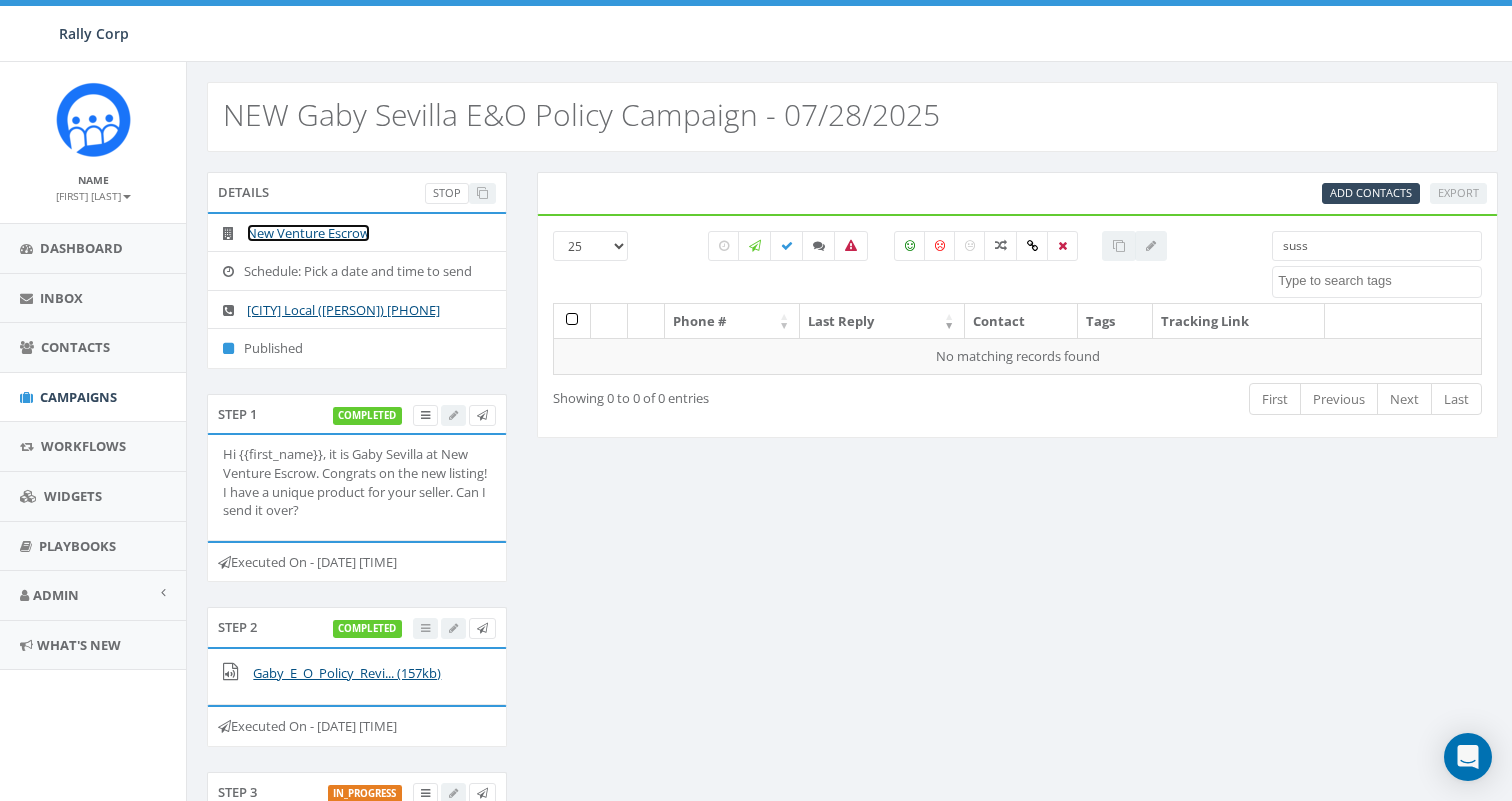 click on "New Venture Escrow" at bounding box center (308, 233) 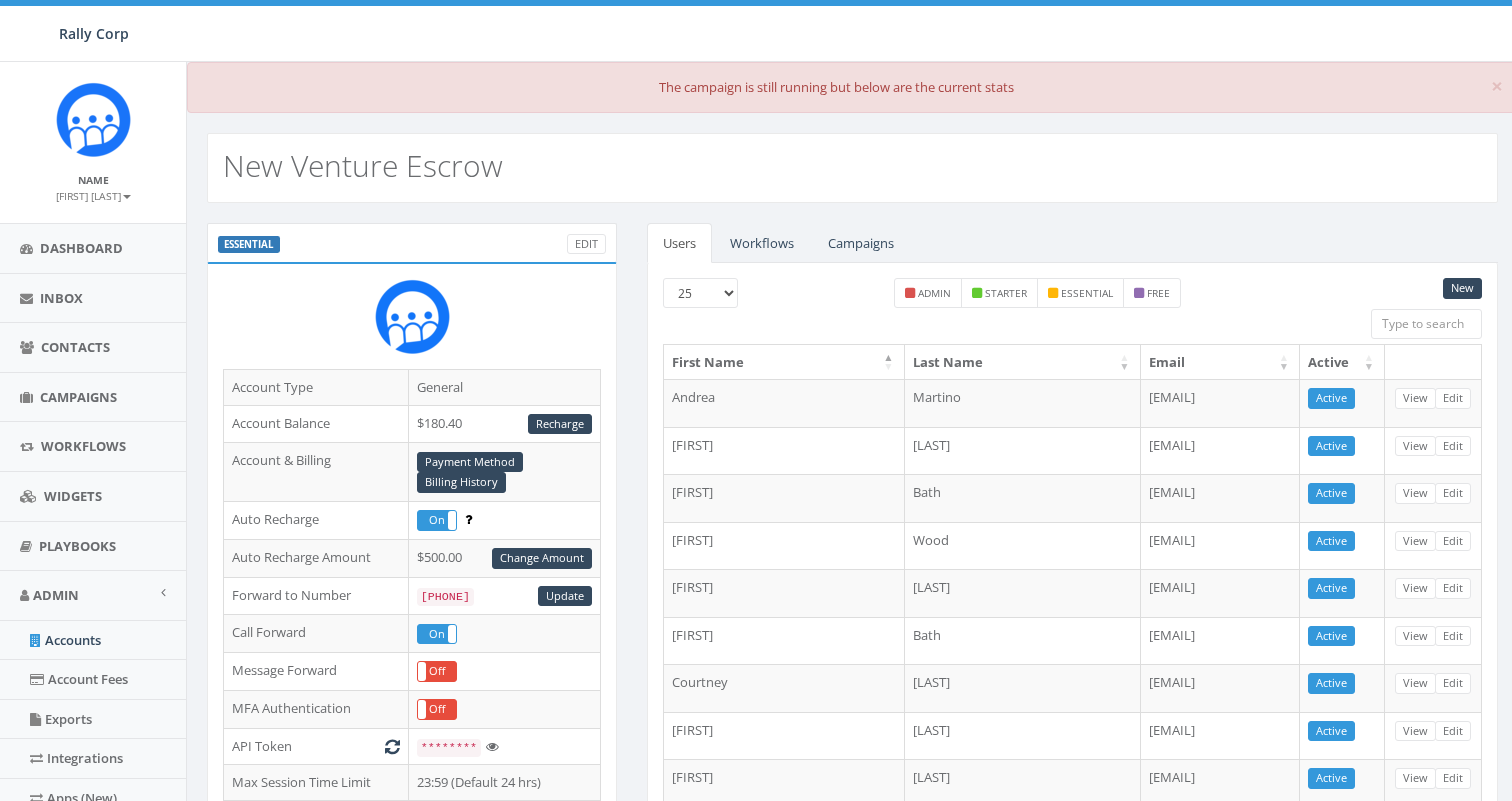 scroll, scrollTop: 33, scrollLeft: 0, axis: vertical 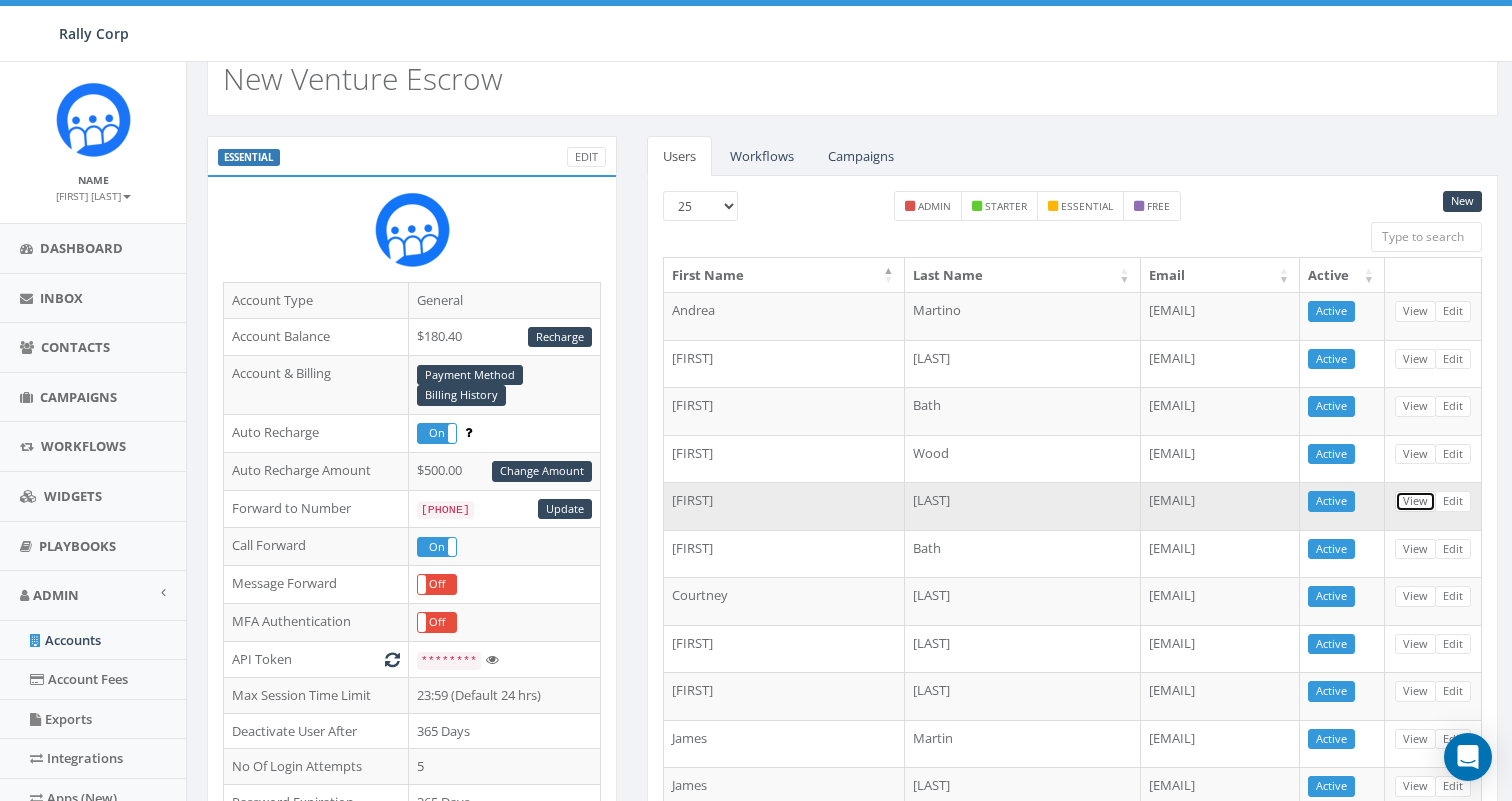 click on "View" at bounding box center (1415, 501) 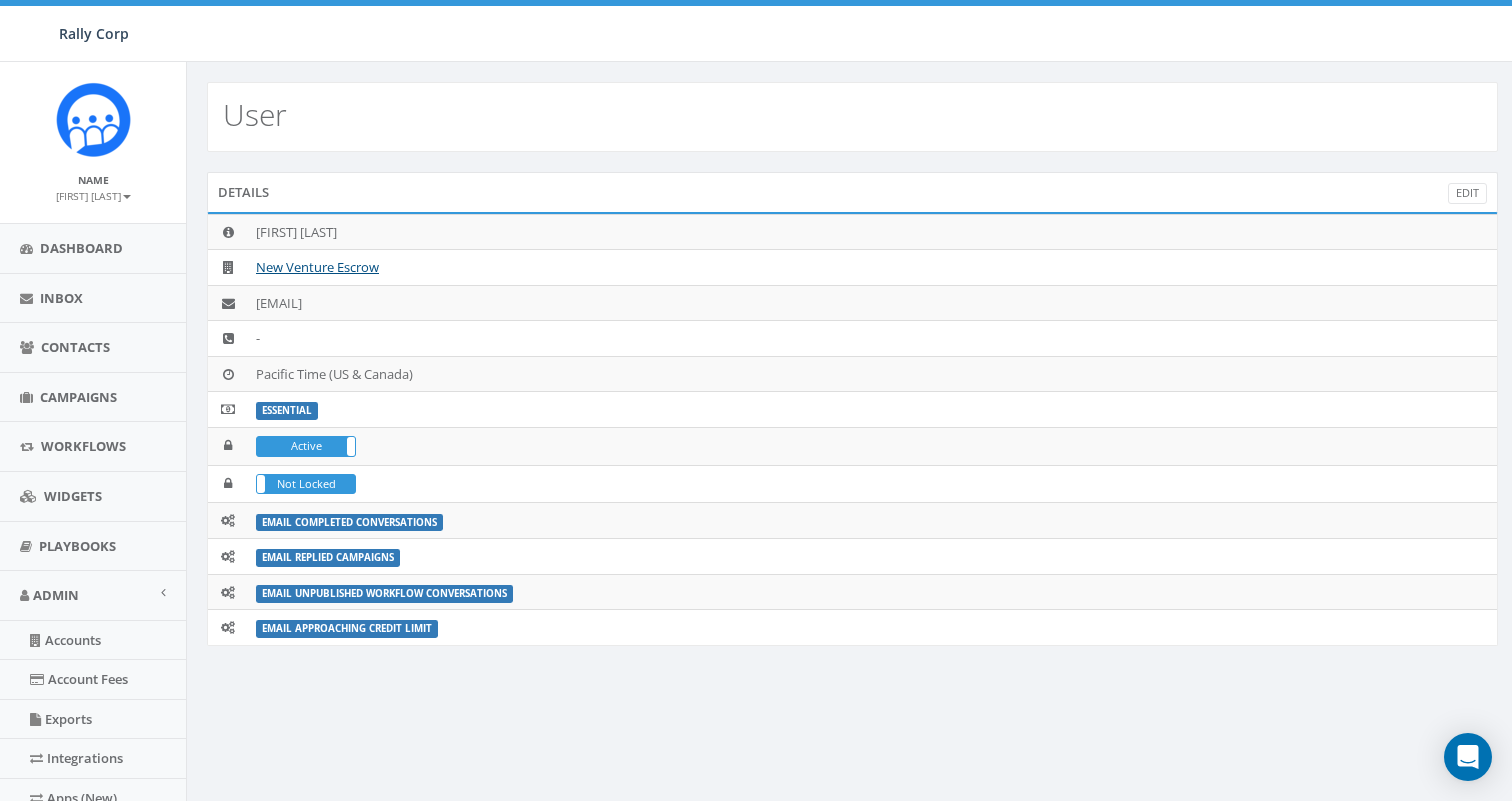 scroll, scrollTop: 0, scrollLeft: 0, axis: both 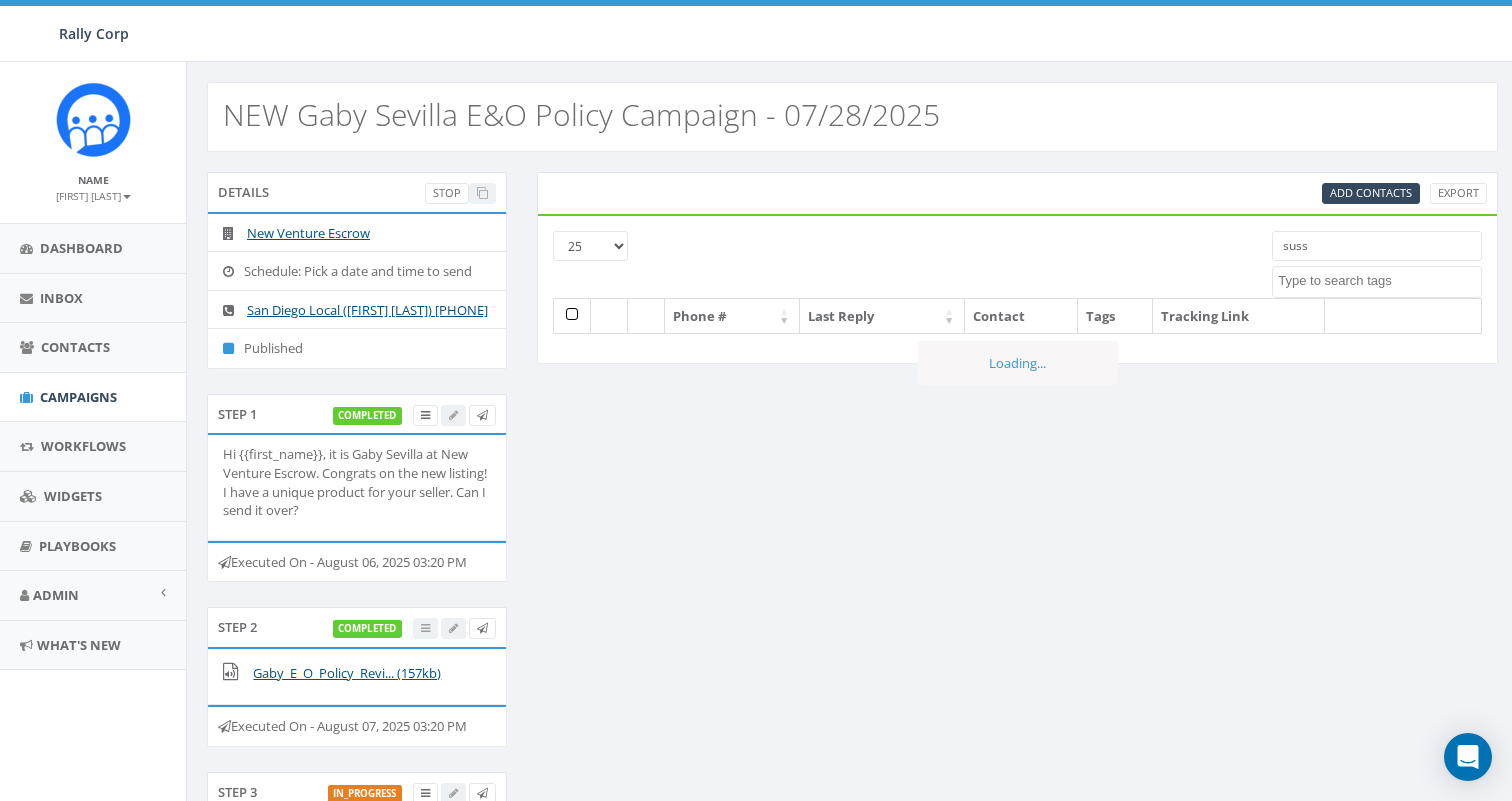 select 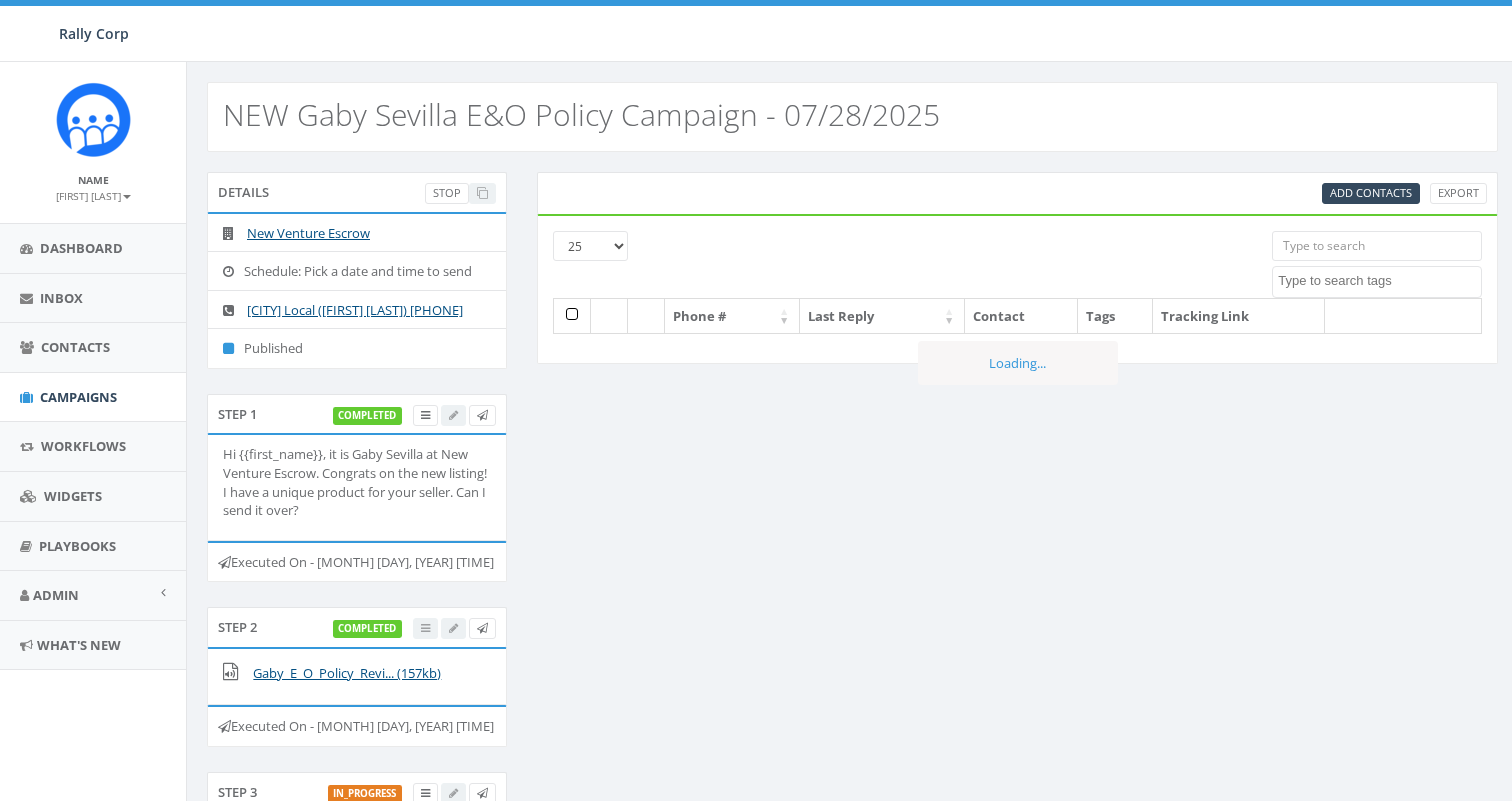 select 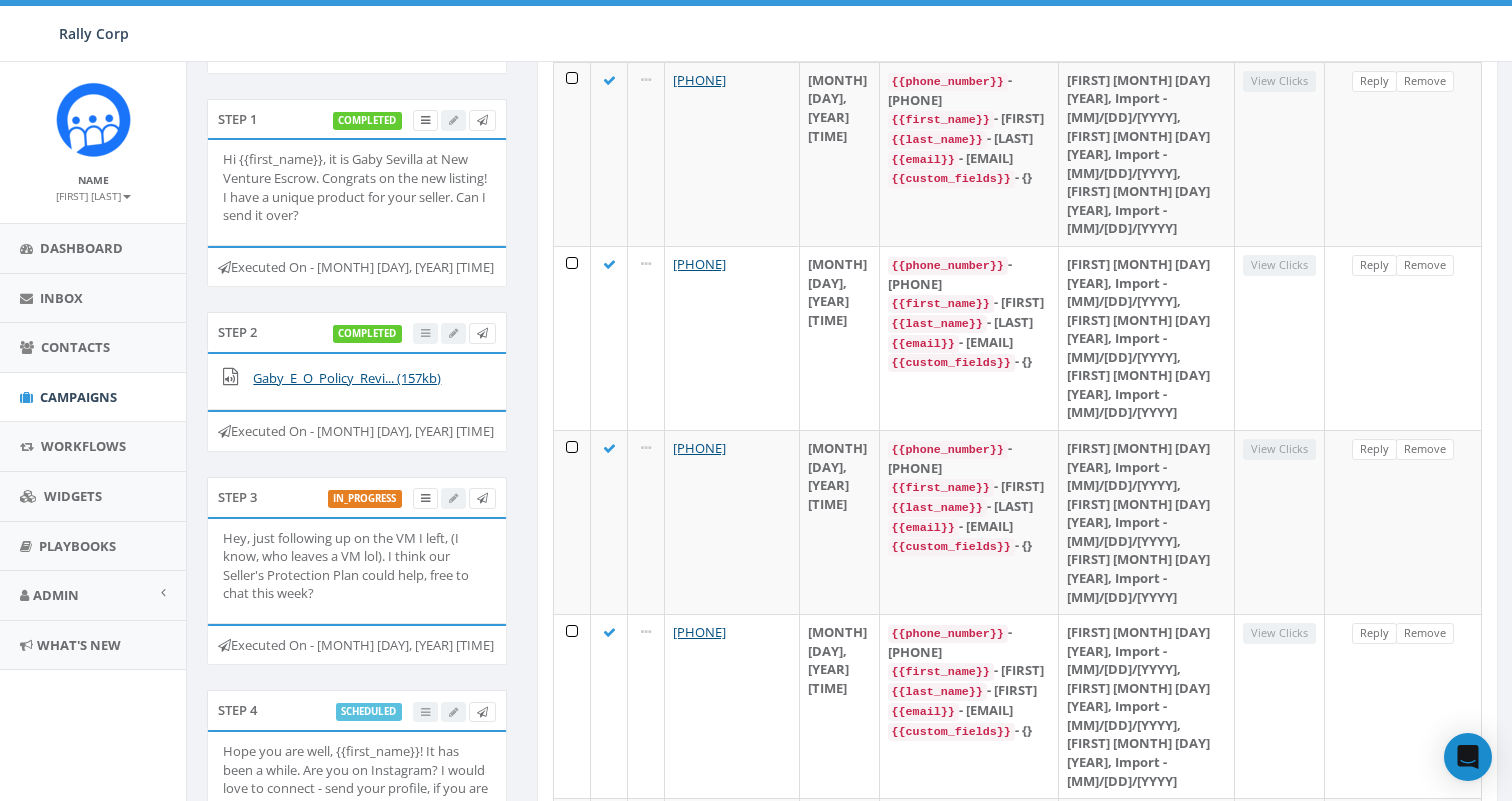 scroll, scrollTop: 0, scrollLeft: 0, axis: both 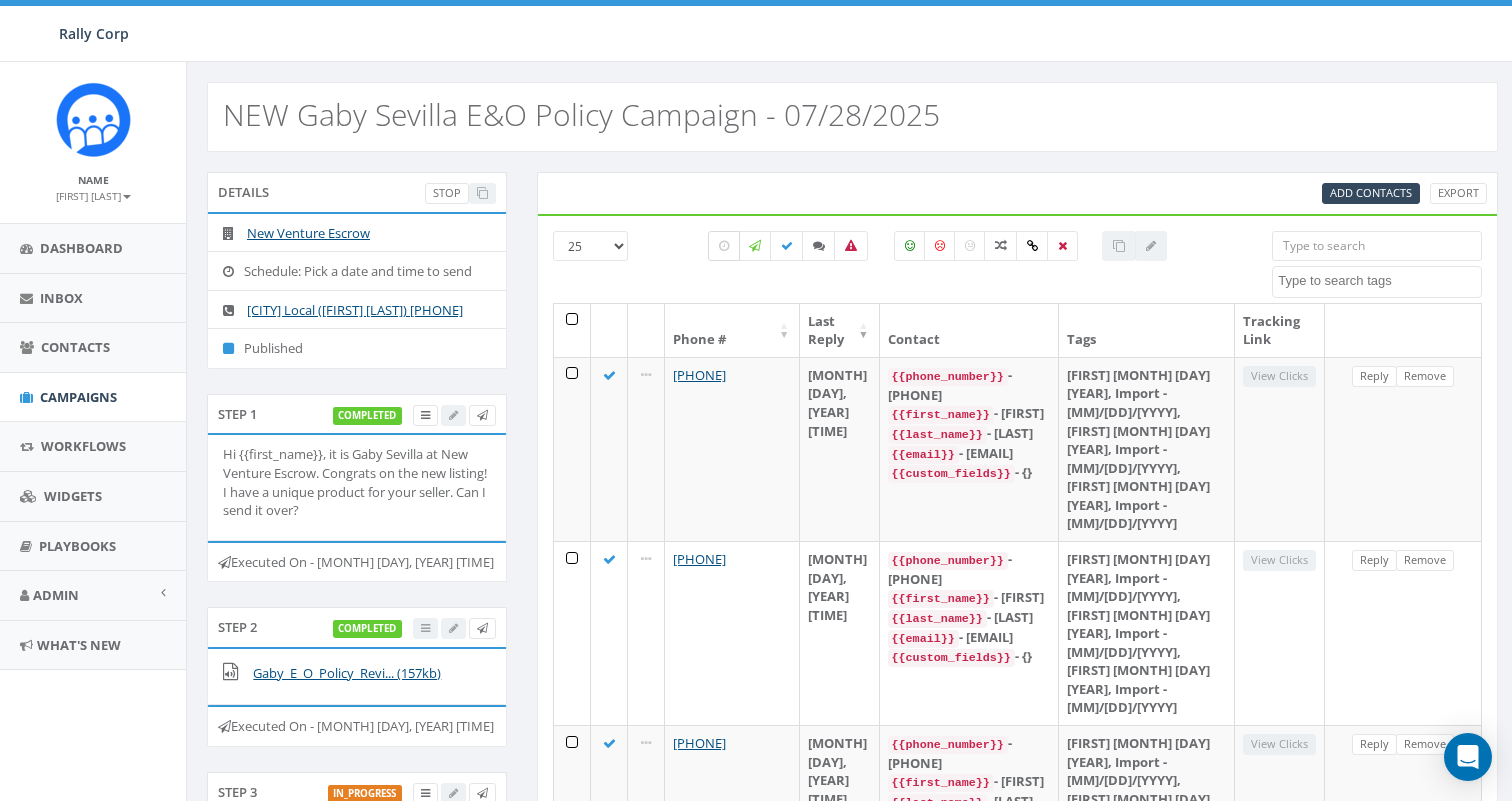 click at bounding box center (724, 246) 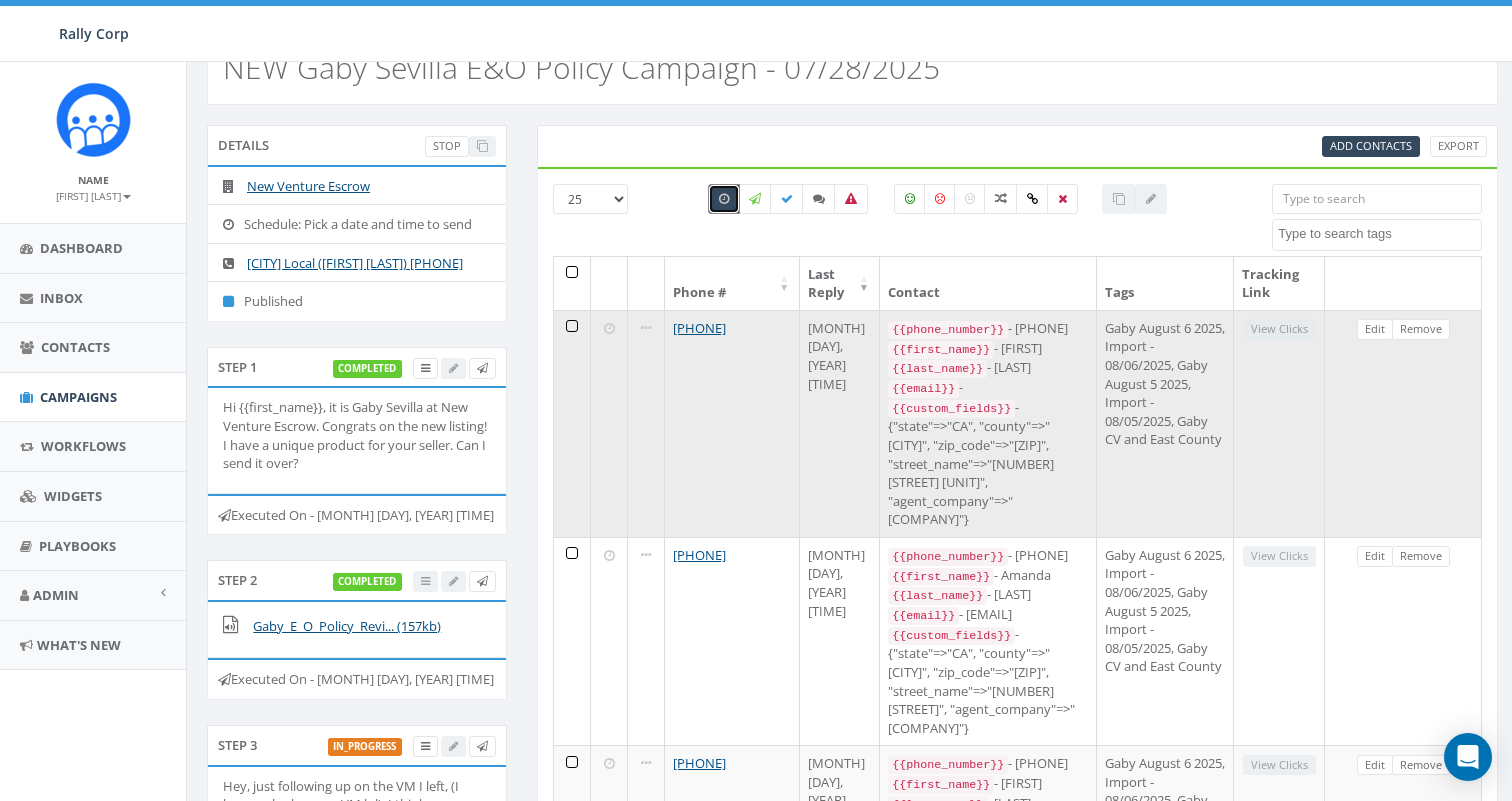 scroll, scrollTop: 0, scrollLeft: 0, axis: both 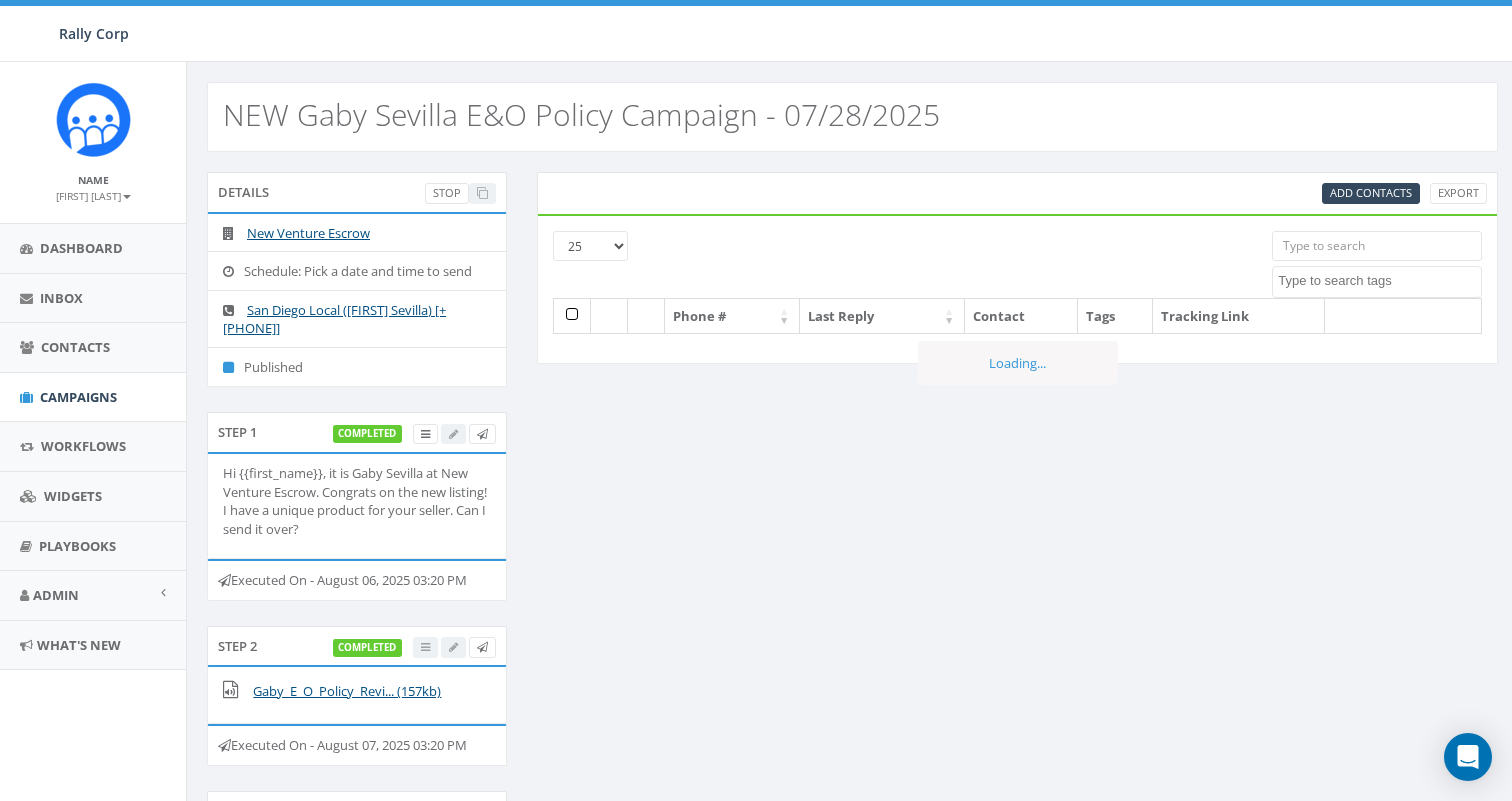 select 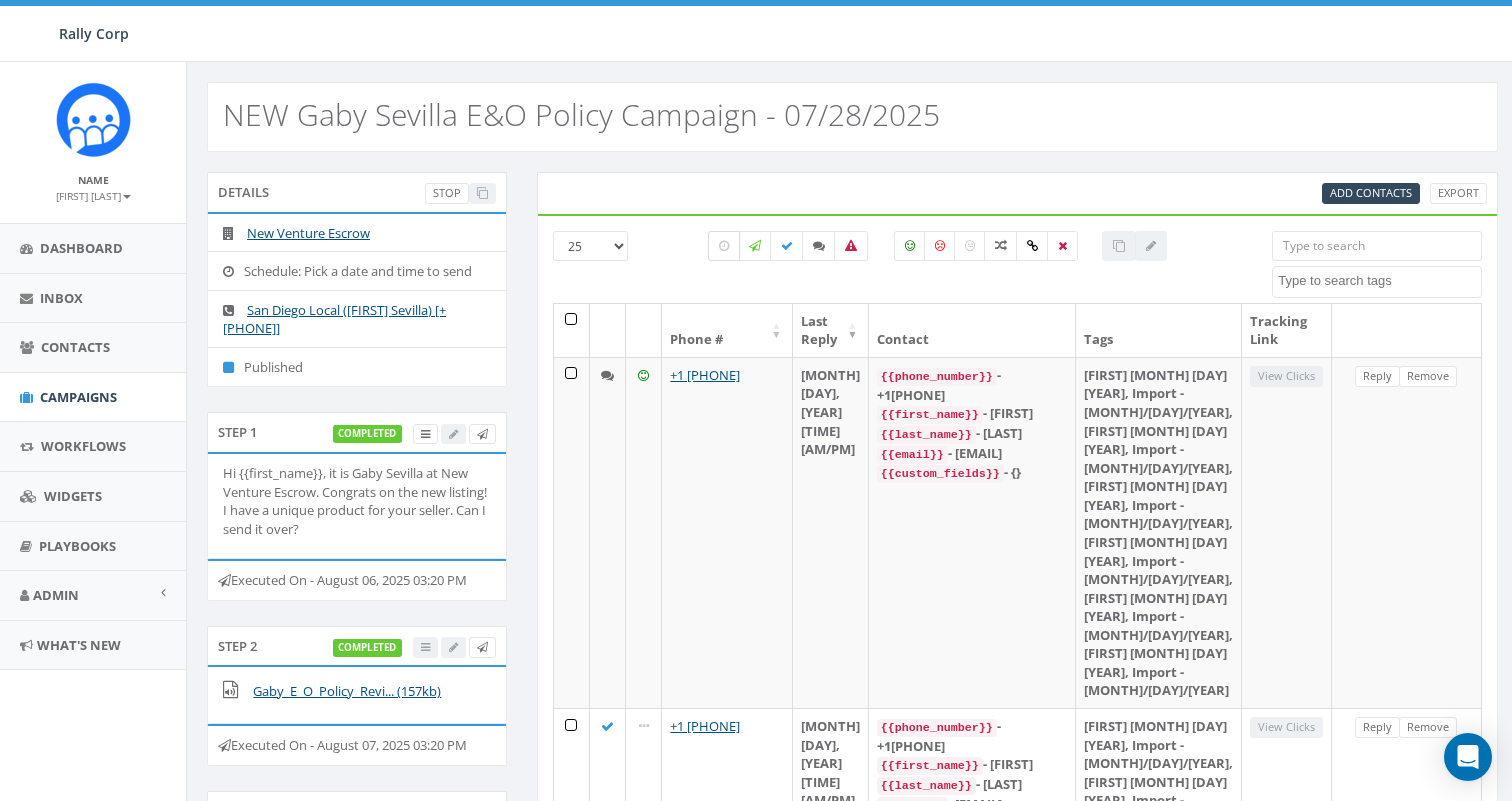 click at bounding box center (724, 246) 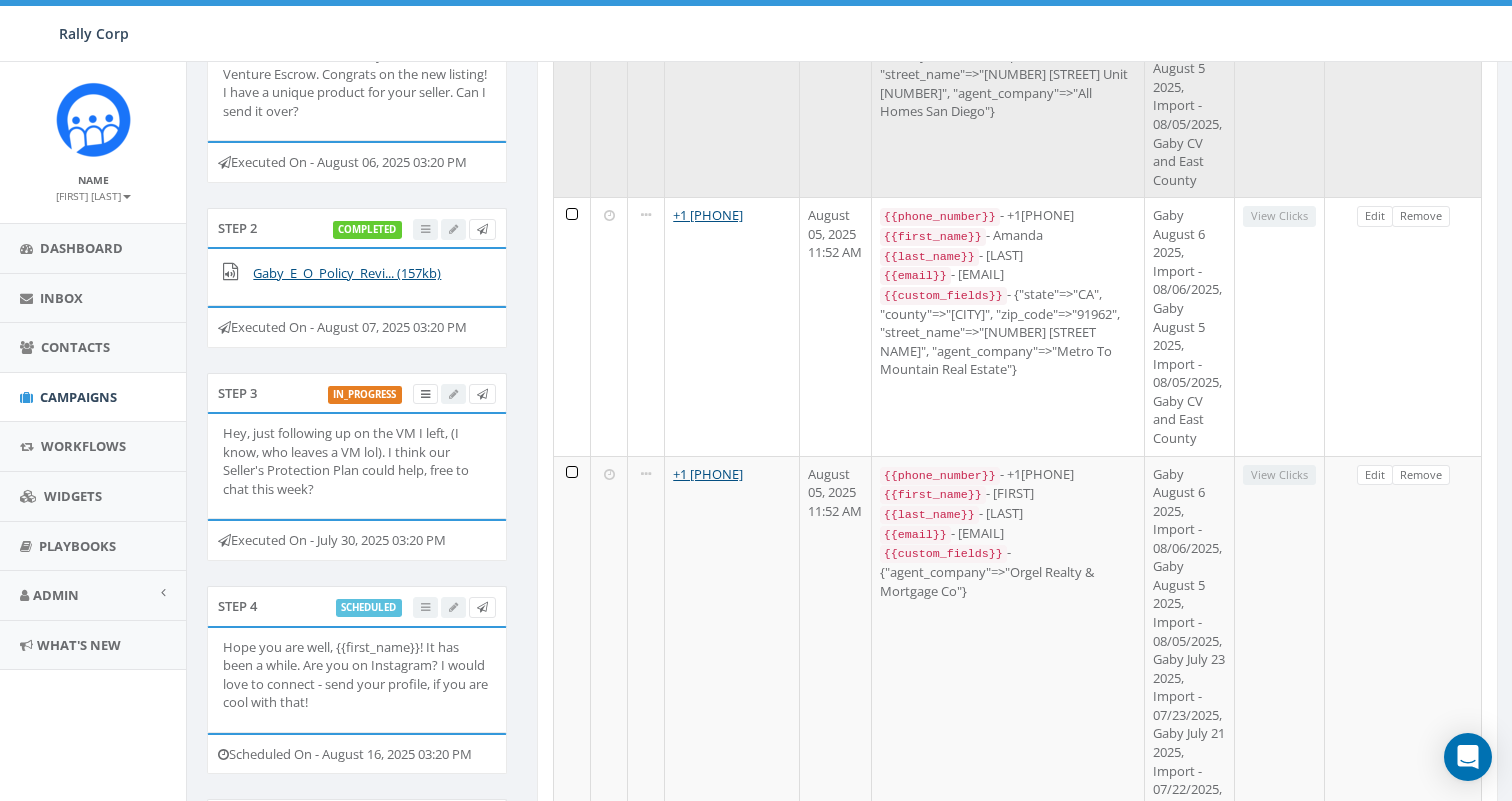 scroll, scrollTop: 0, scrollLeft: 0, axis: both 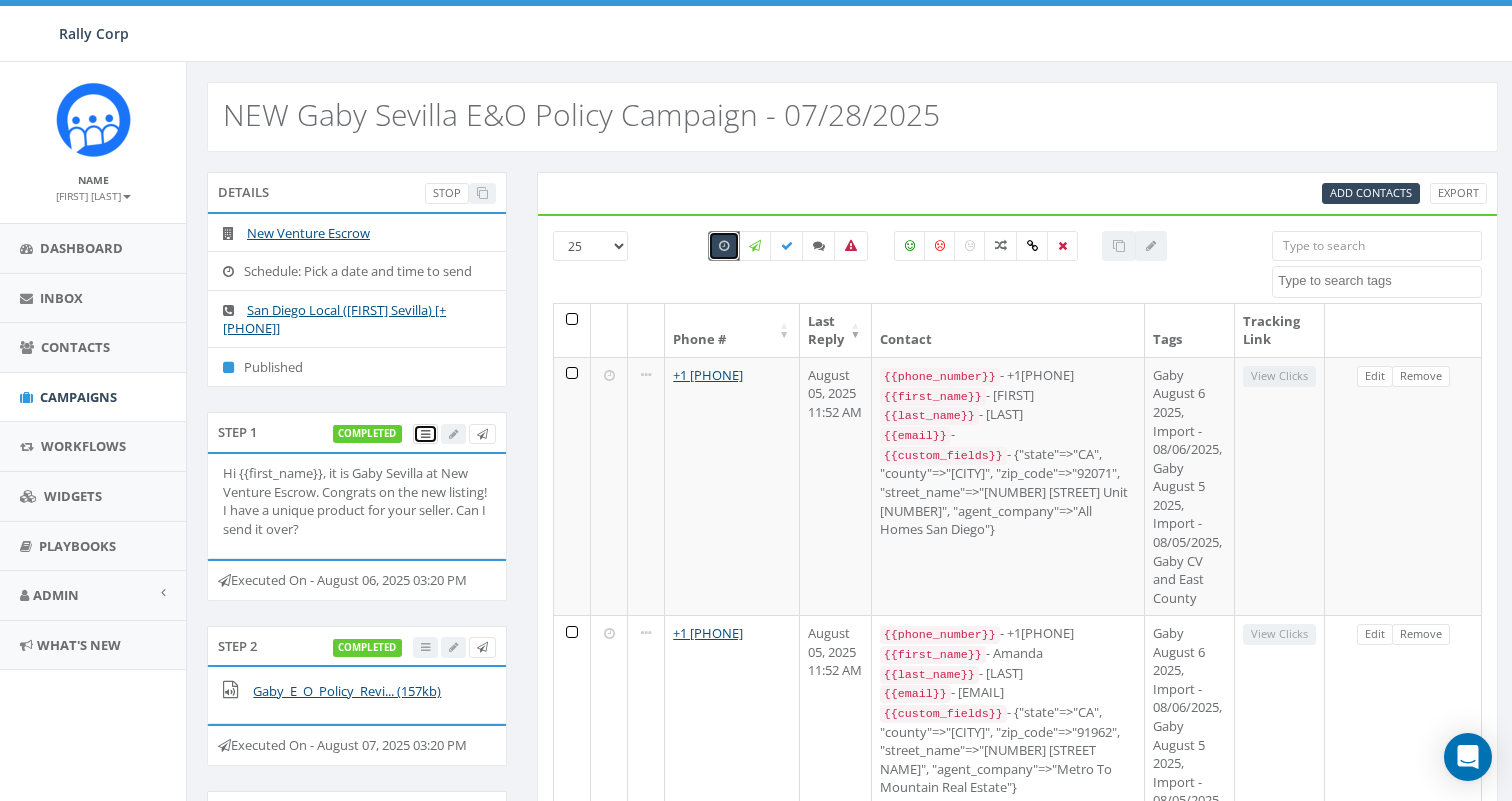 click at bounding box center [425, 434] 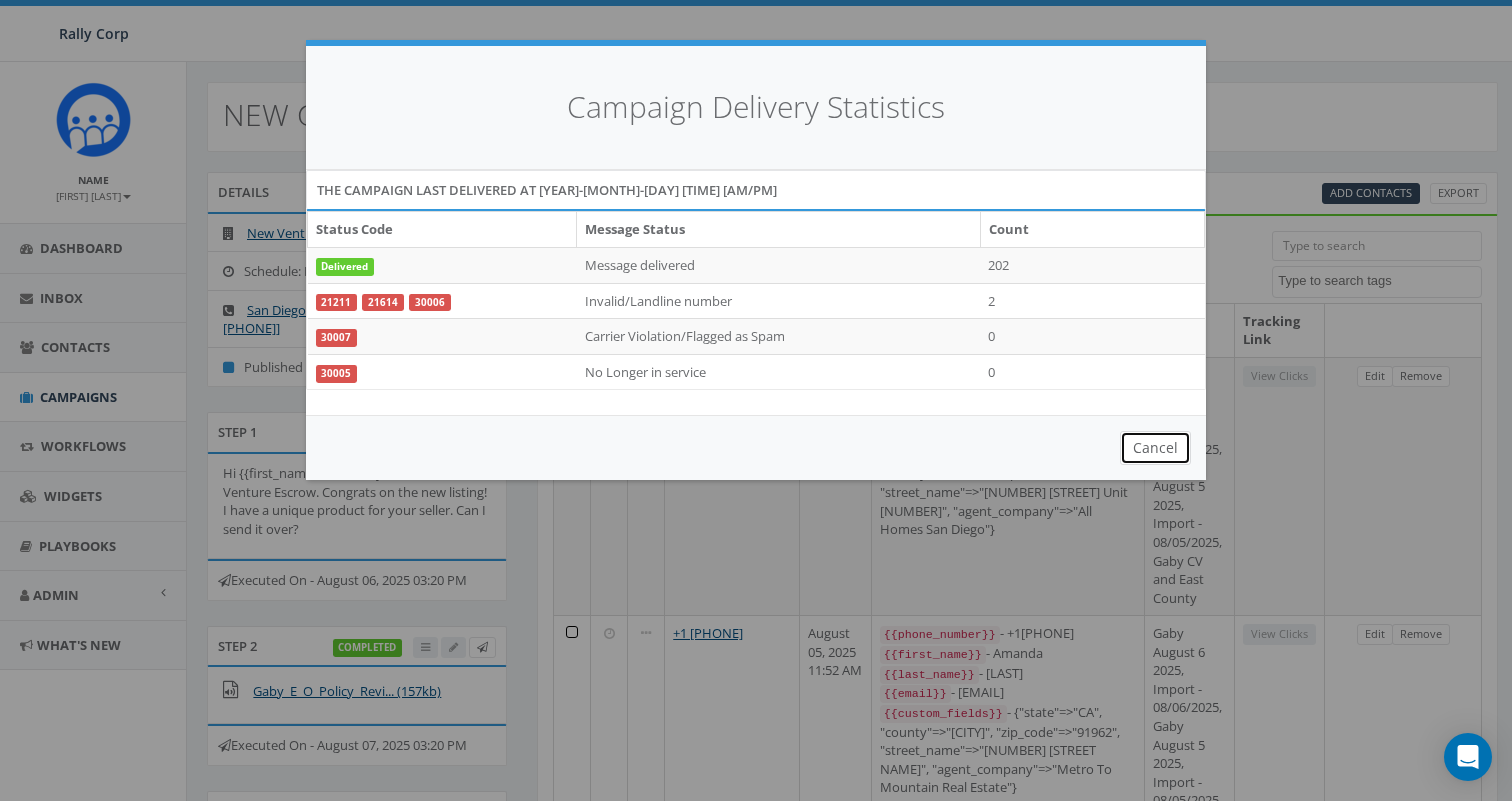 click on "Cancel" at bounding box center [1155, 448] 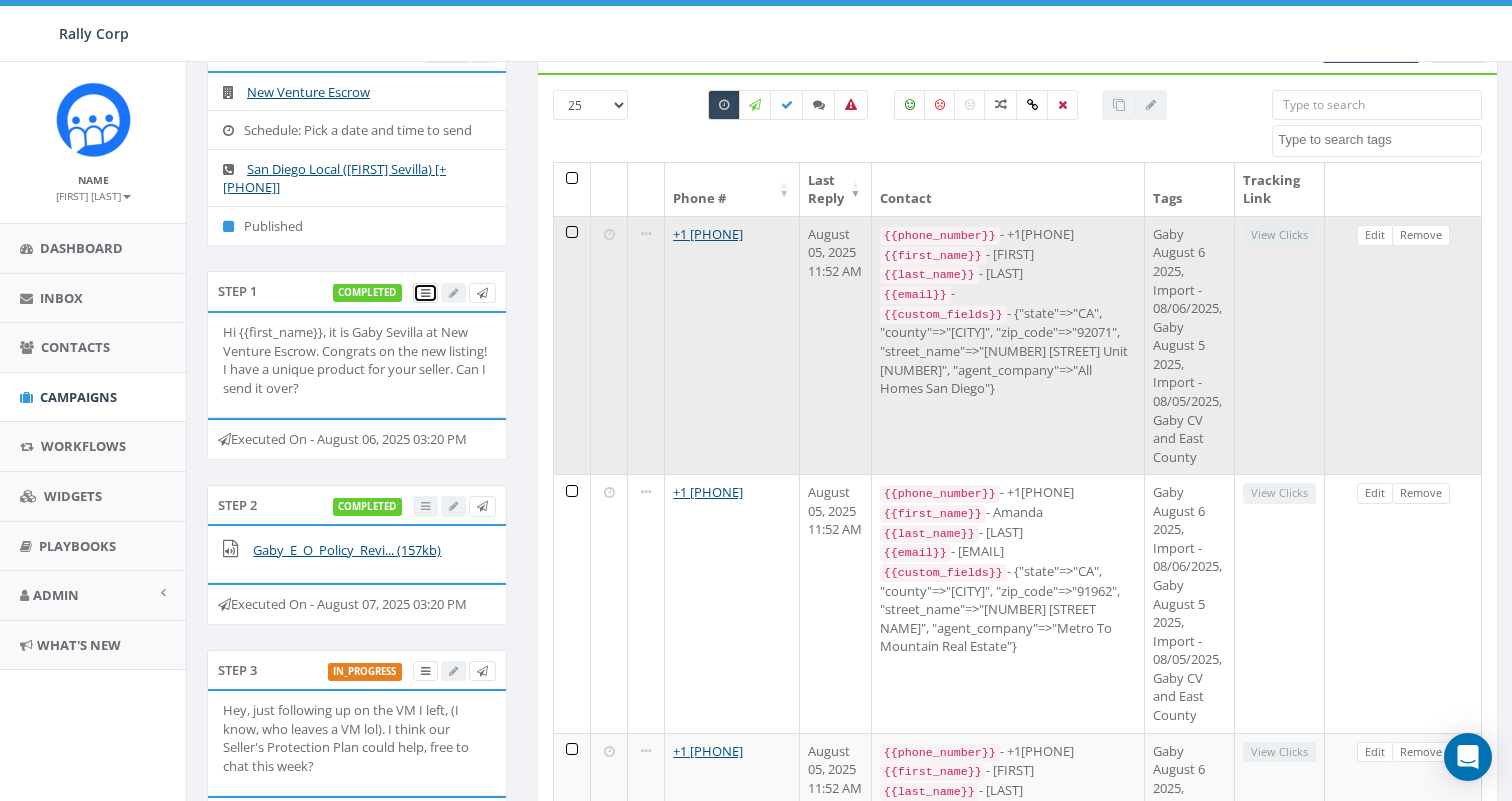 scroll, scrollTop: 0, scrollLeft: 0, axis: both 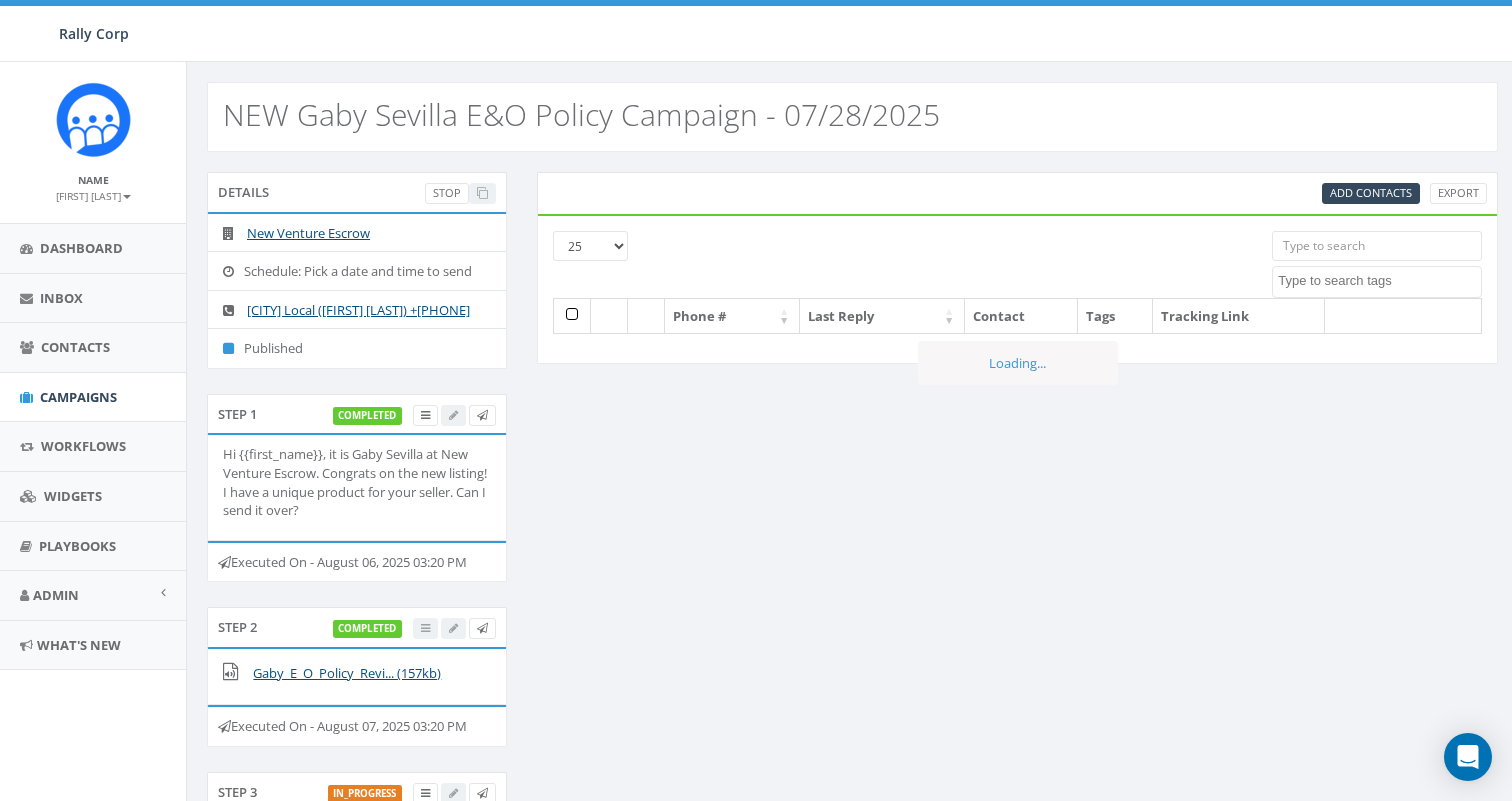 select 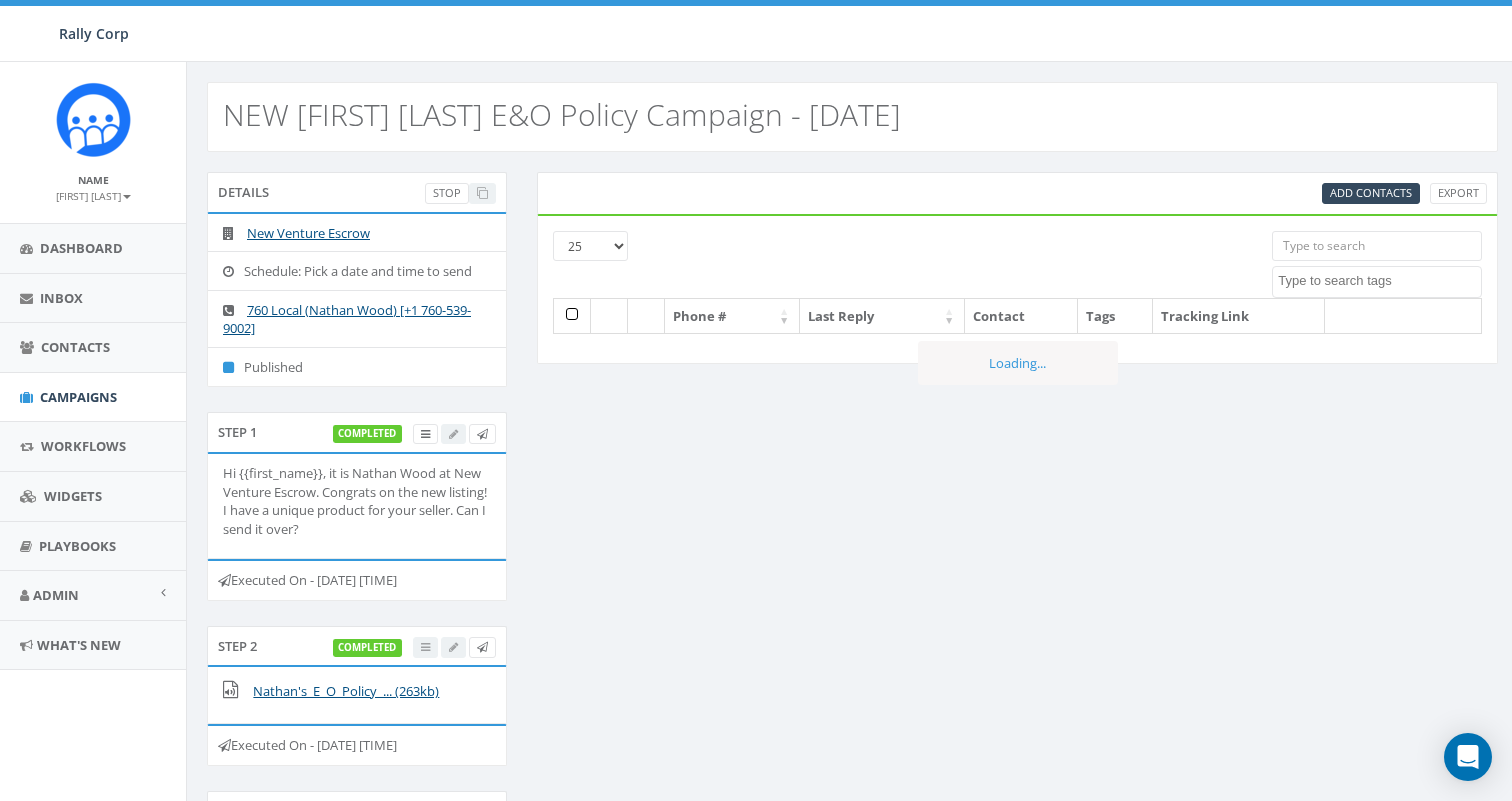 select 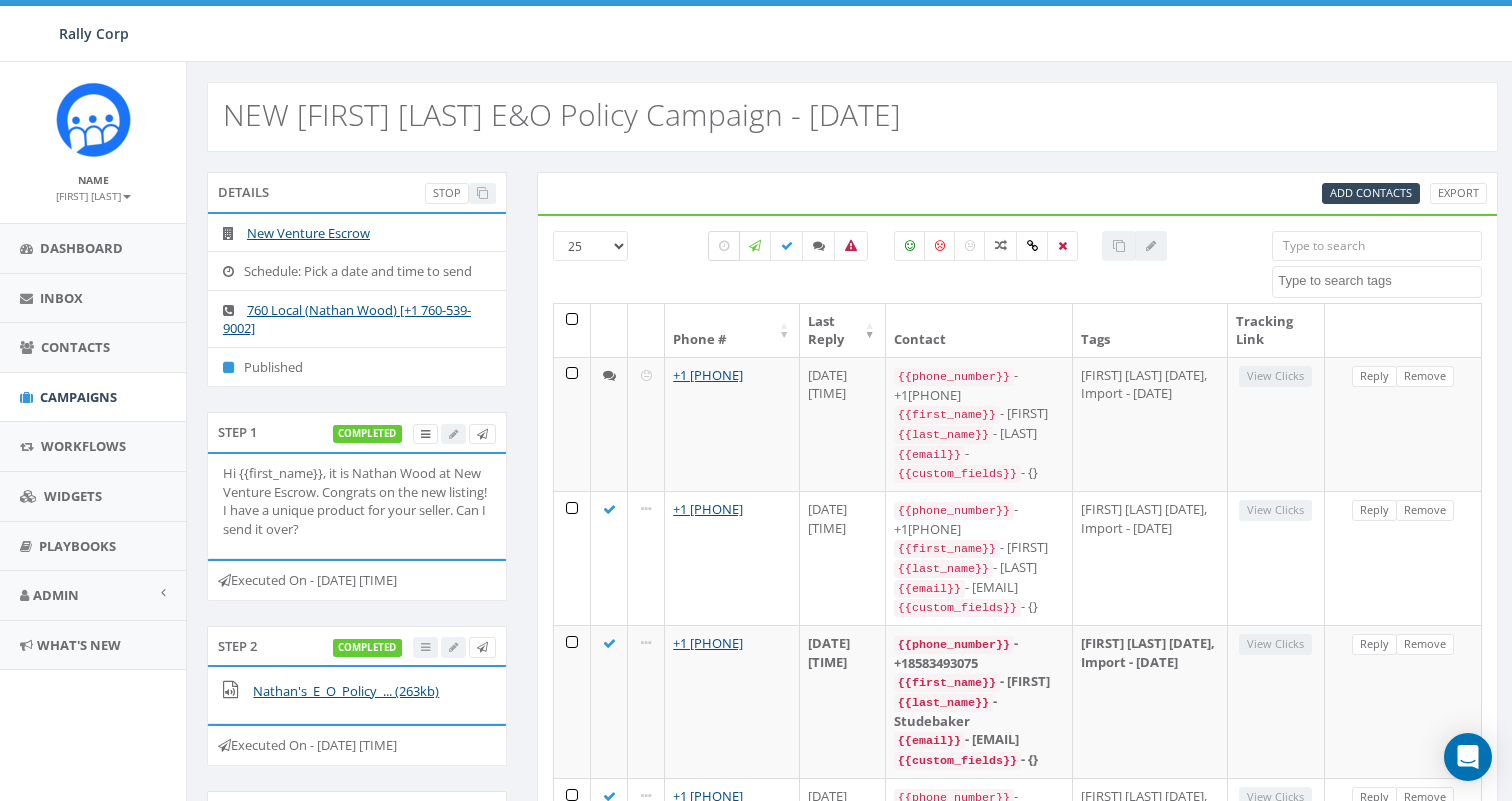 click at bounding box center (724, 246) 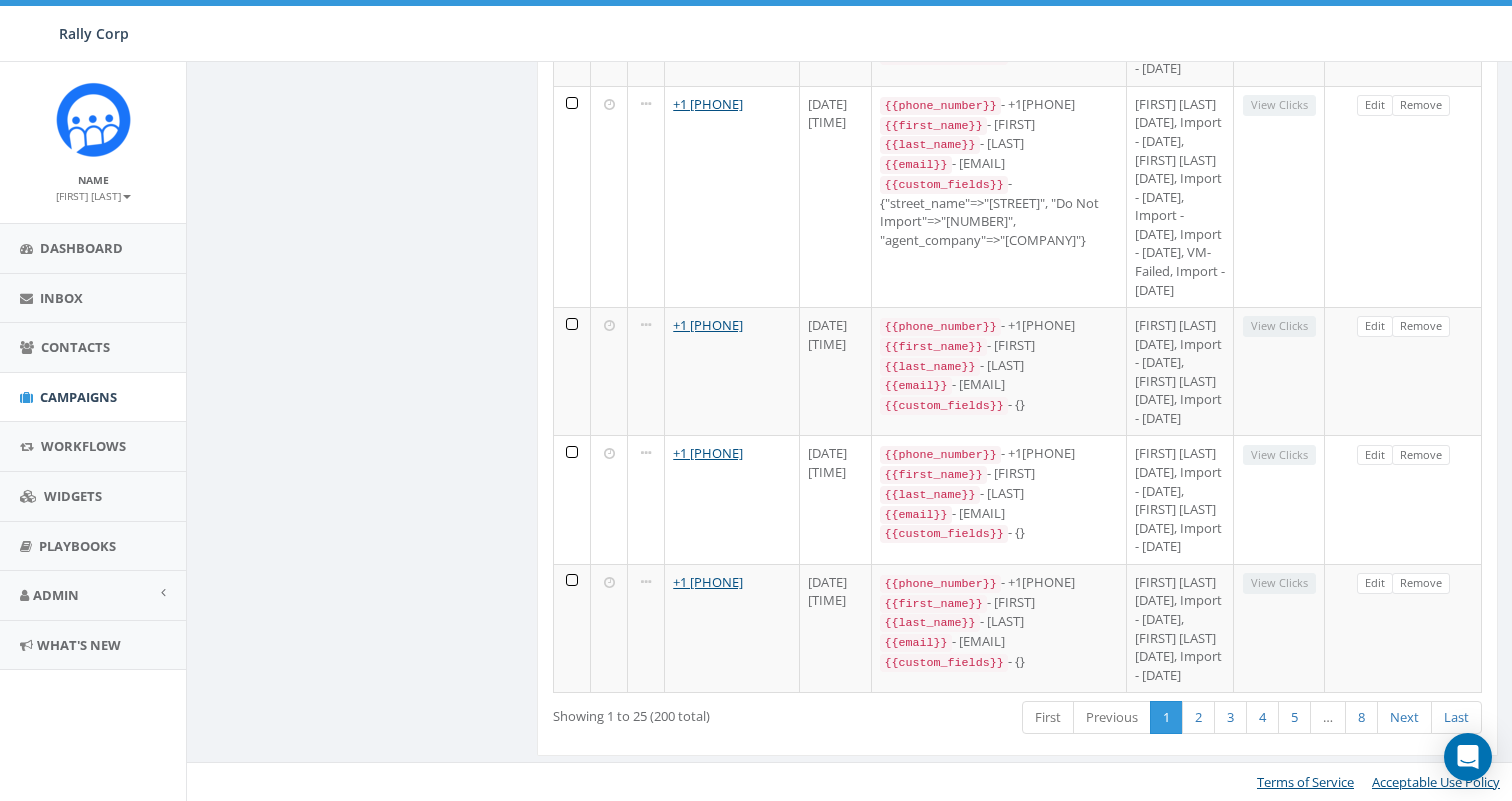 scroll, scrollTop: 3481, scrollLeft: 0, axis: vertical 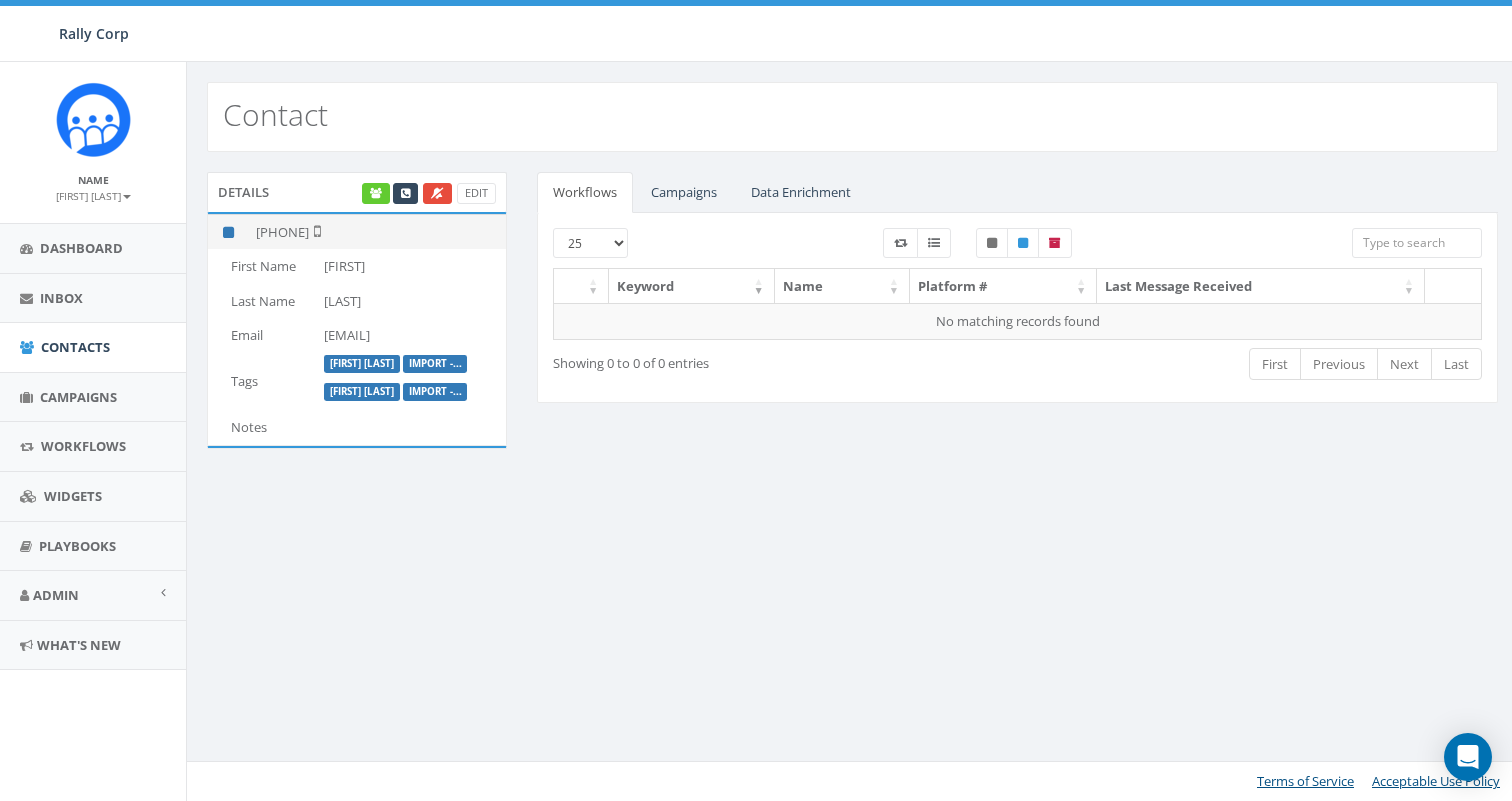 drag, startPoint x: 357, startPoint y: 231, endPoint x: 257, endPoint y: 226, distance: 100.12492 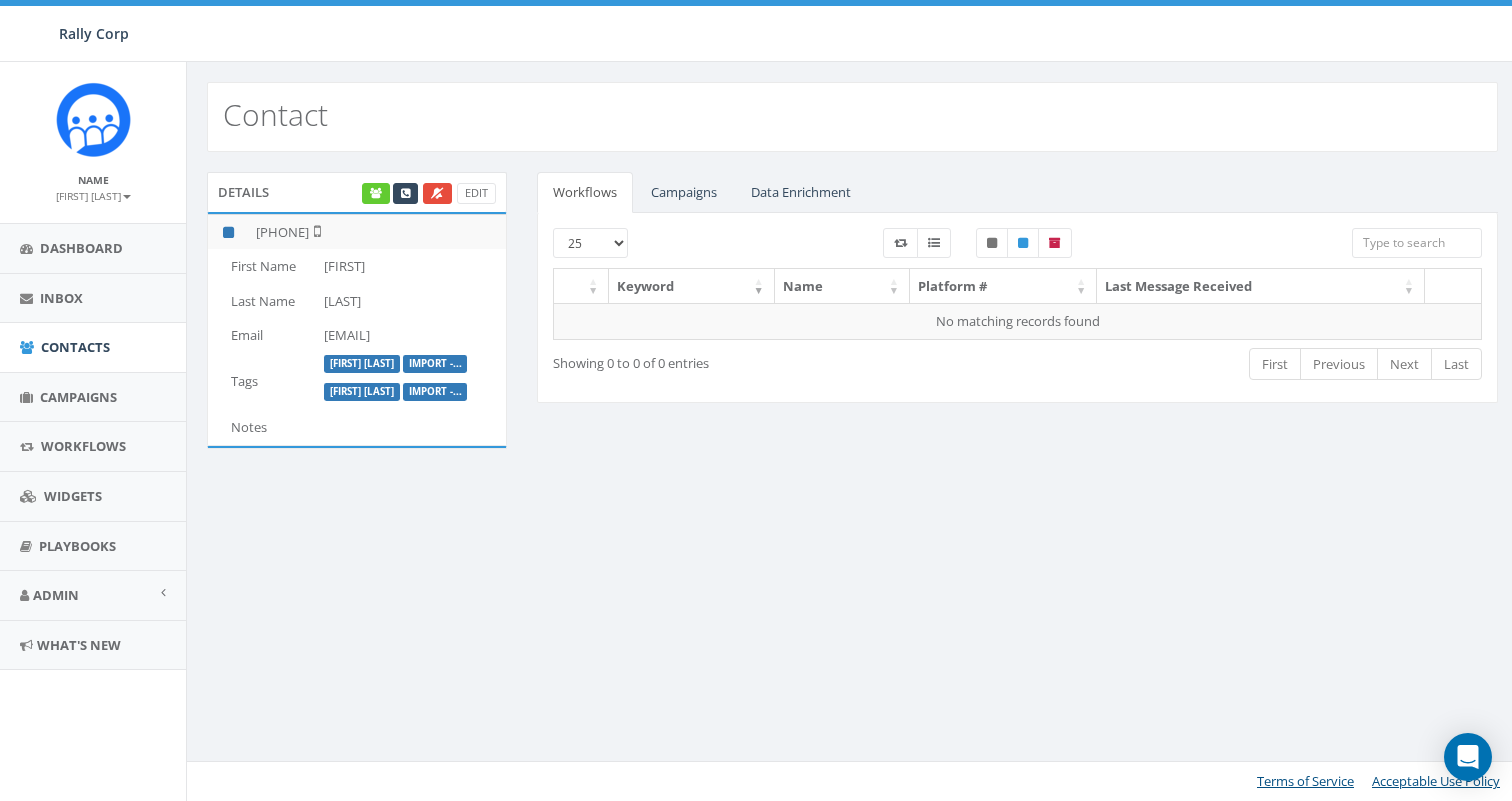 scroll, scrollTop: 0, scrollLeft: 0, axis: both 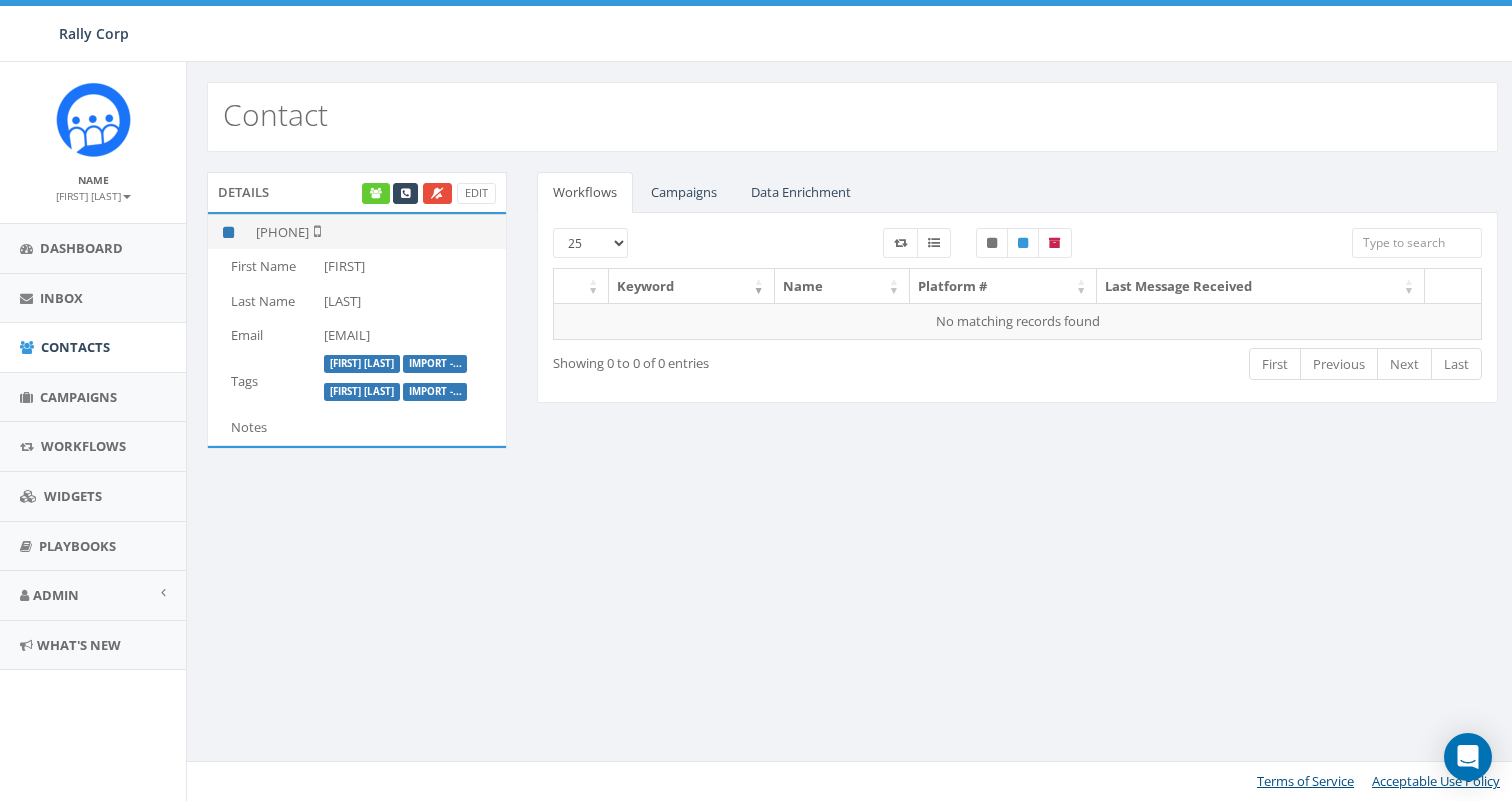 drag, startPoint x: 357, startPoint y: 231, endPoint x: 256, endPoint y: 232, distance: 101.00495 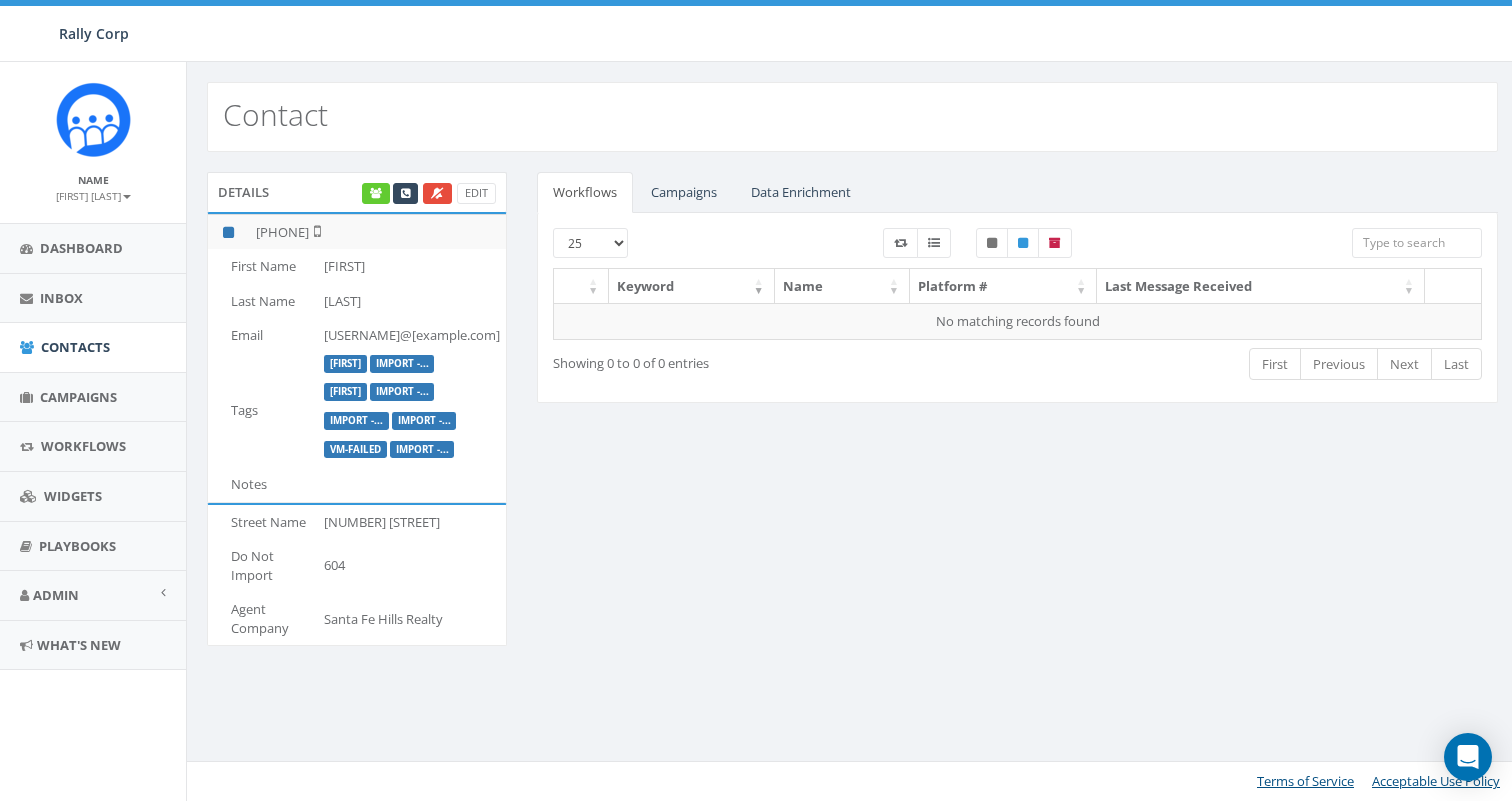 scroll, scrollTop: 0, scrollLeft: 0, axis: both 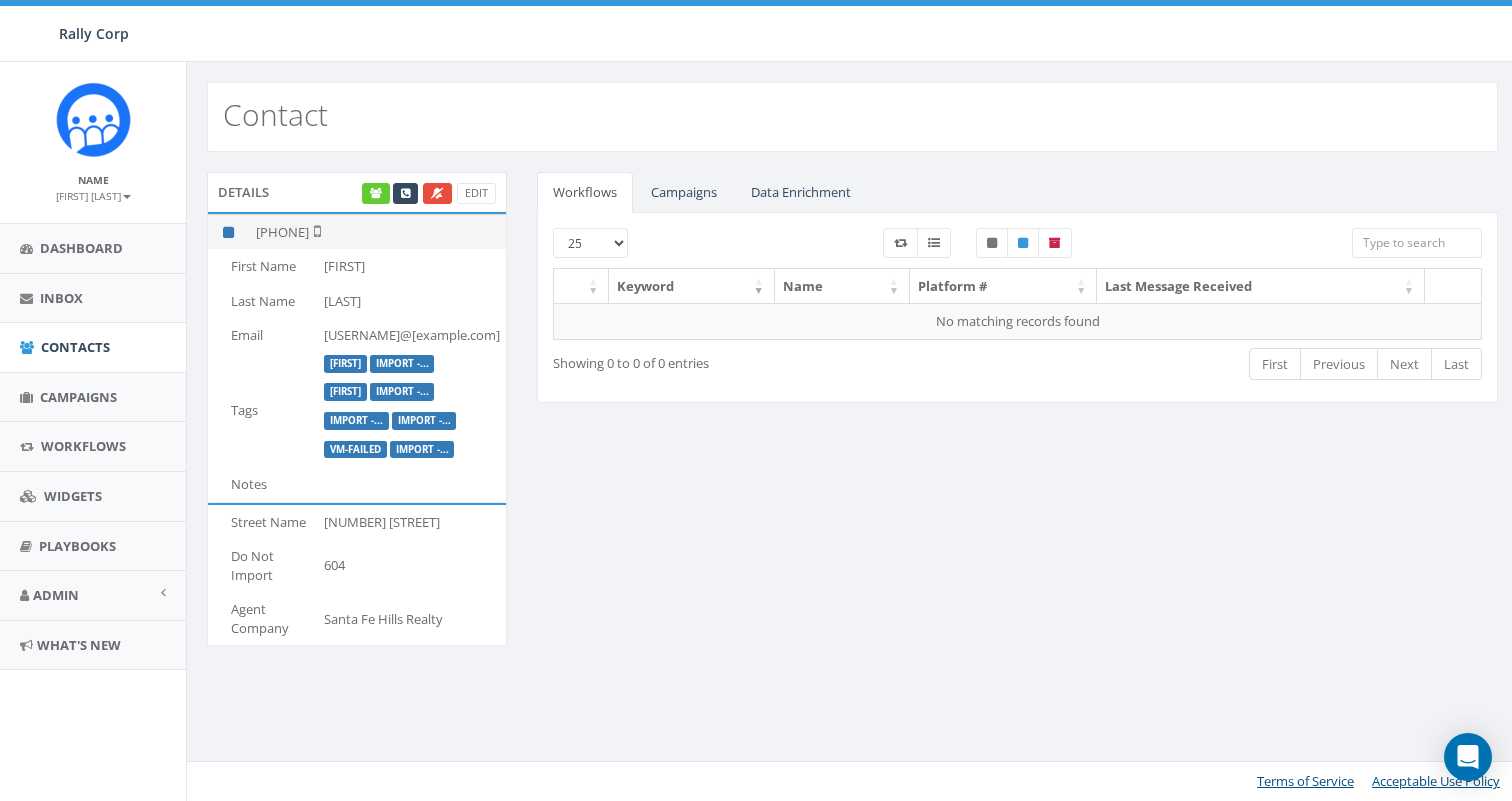 drag, startPoint x: 356, startPoint y: 230, endPoint x: 259, endPoint y: 231, distance: 97.00516 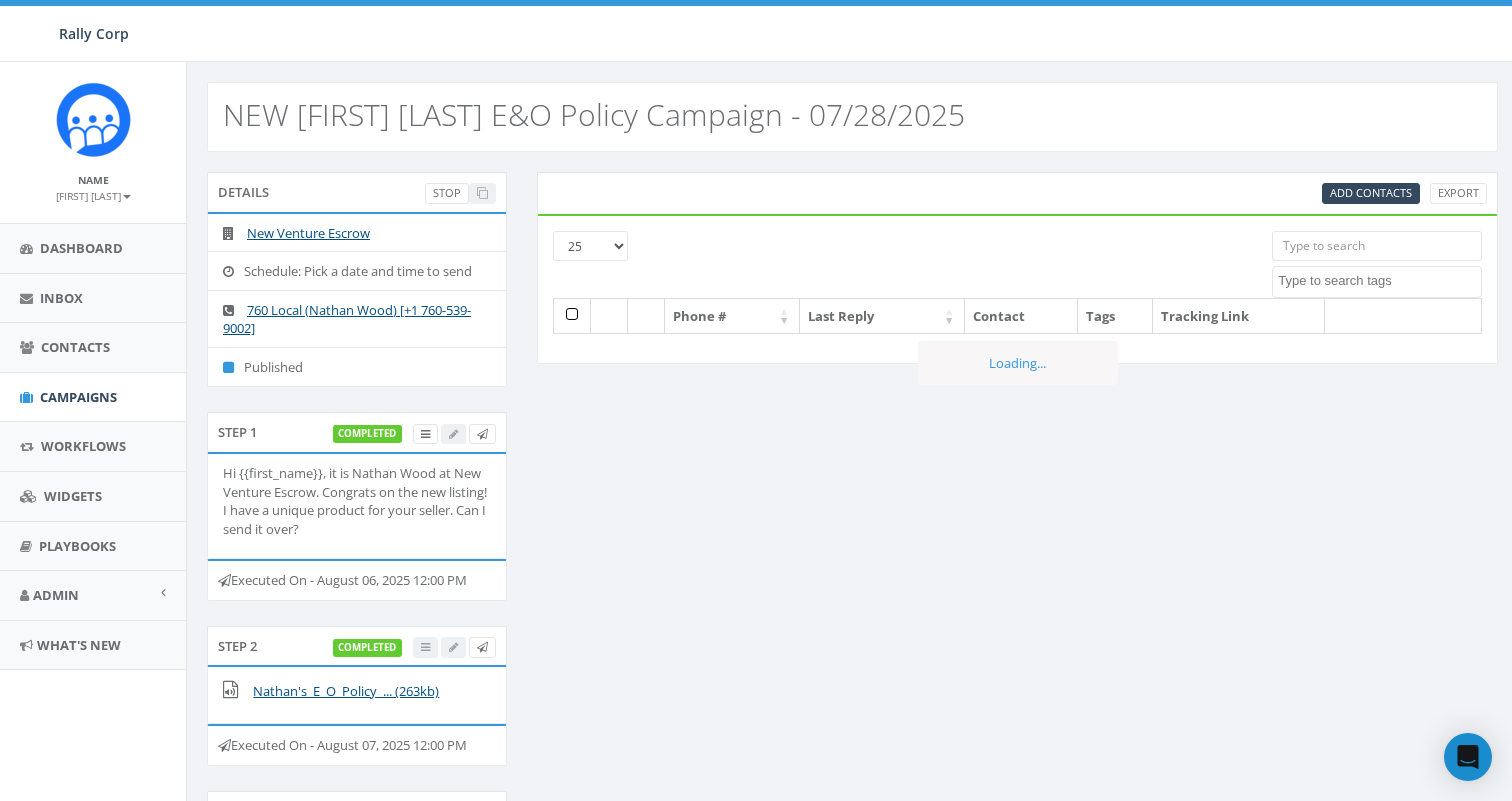 select 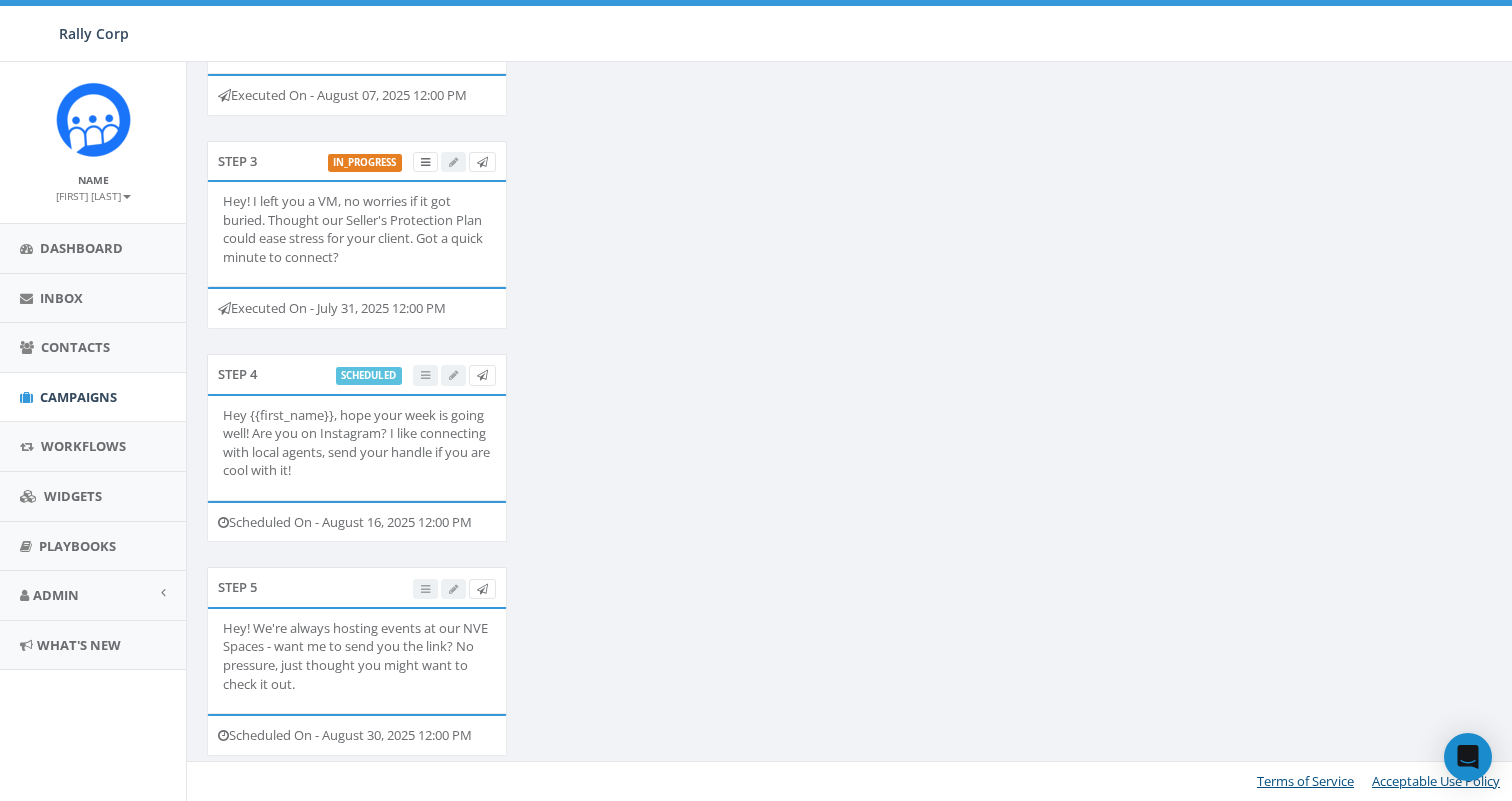 scroll, scrollTop: 0, scrollLeft: 0, axis: both 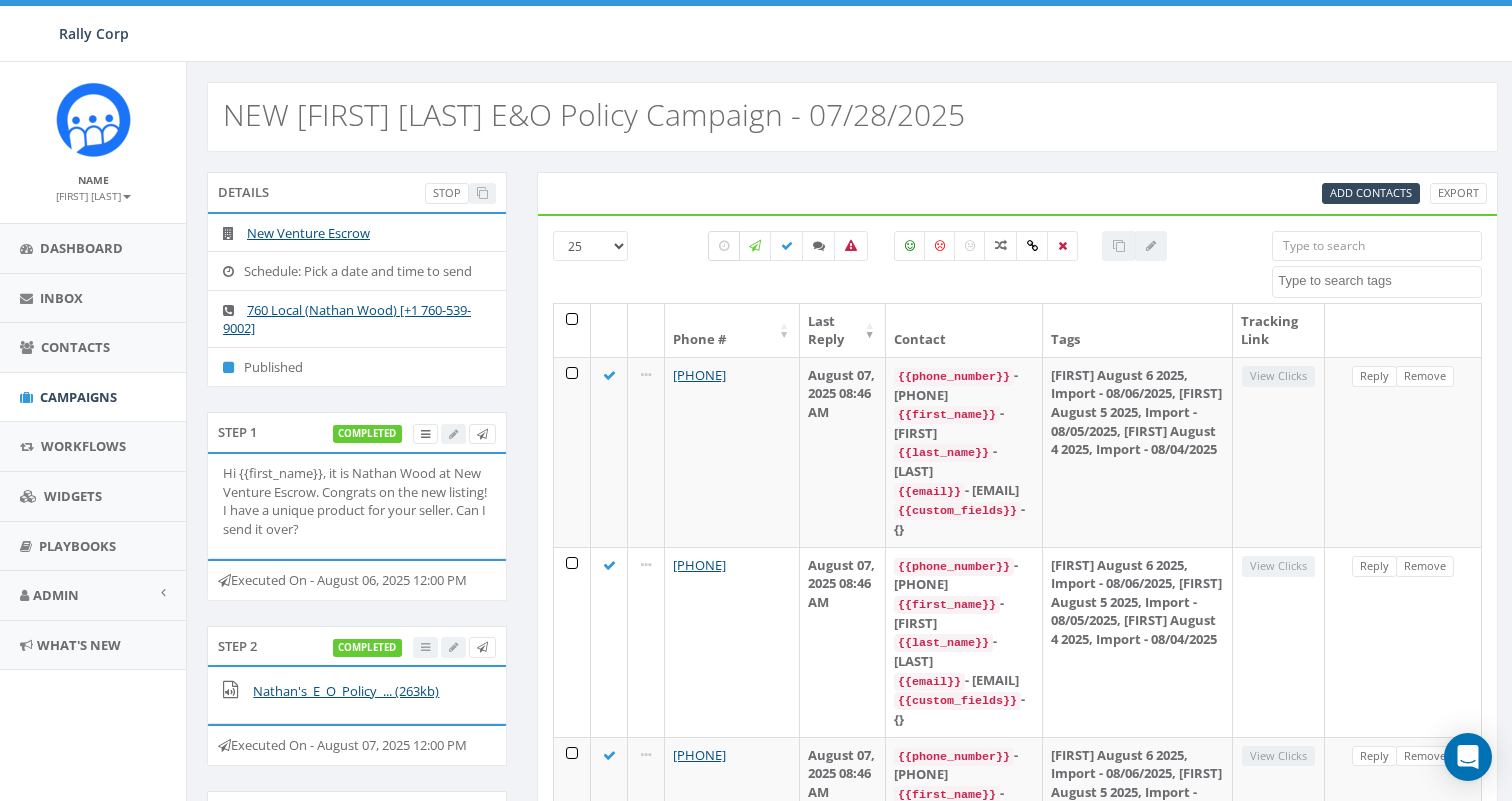 click at bounding box center [724, 246] 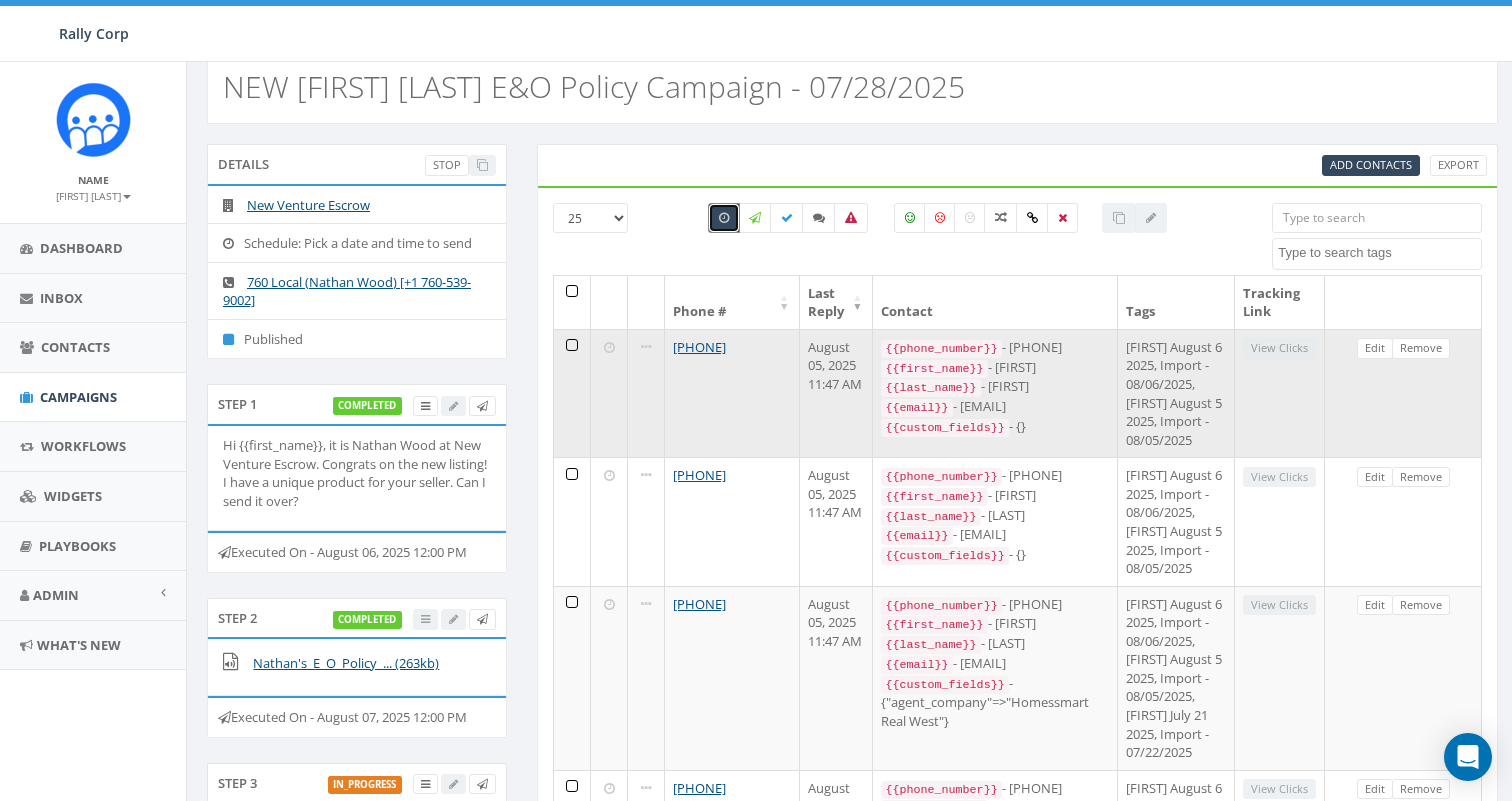 scroll, scrollTop: 0, scrollLeft: 0, axis: both 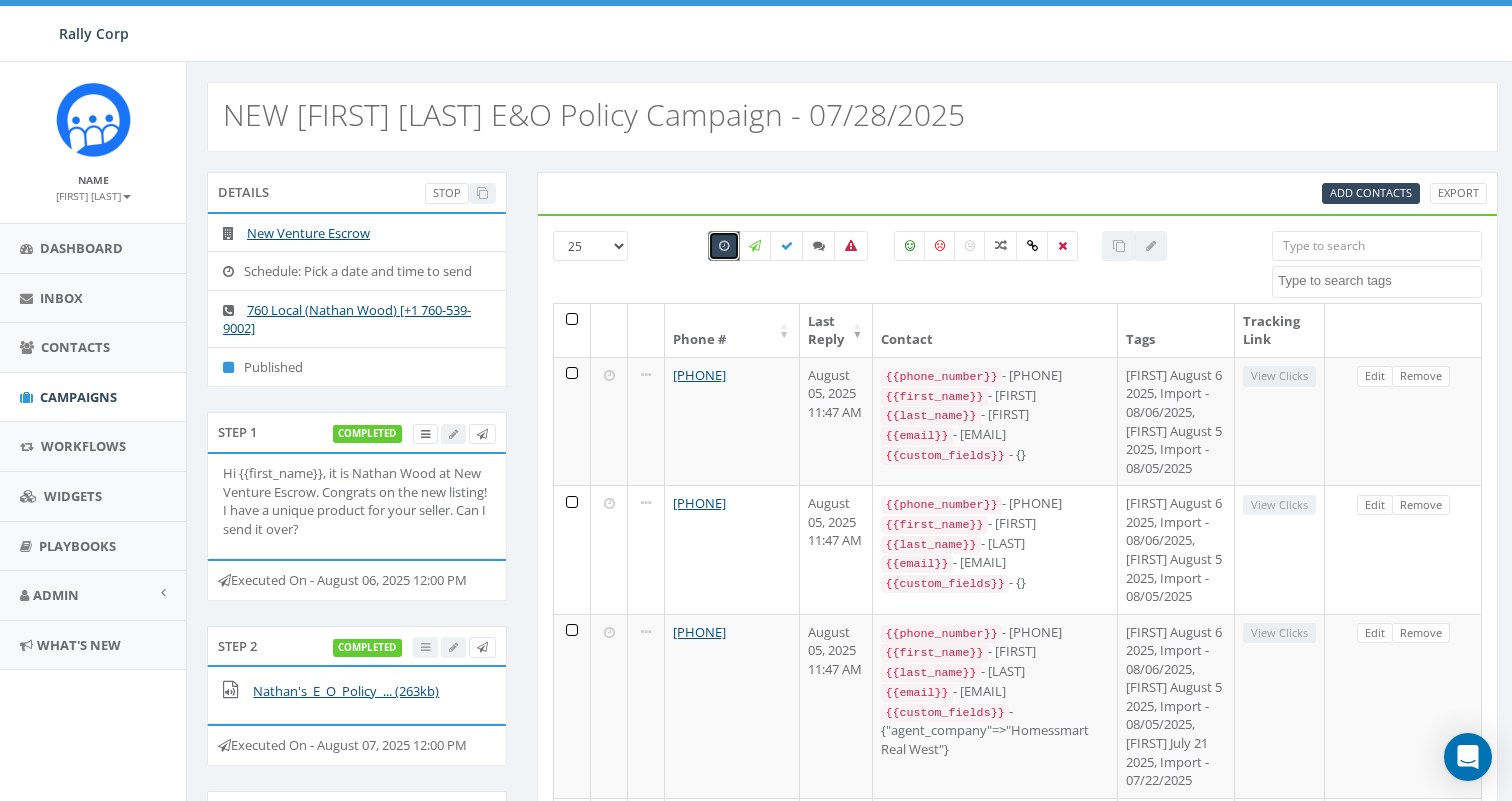 click at bounding box center (1377, 246) 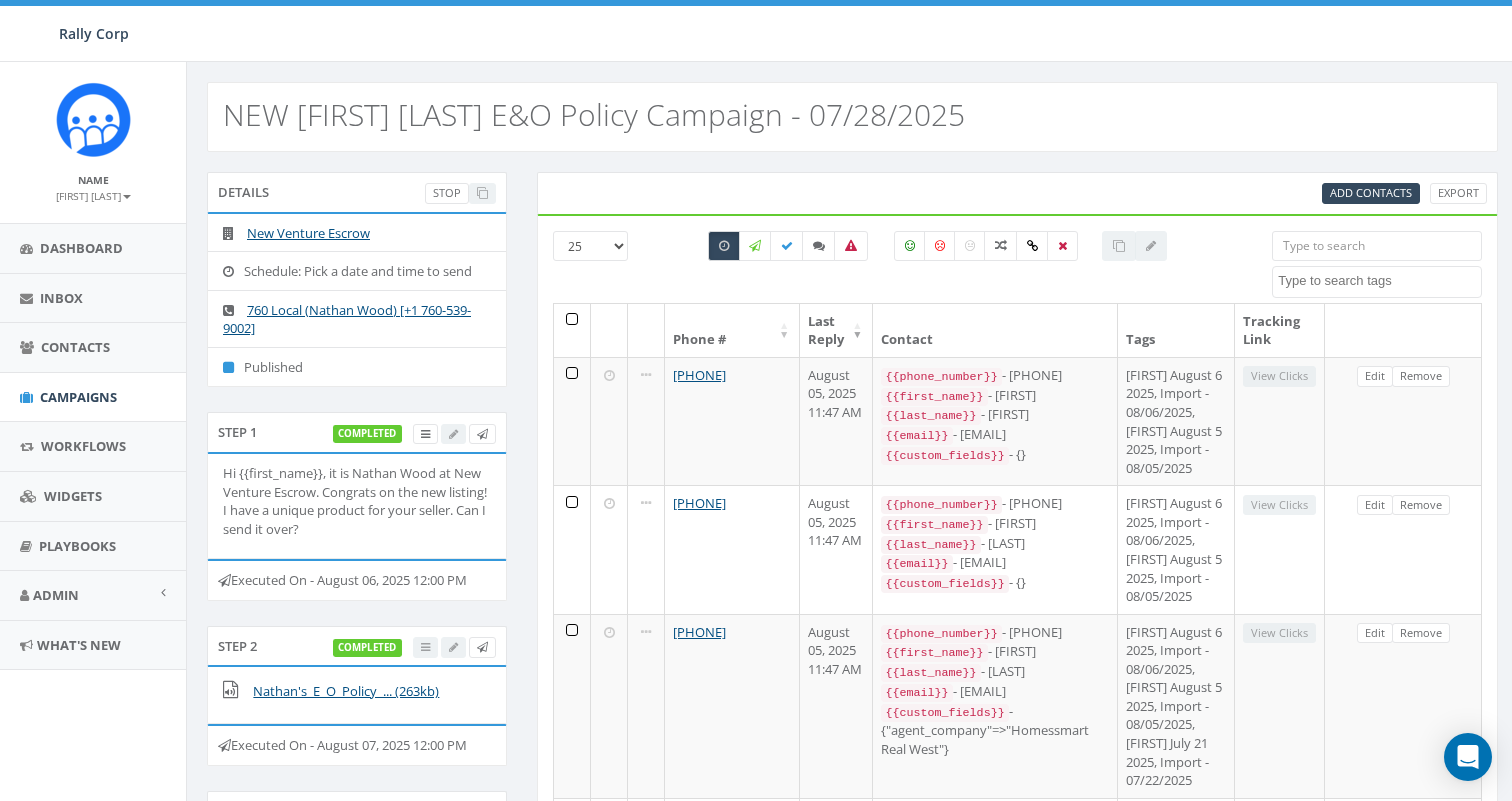 paste on "+1 619-795-4646" 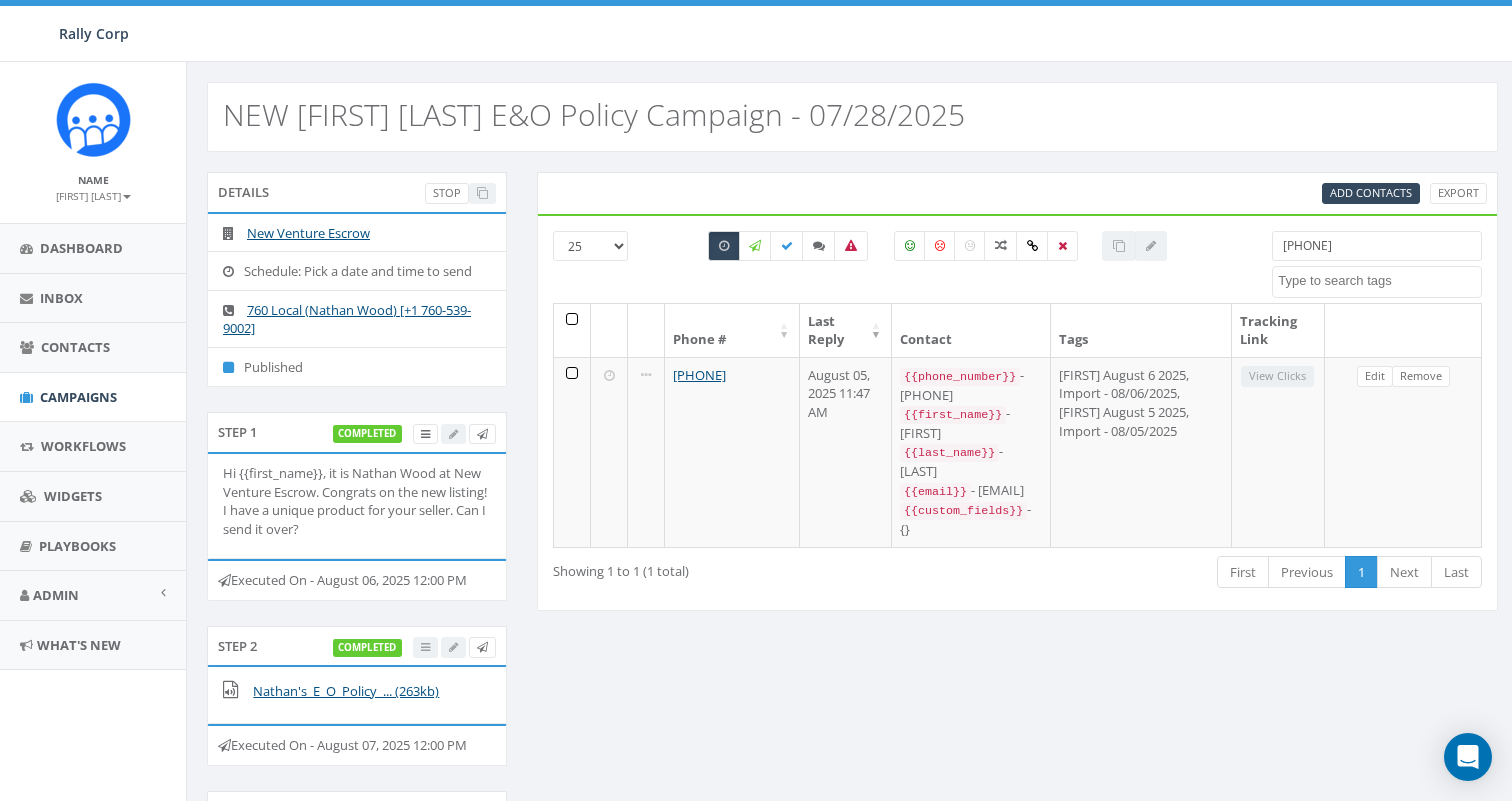 drag, startPoint x: 1401, startPoint y: 249, endPoint x: 1051, endPoint y: 217, distance: 351.4598 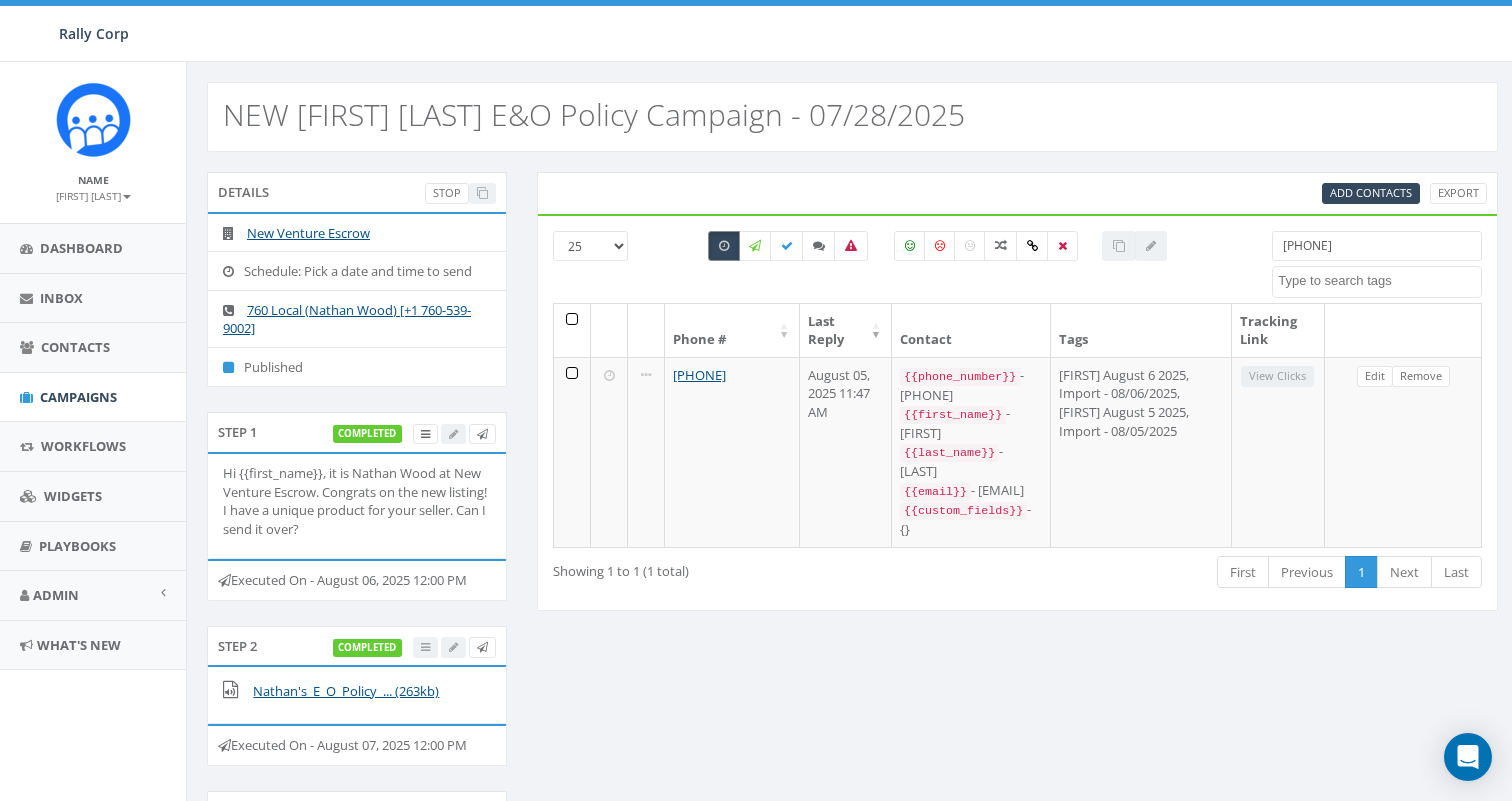 type on "+1 858-243-5719" 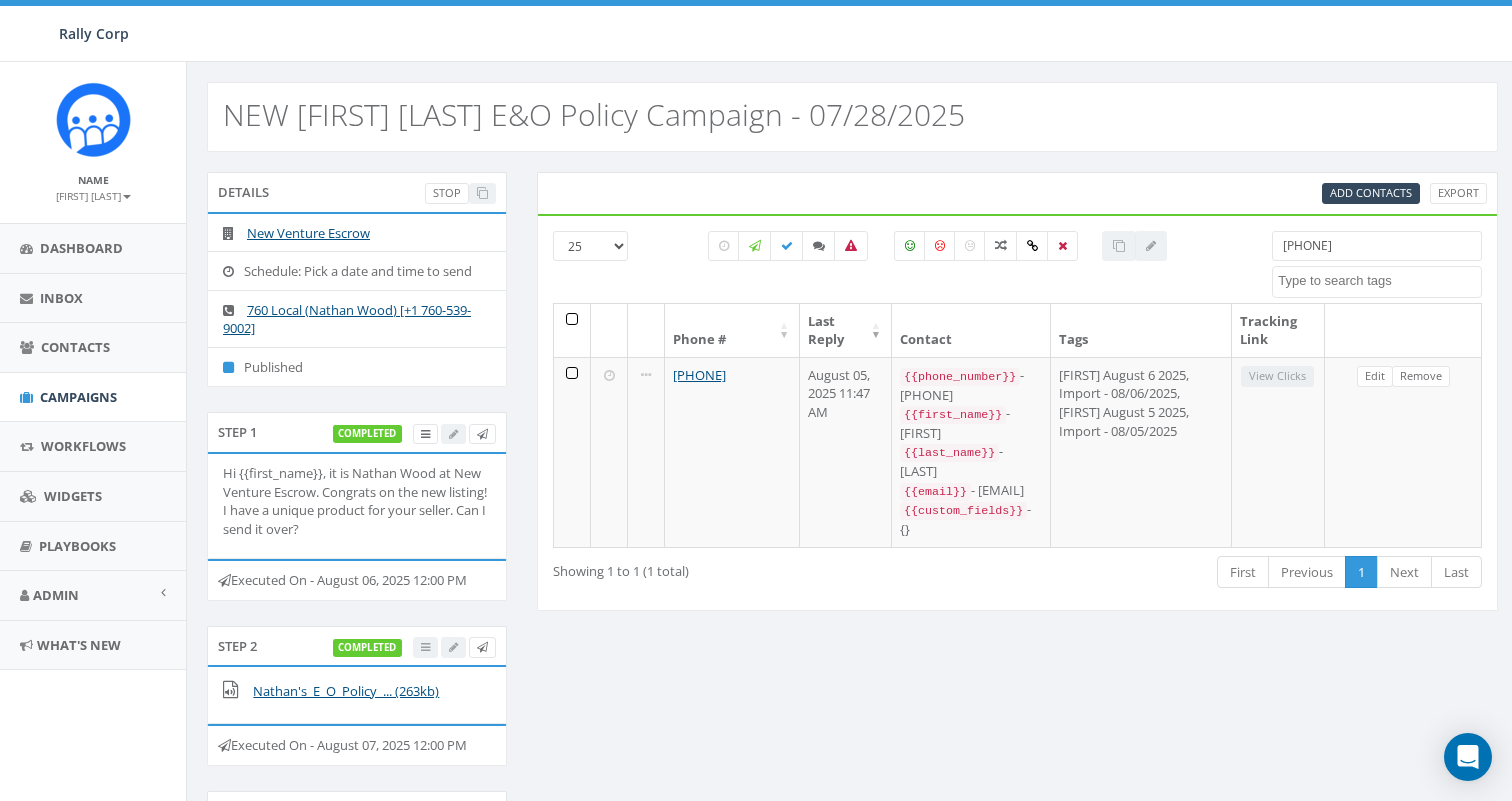 click on "+1 858-243-5719" at bounding box center [1377, 246] 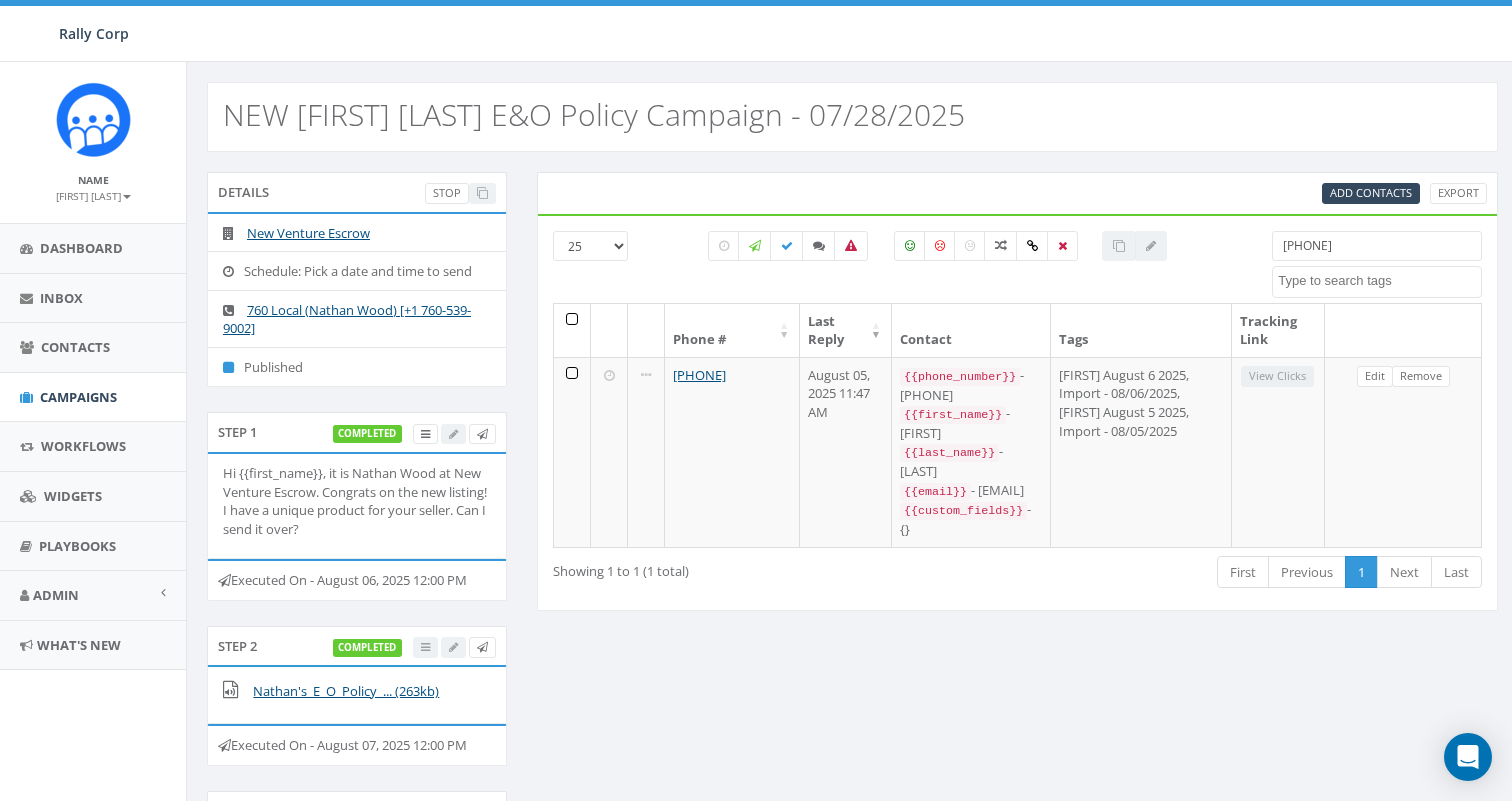 drag, startPoint x: 1407, startPoint y: 256, endPoint x: 1028, endPoint y: 189, distance: 384.87662 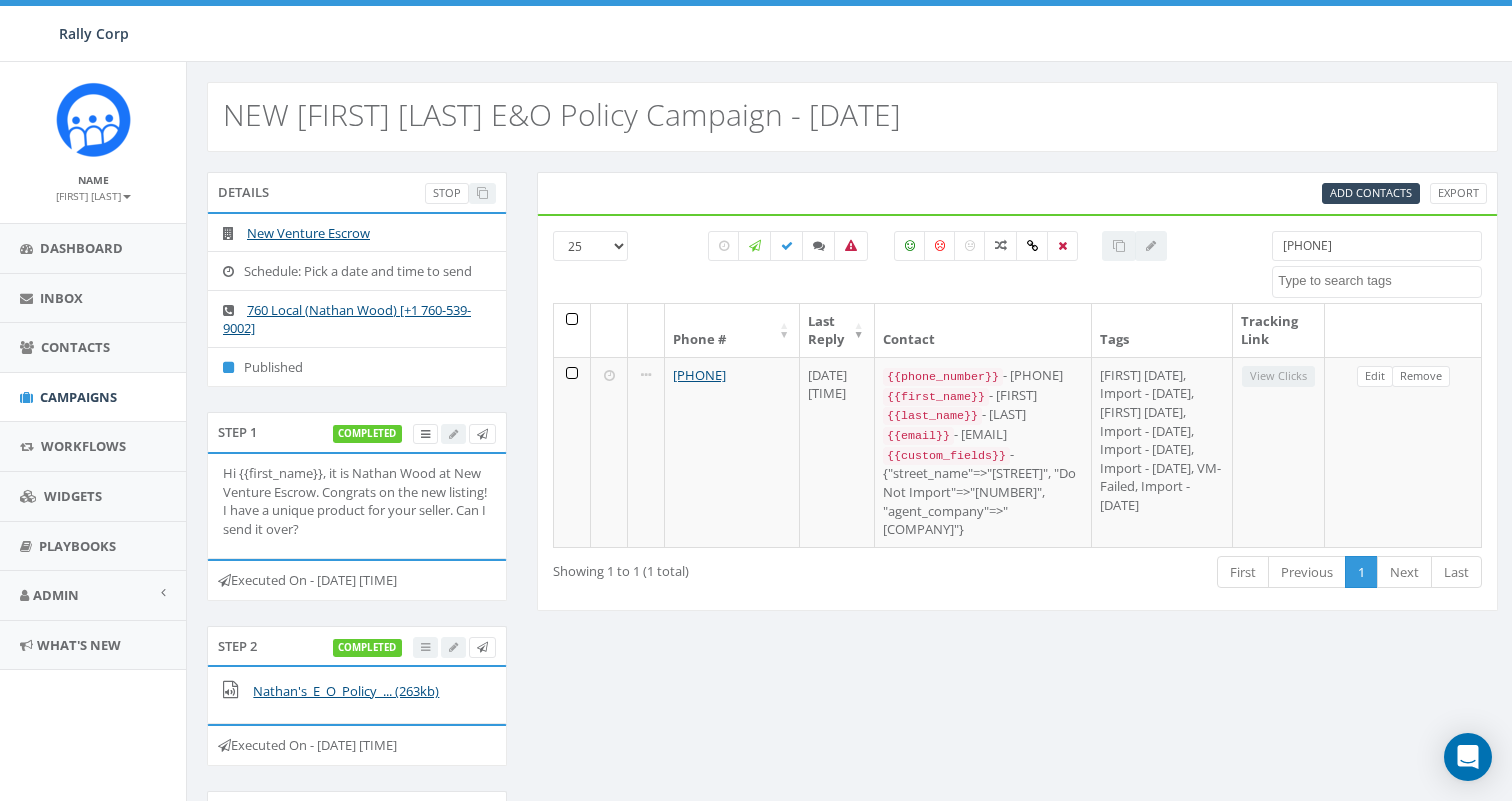 select 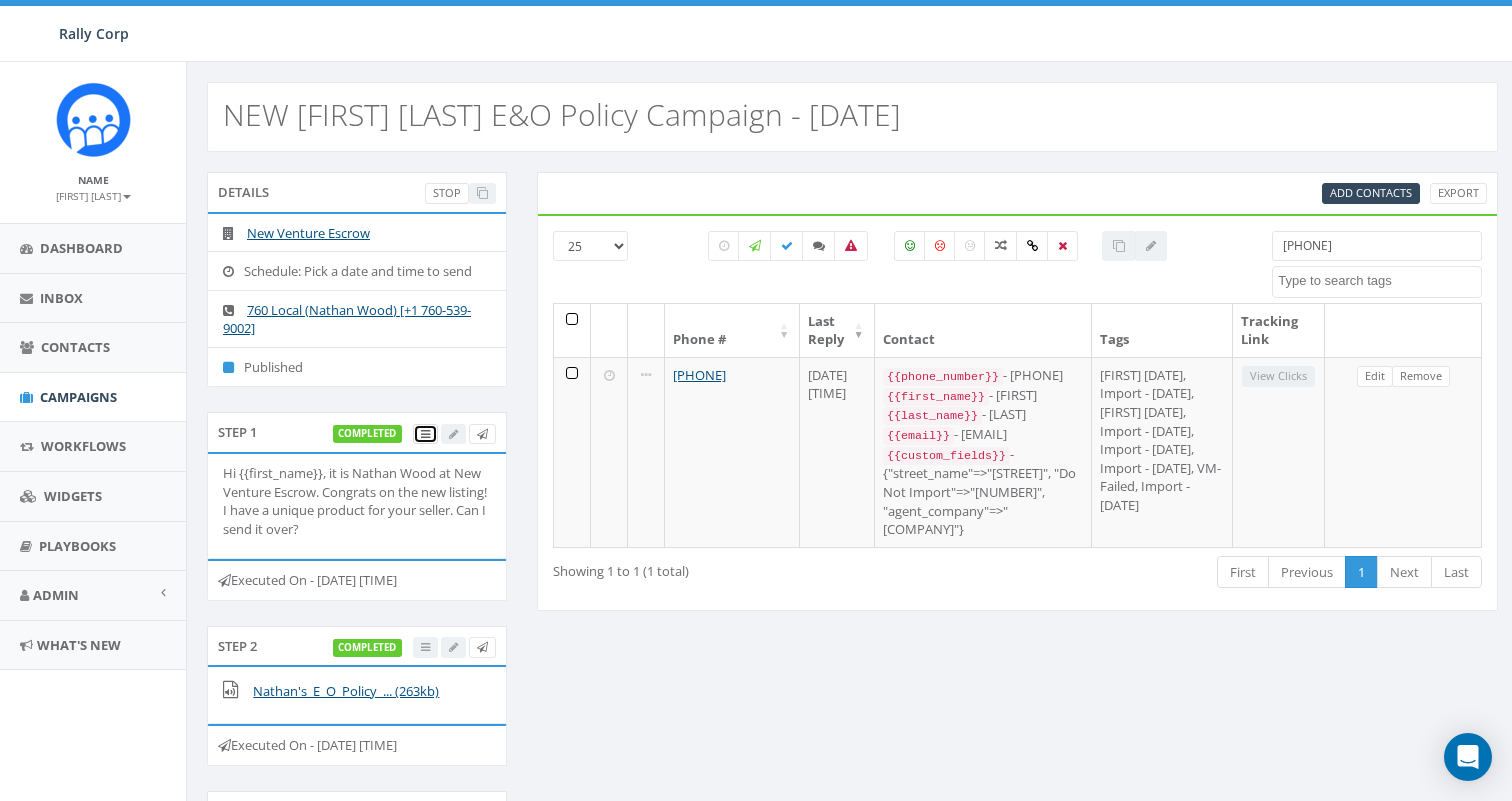 click at bounding box center (425, 434) 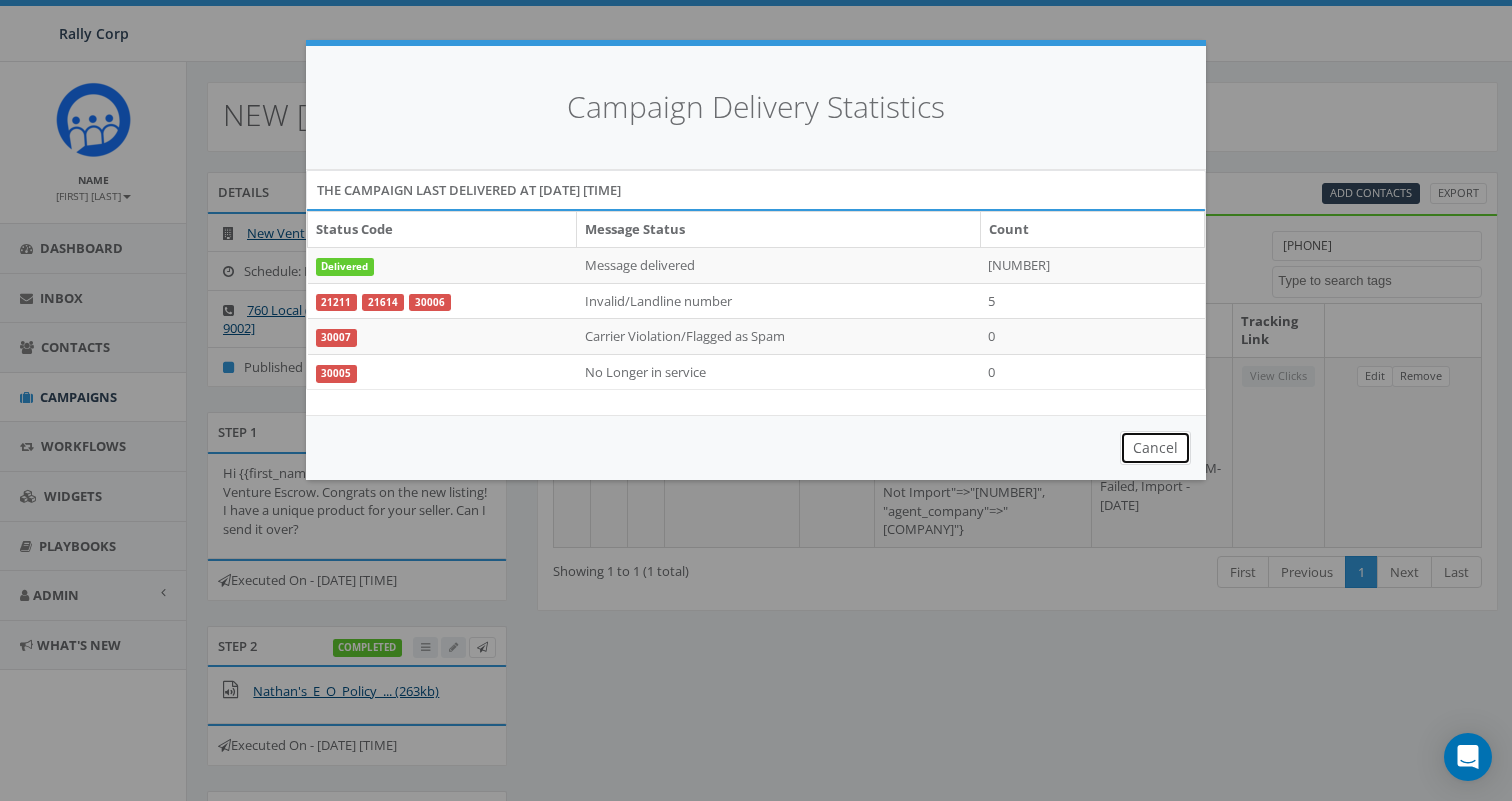 click on "Cancel" at bounding box center (1155, 448) 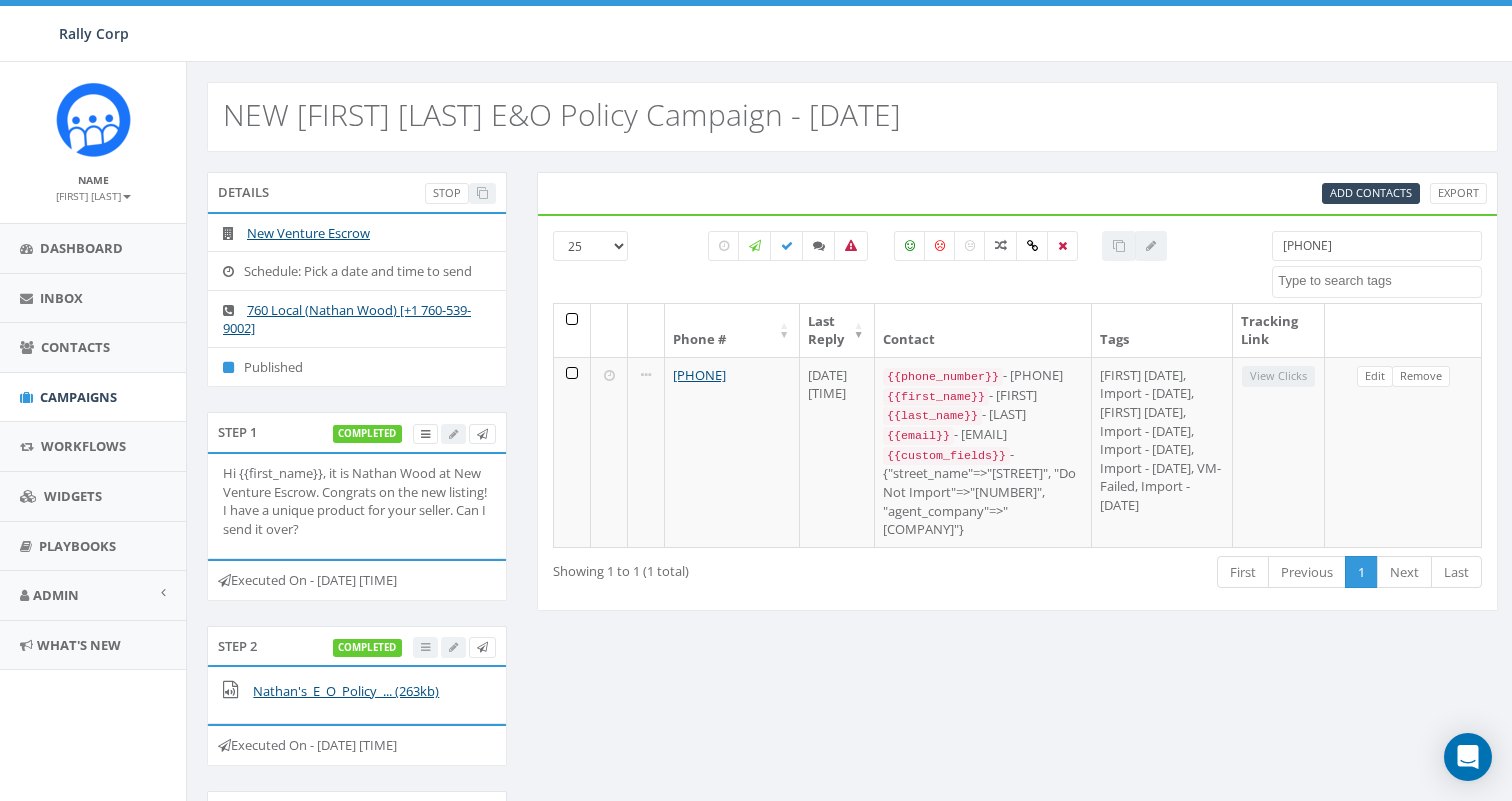 drag, startPoint x: 1384, startPoint y: 242, endPoint x: 1028, endPoint y: 195, distance: 359.0891 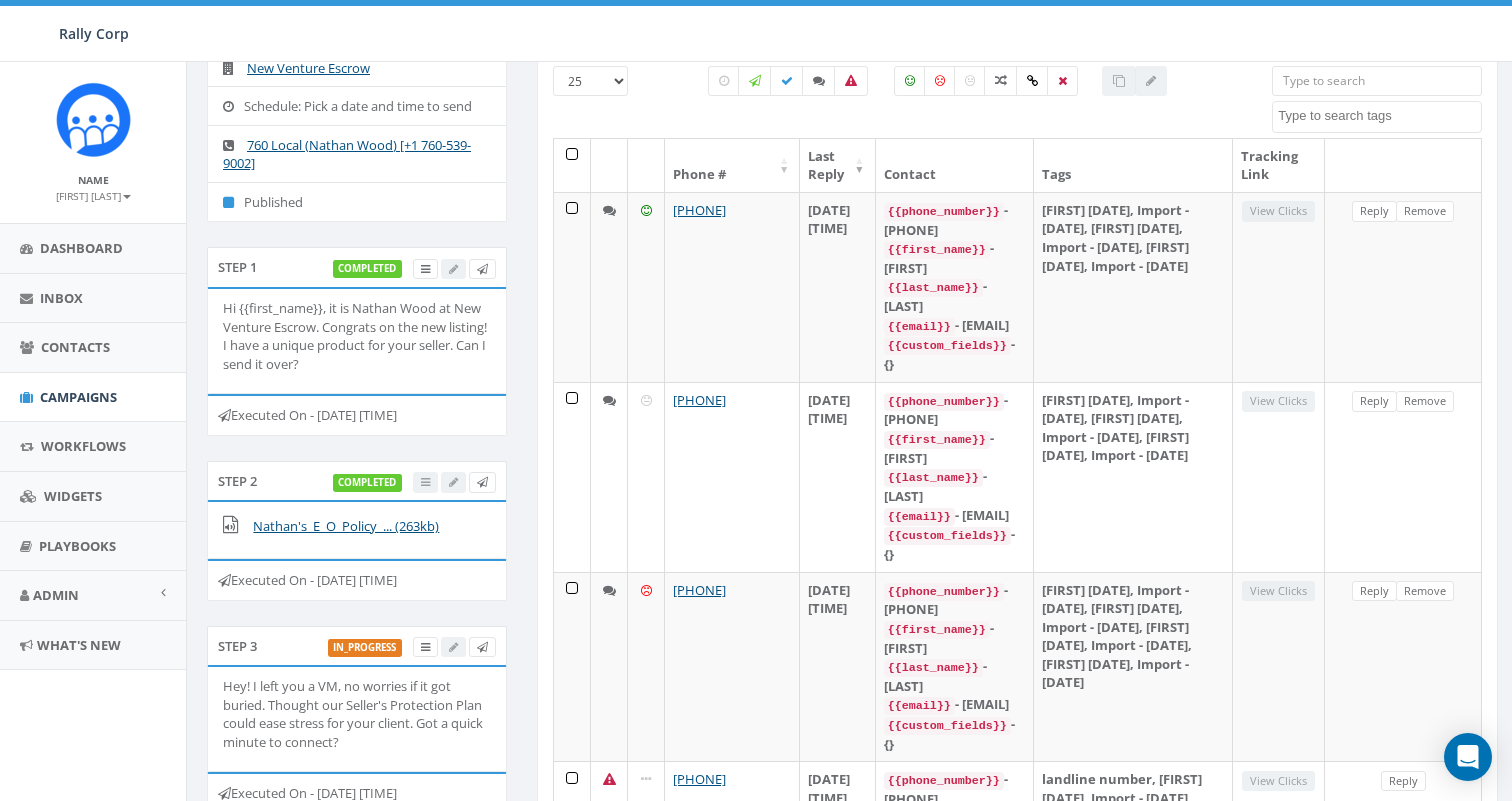 scroll, scrollTop: 163, scrollLeft: 0, axis: vertical 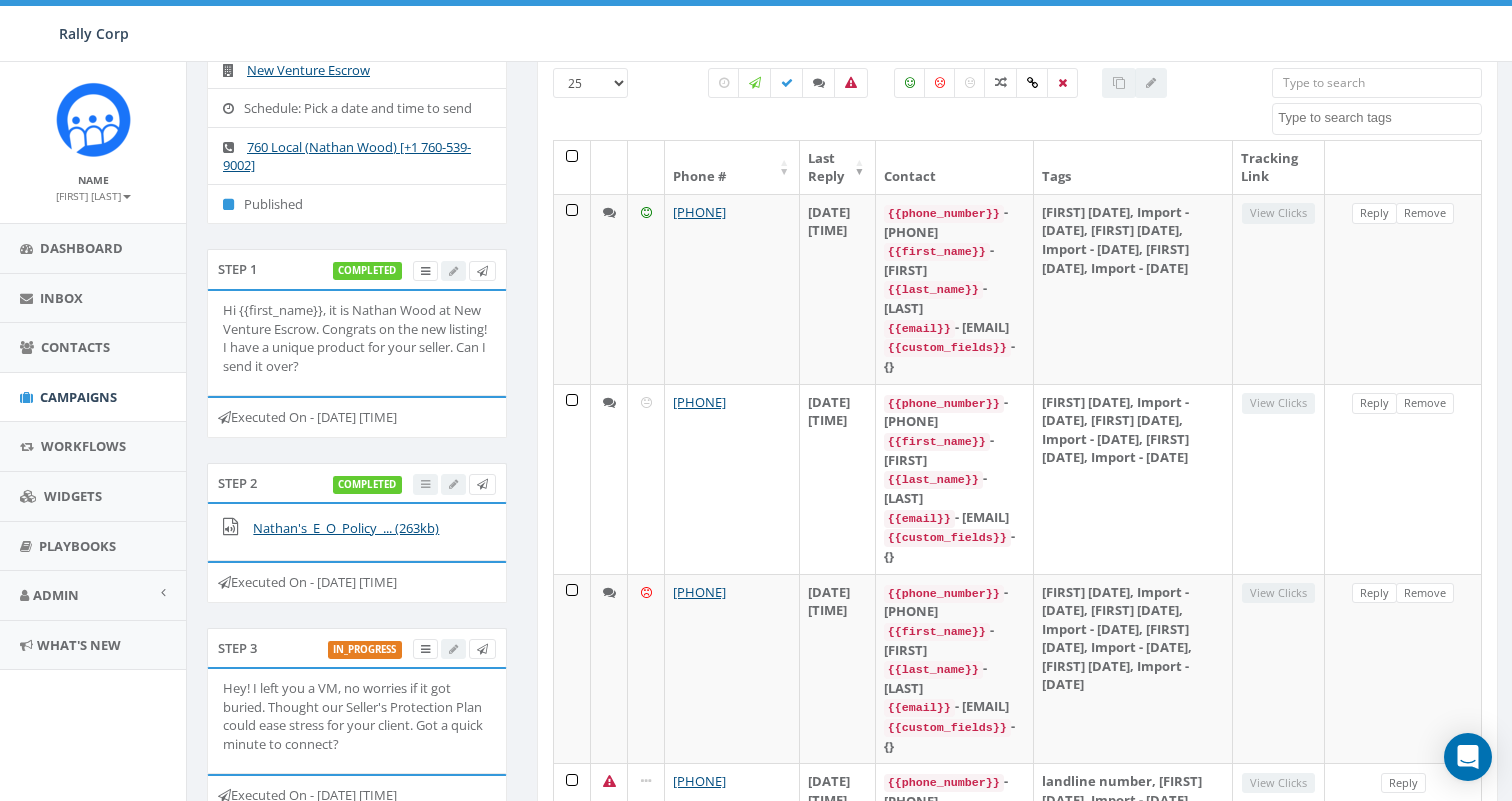 click at bounding box center [1377, 83] 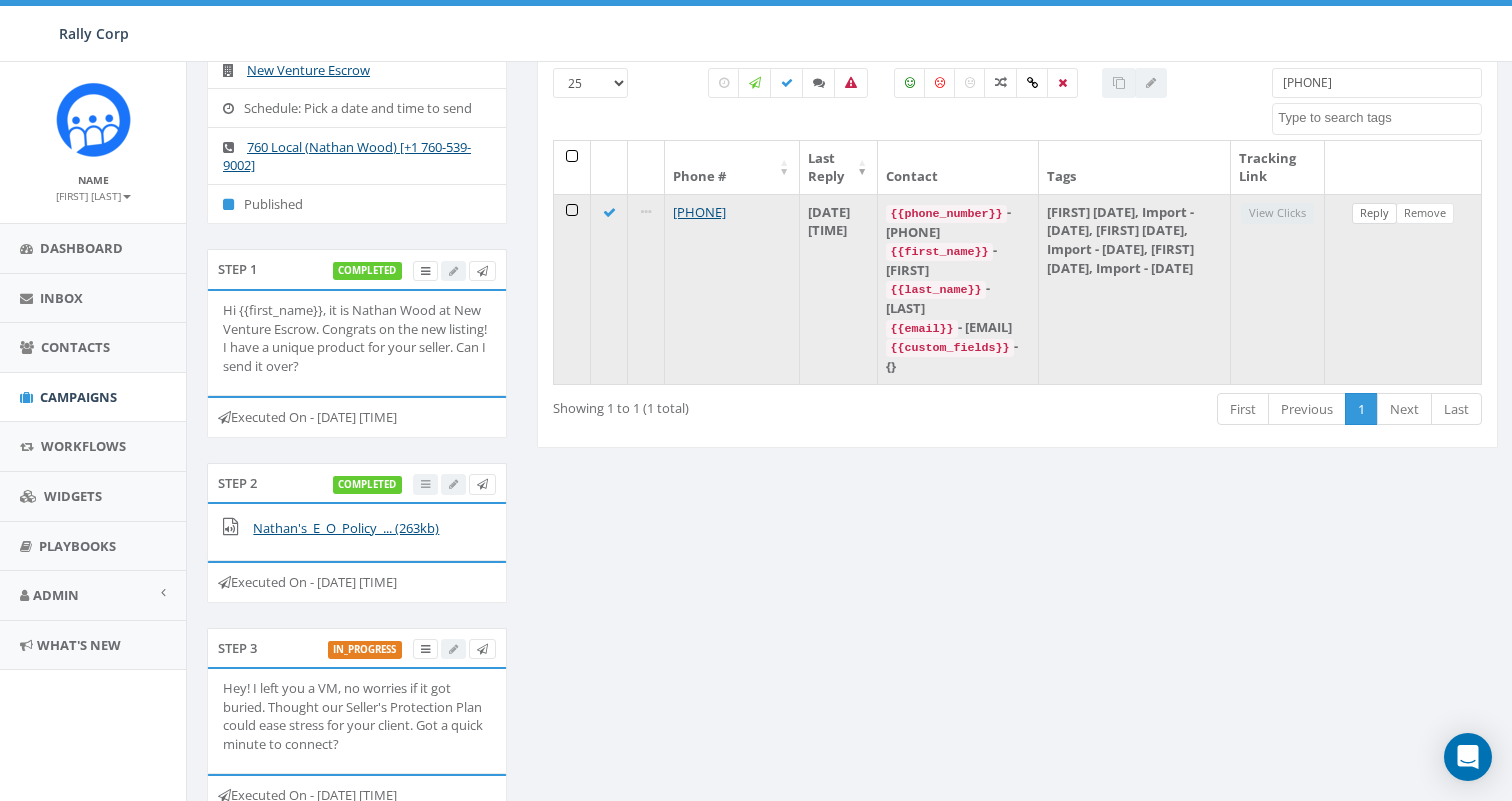 type on "[PHONE]" 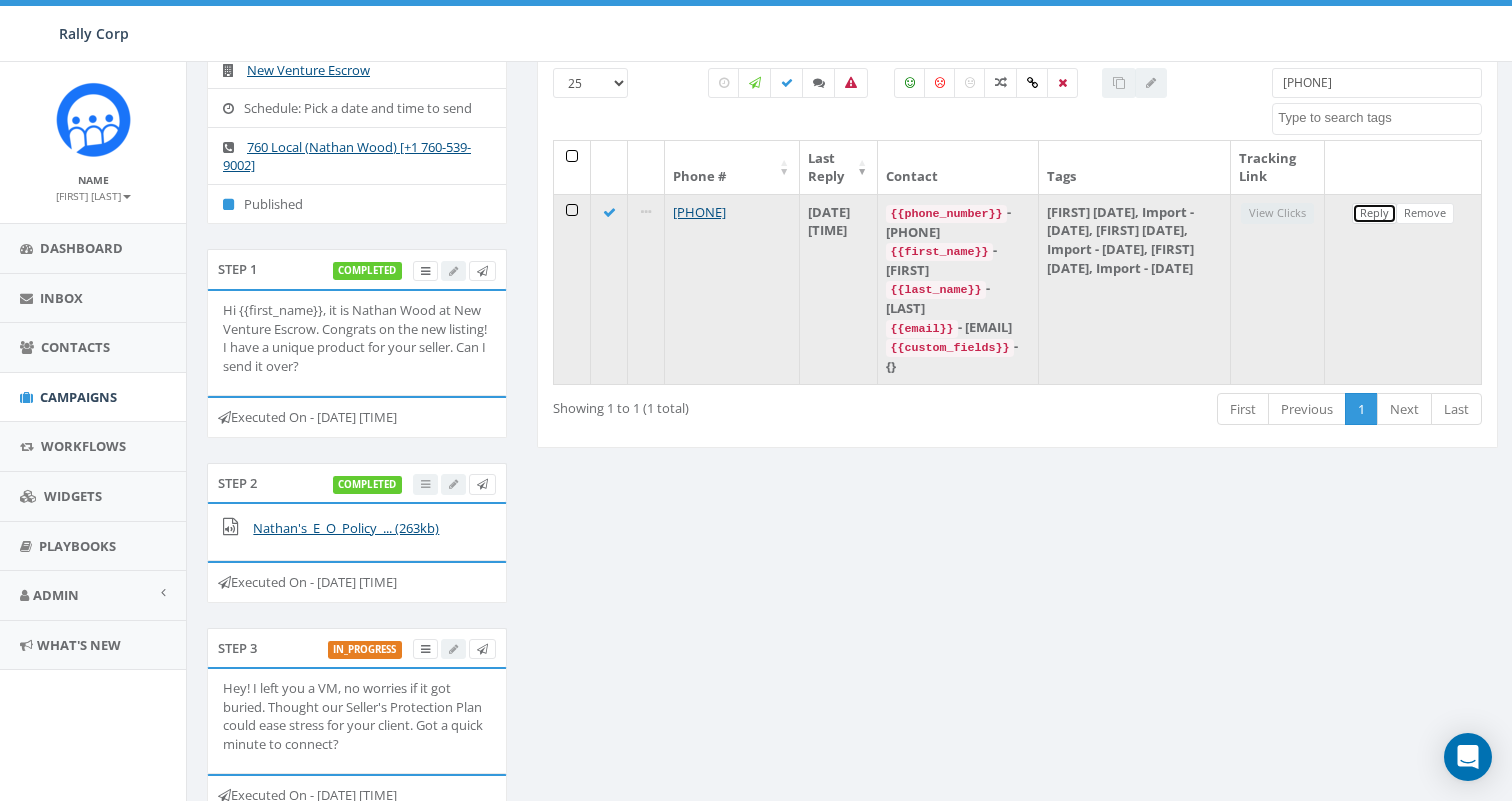 click on "Reply" at bounding box center (1374, 213) 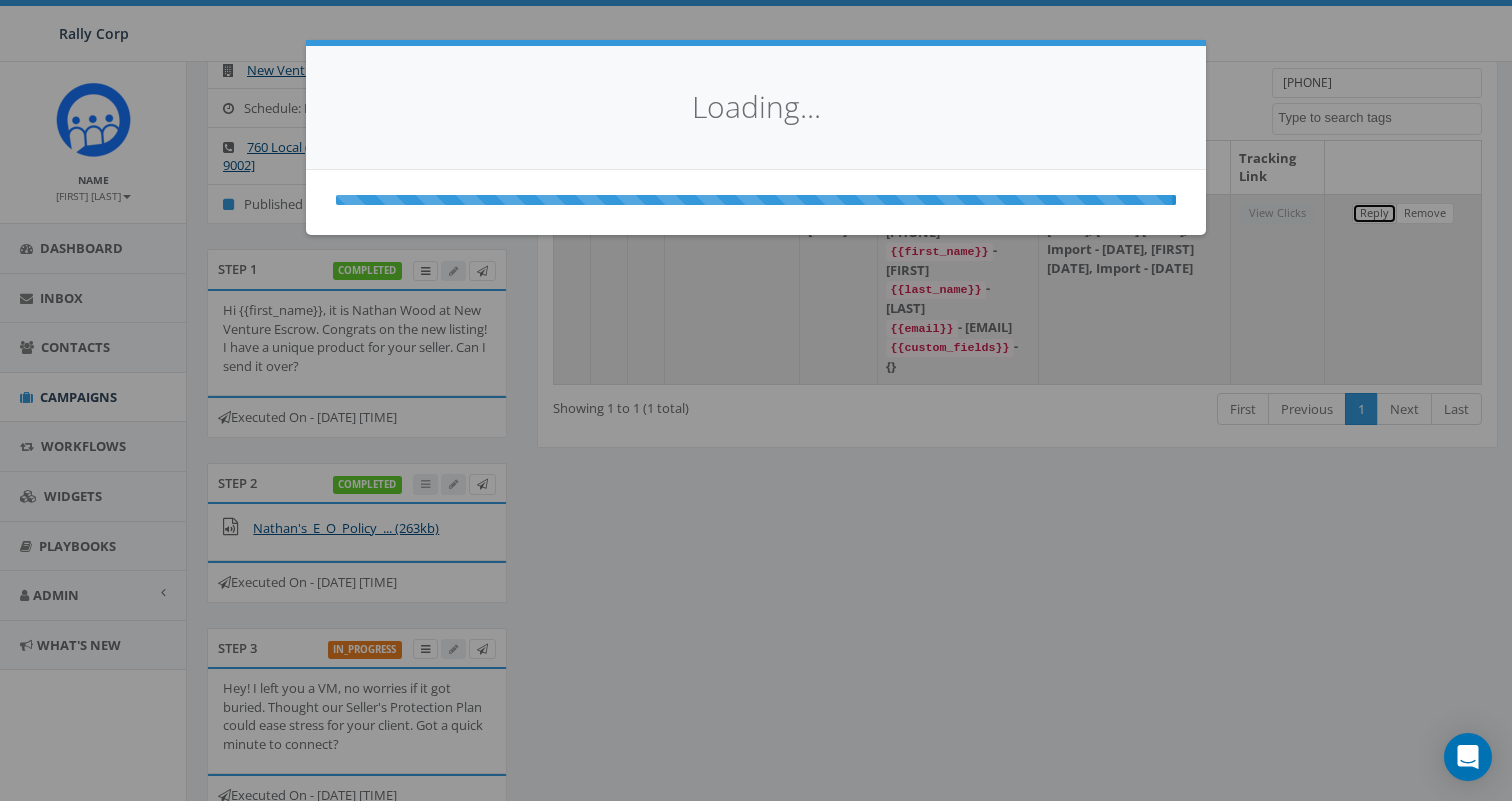 select 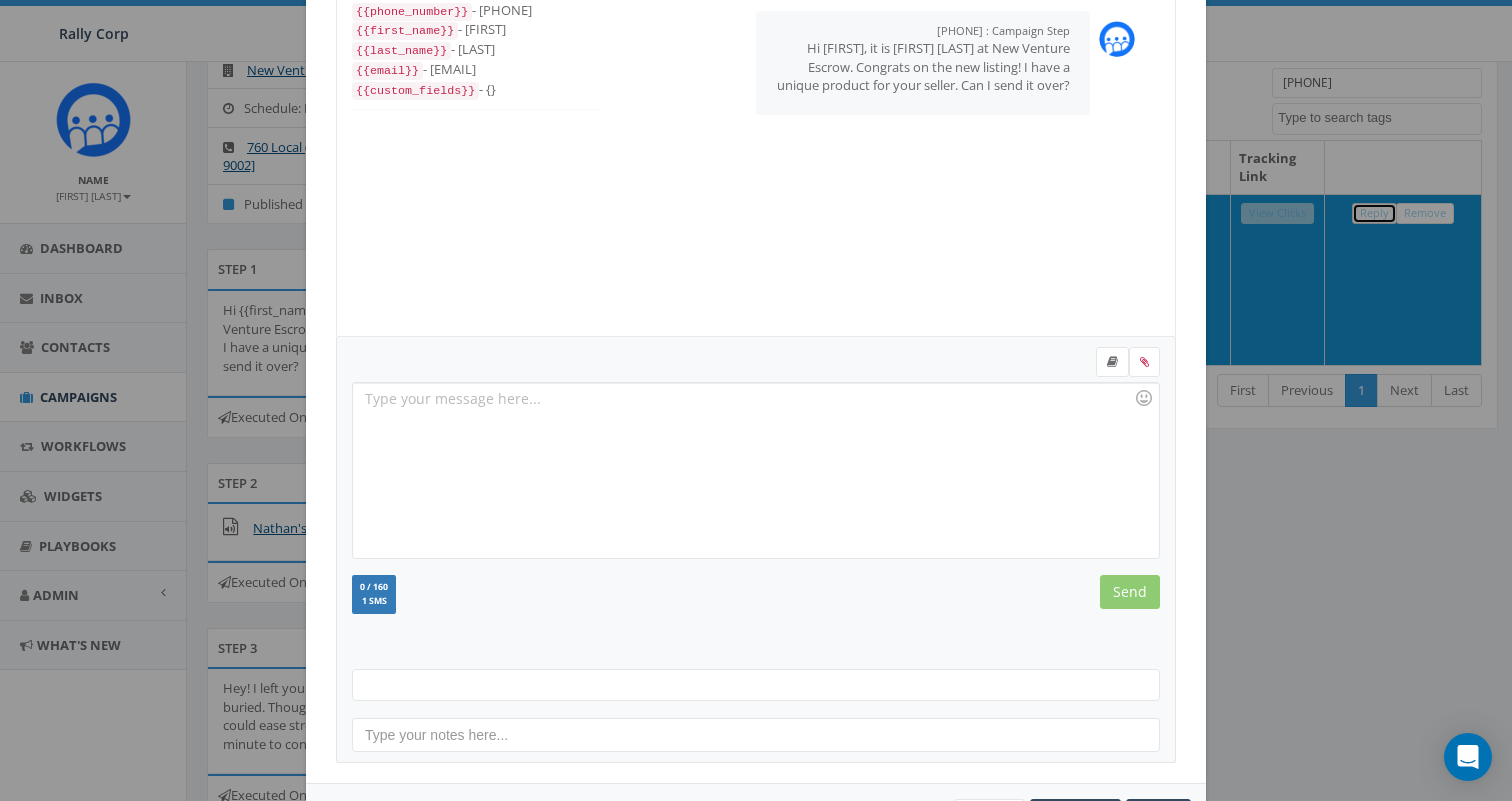 scroll, scrollTop: 201, scrollLeft: 0, axis: vertical 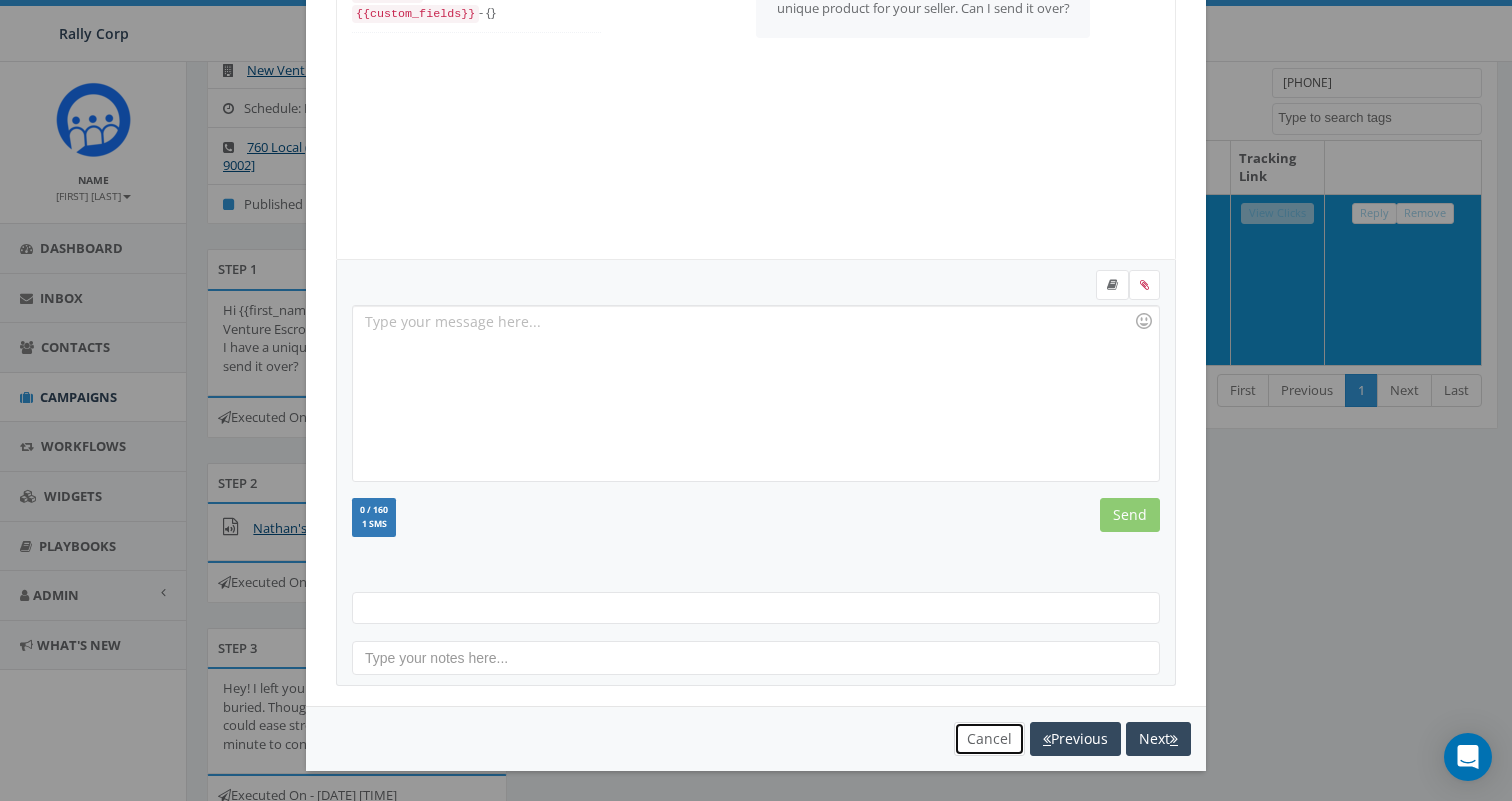 click on "Cancel" at bounding box center (989, 739) 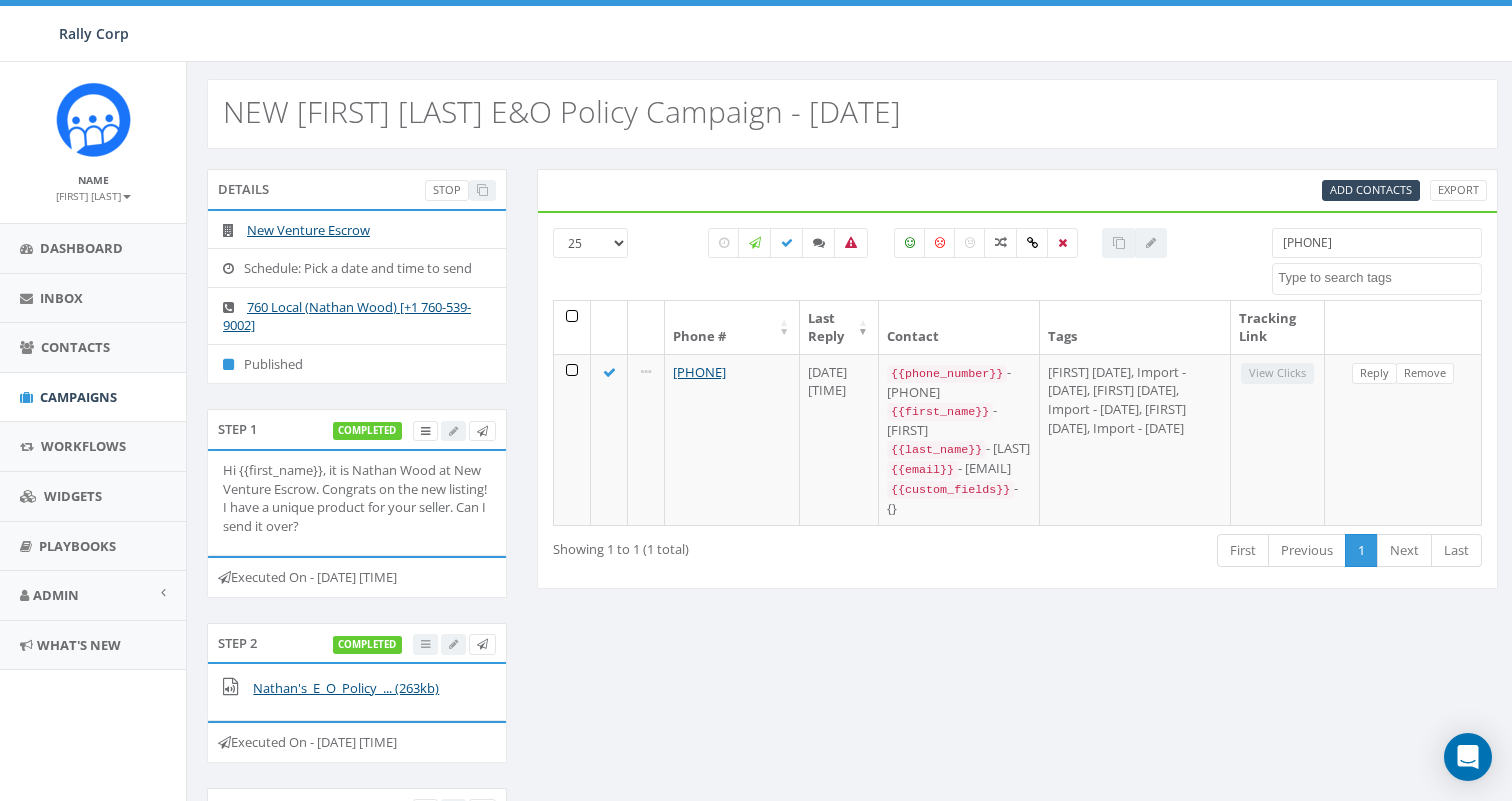 scroll, scrollTop: 0, scrollLeft: 0, axis: both 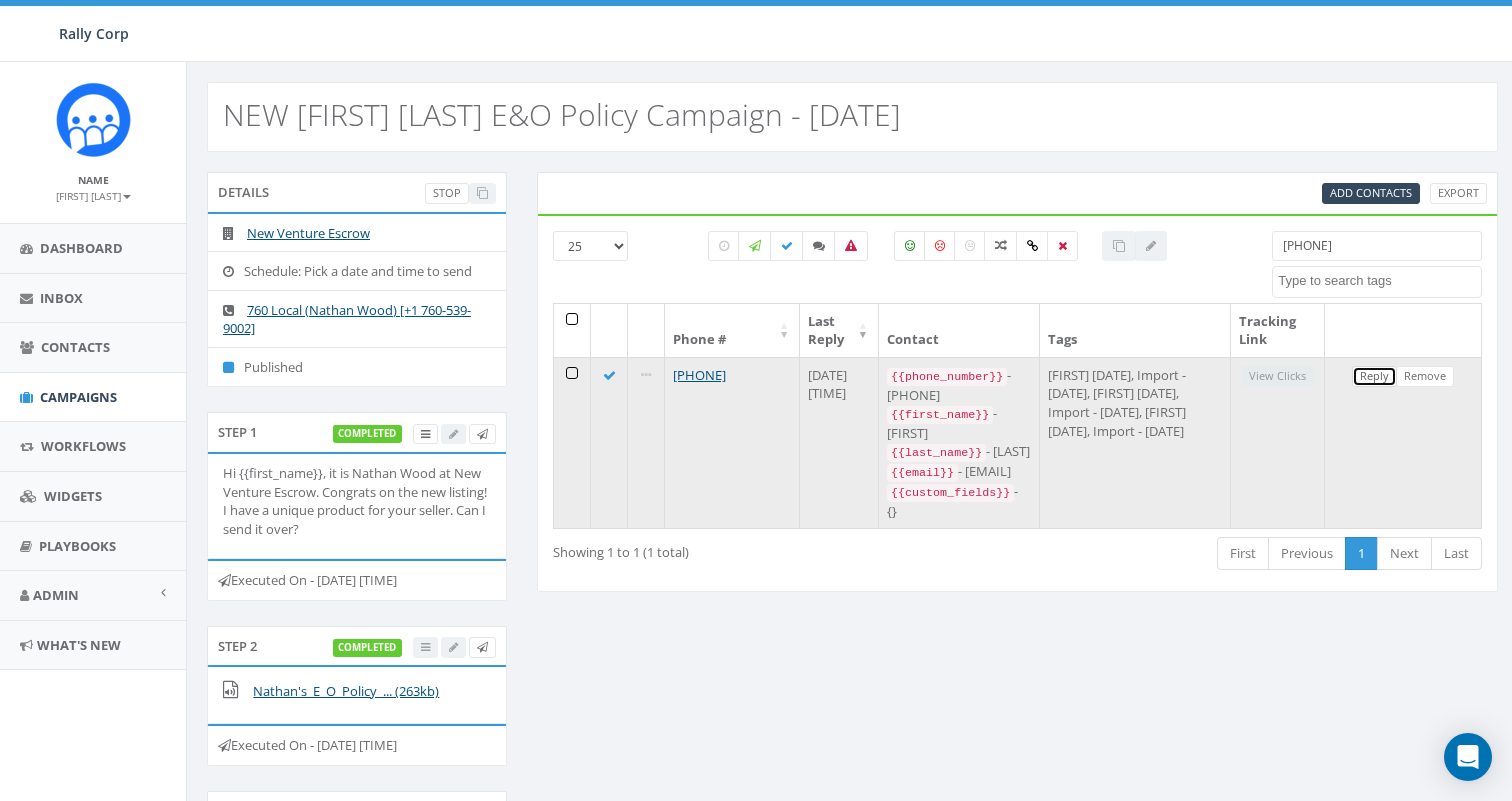 click on "Reply" at bounding box center (1374, 376) 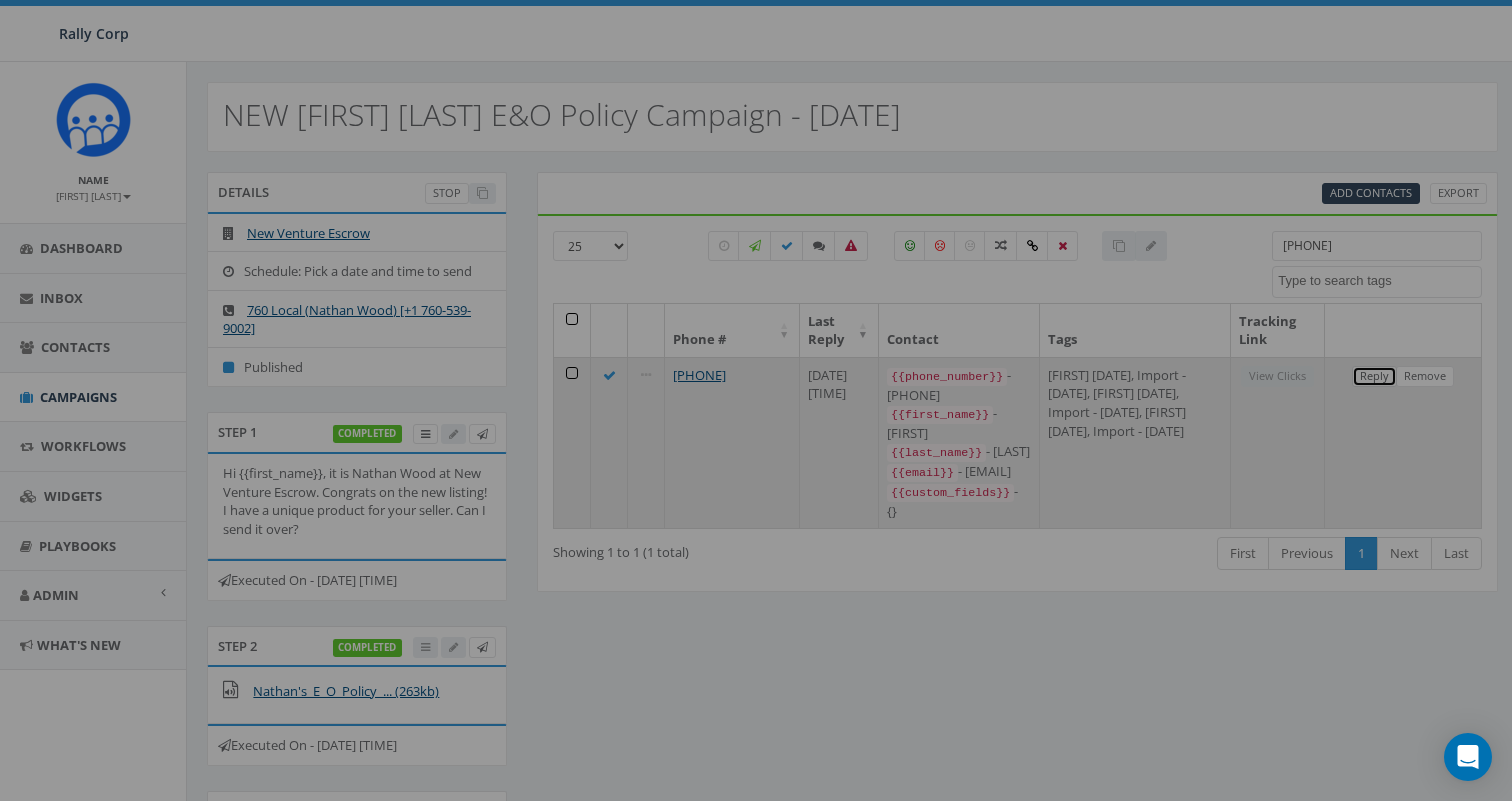 scroll, scrollTop: 0, scrollLeft: 0, axis: both 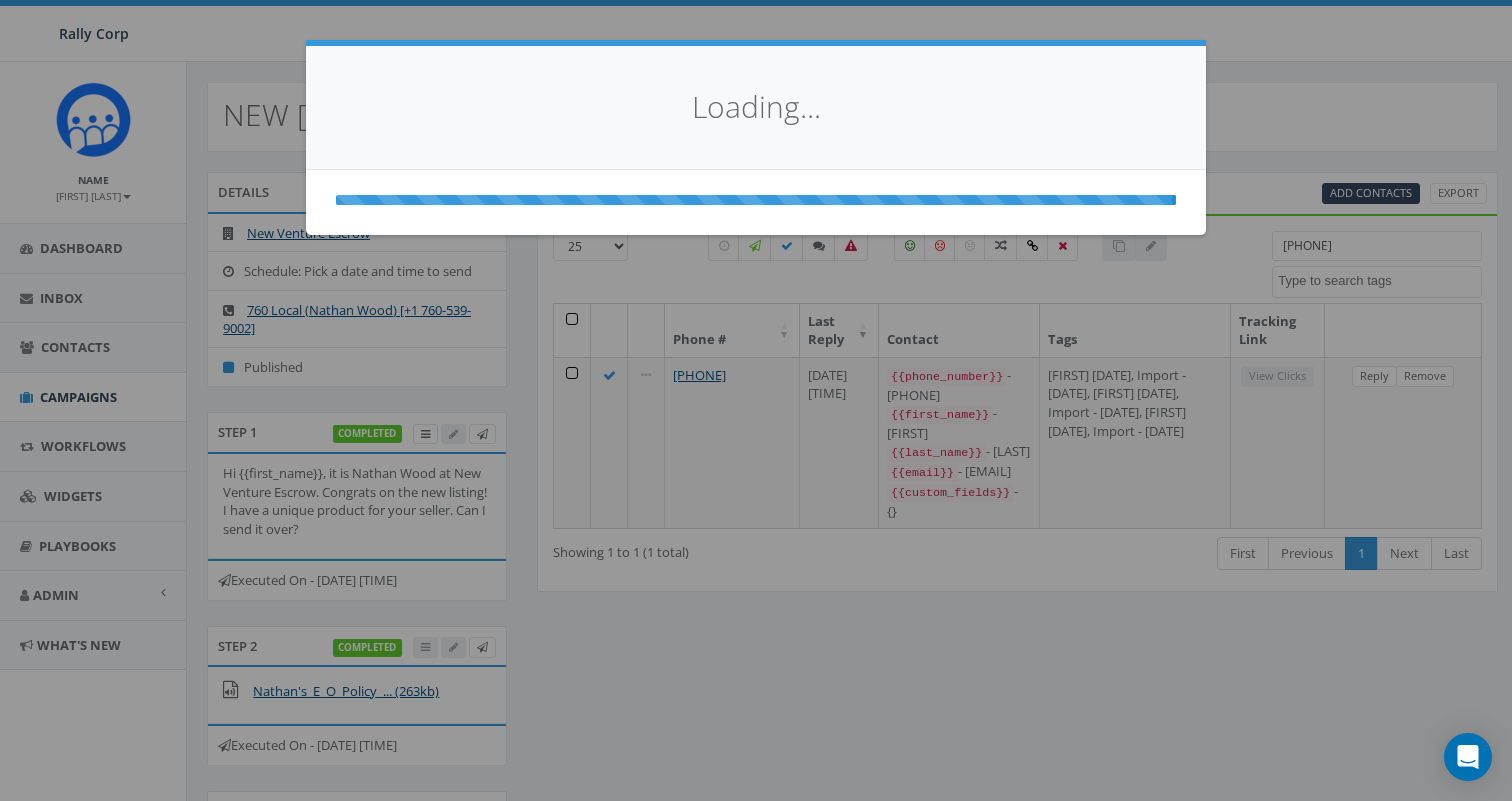 select 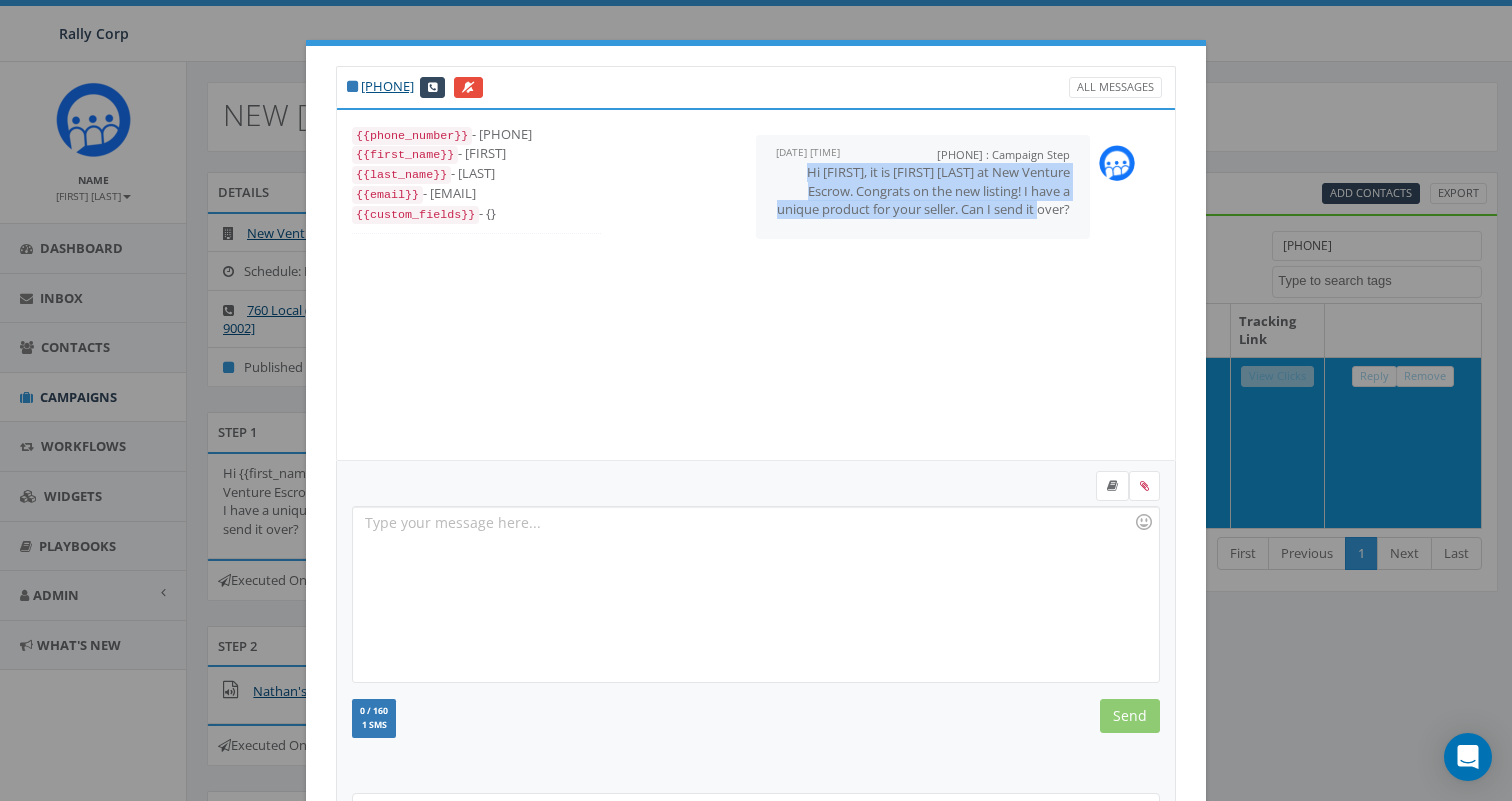 drag, startPoint x: 798, startPoint y: 172, endPoint x: 1078, endPoint y: 228, distance: 285.5451 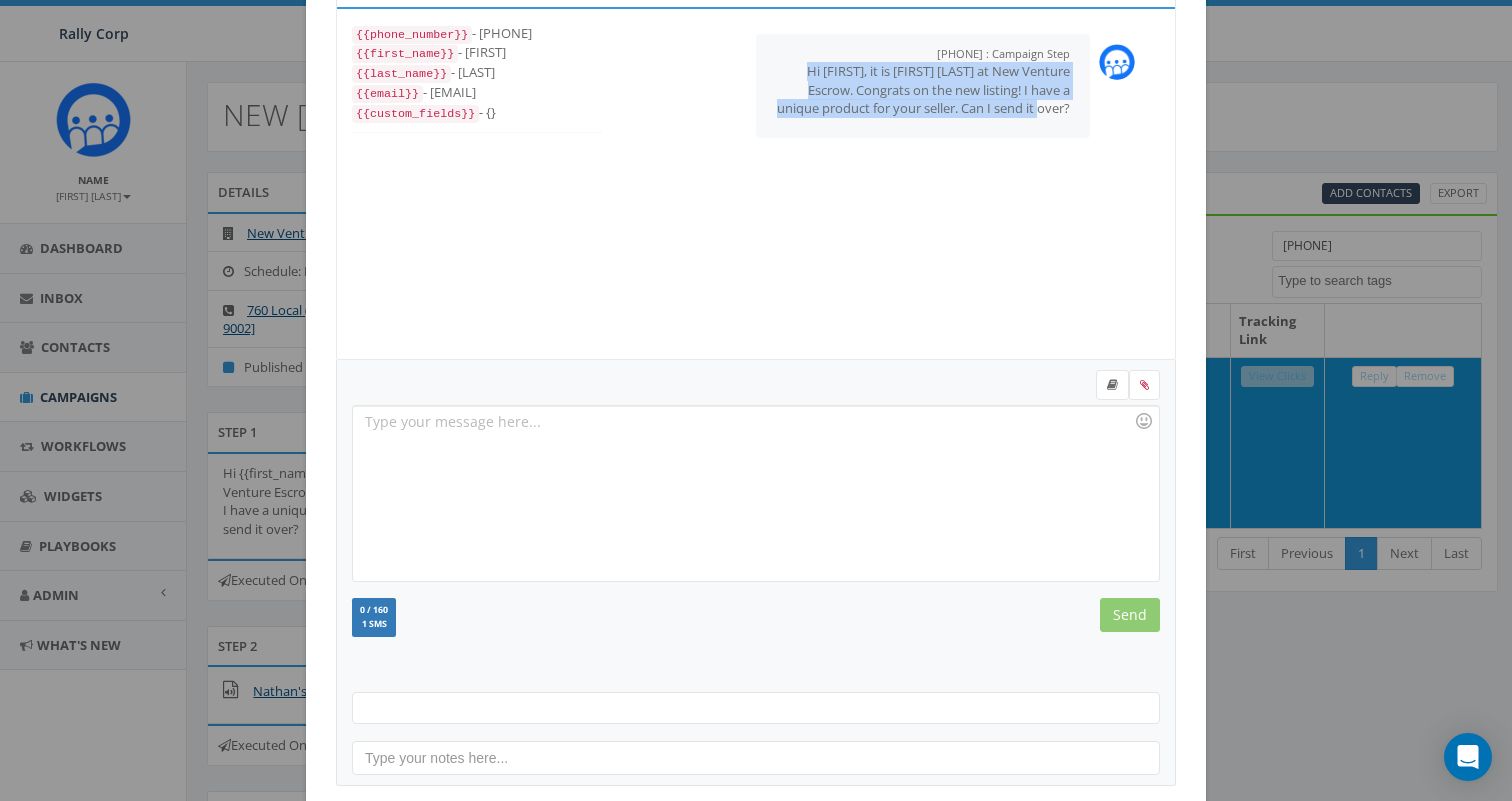 scroll, scrollTop: 201, scrollLeft: 0, axis: vertical 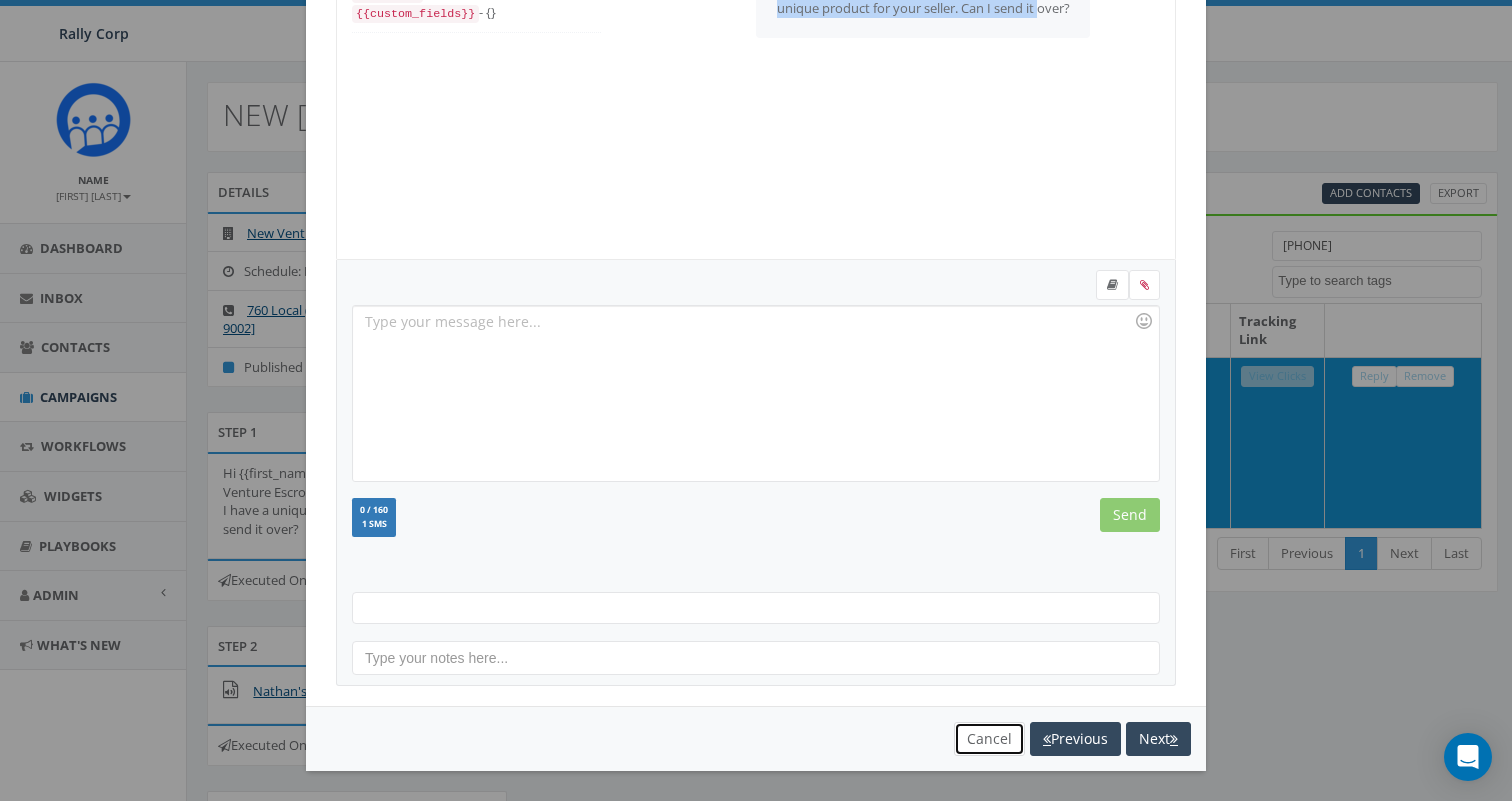 click on "Cancel" at bounding box center [989, 739] 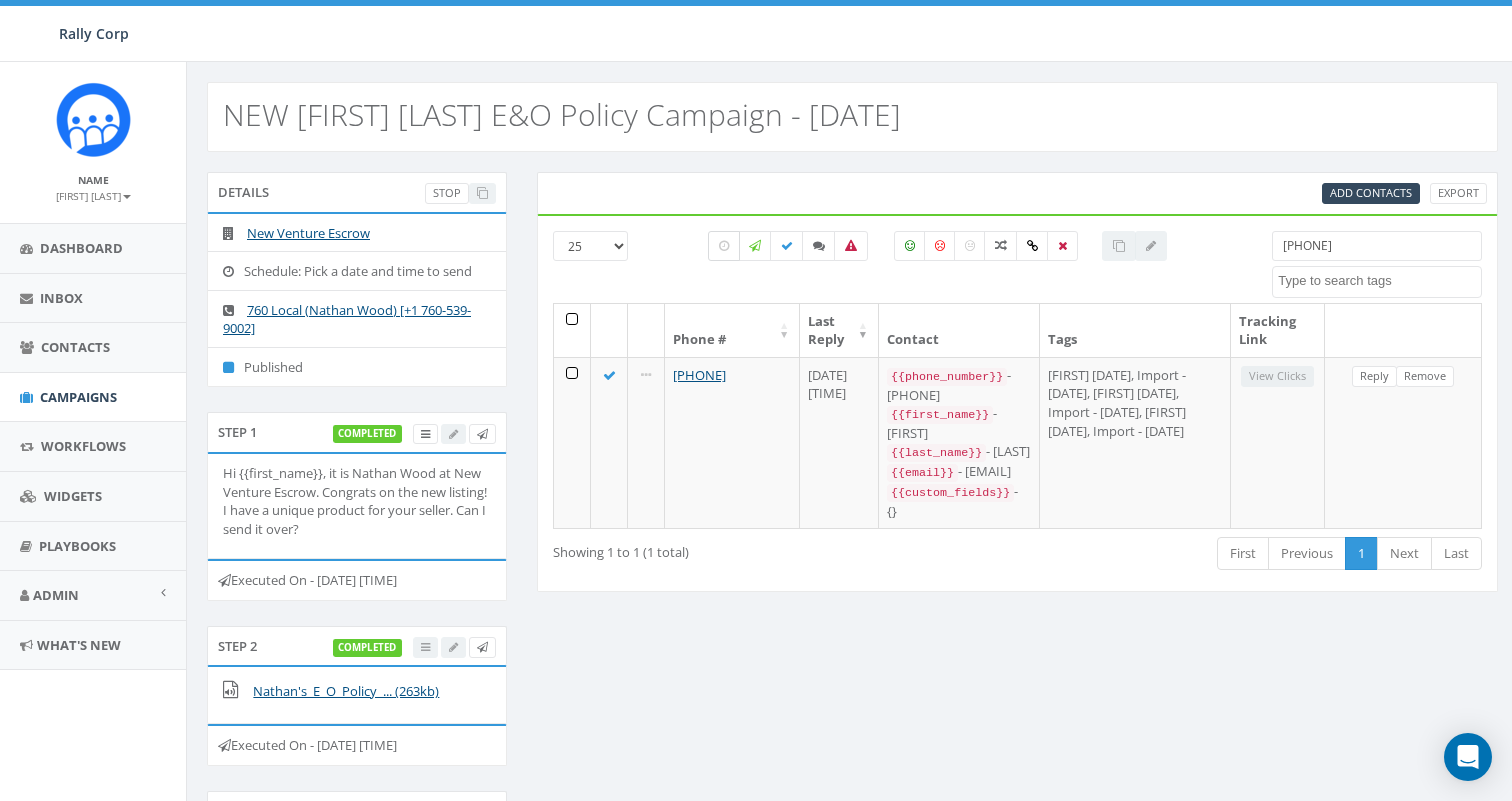 click at bounding box center (724, 246) 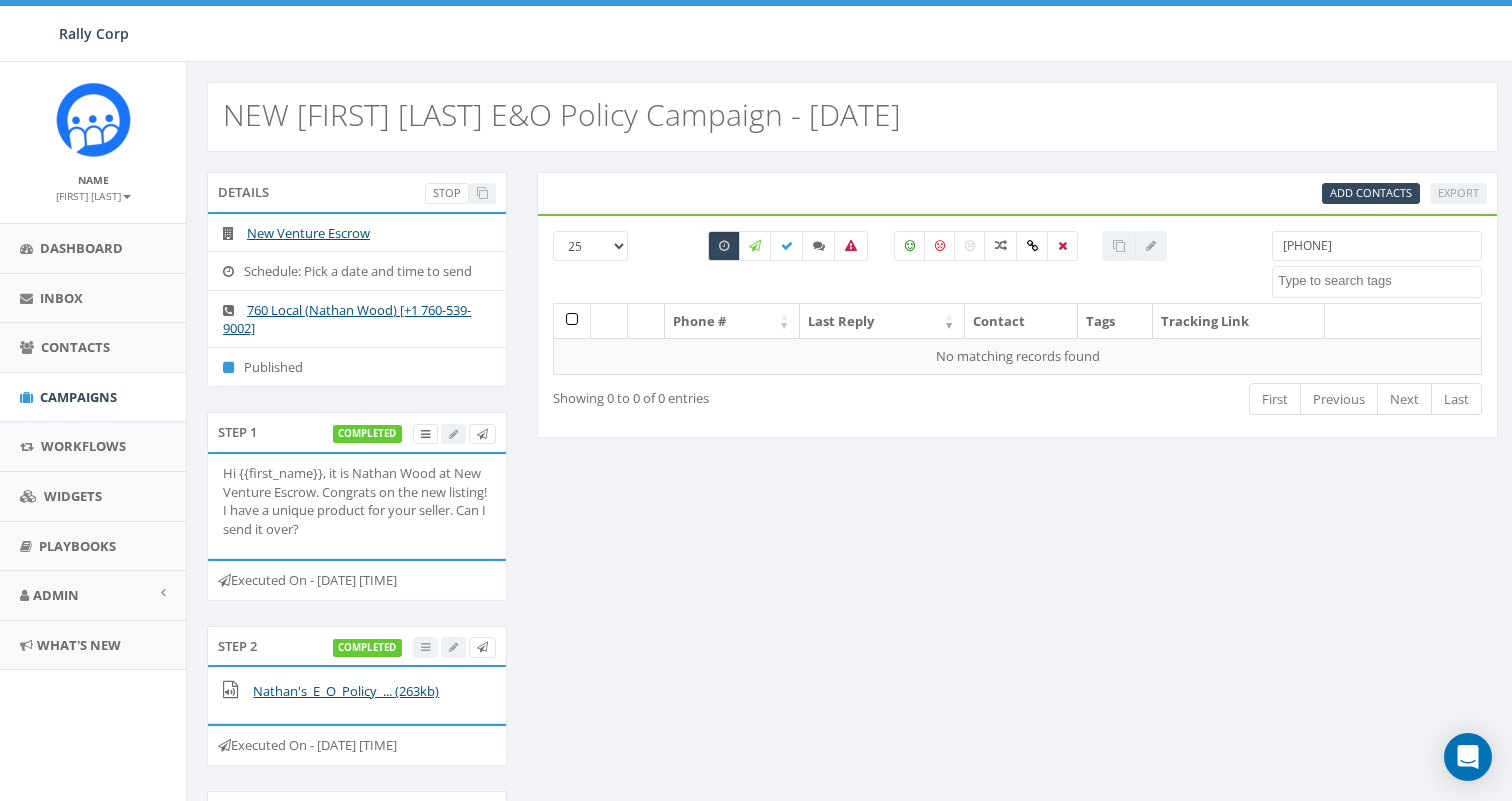 drag, startPoint x: 1372, startPoint y: 249, endPoint x: 1024, endPoint y: 222, distance: 349.04584 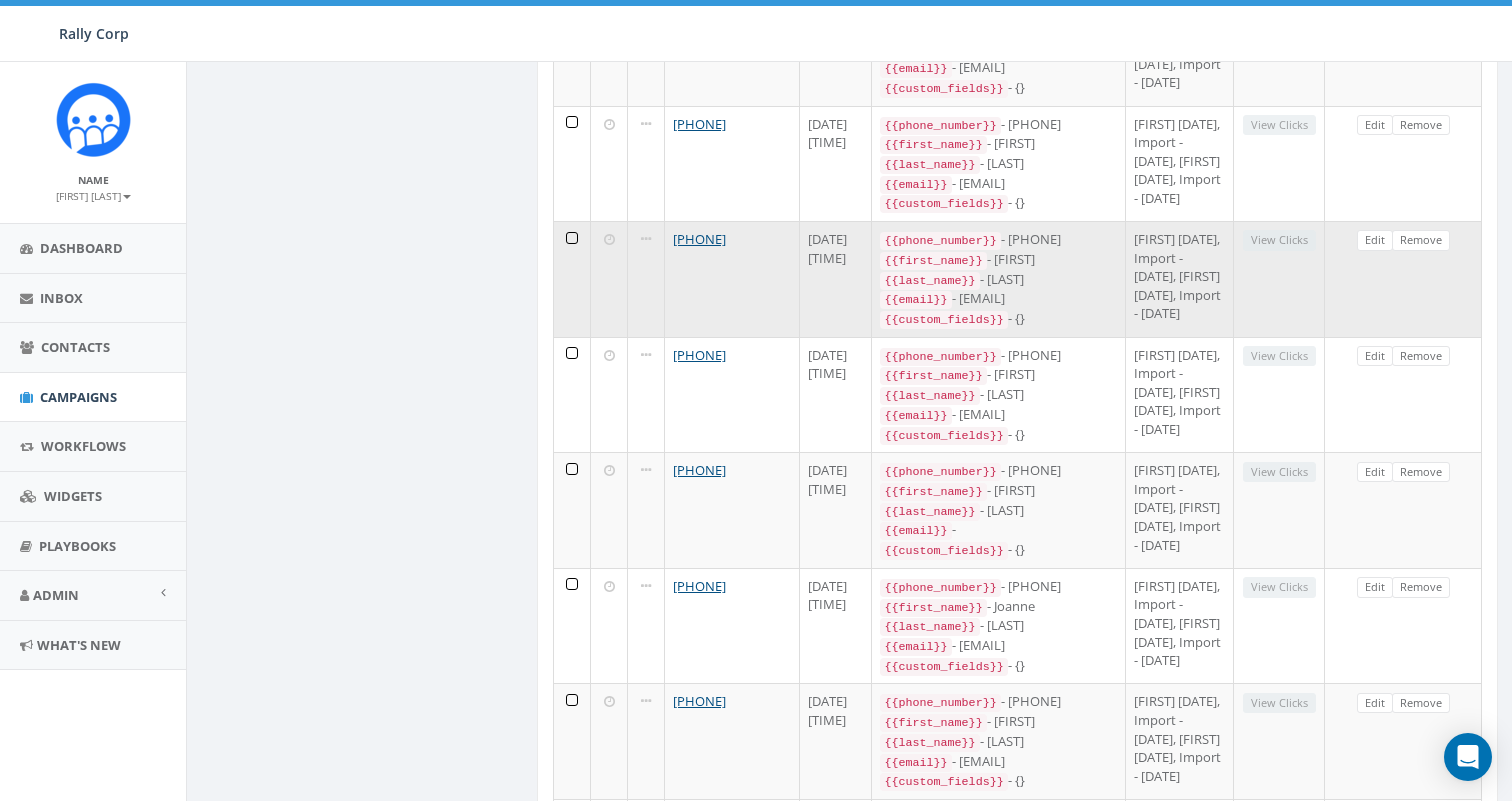 scroll, scrollTop: 3481, scrollLeft: 0, axis: vertical 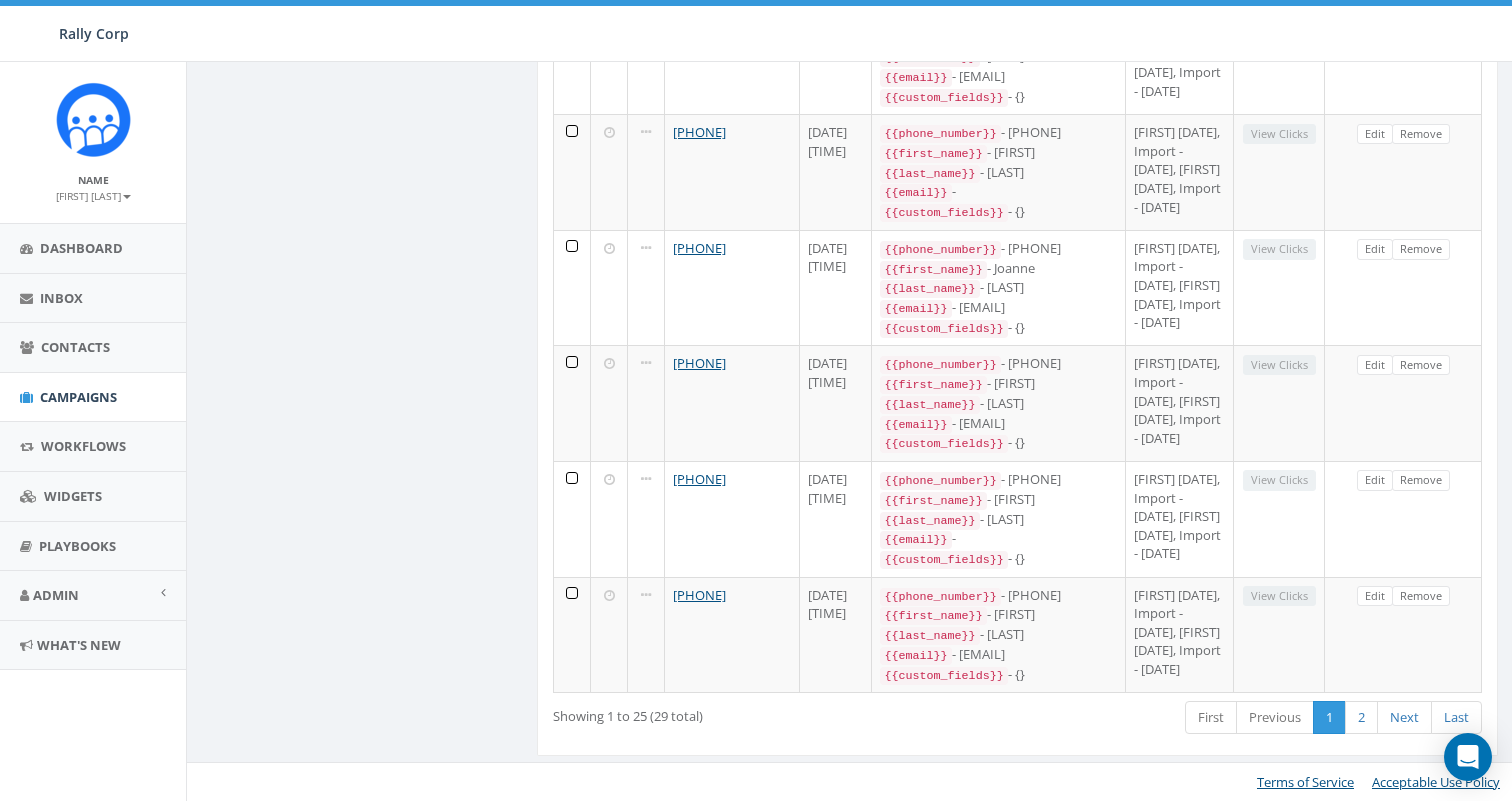 type 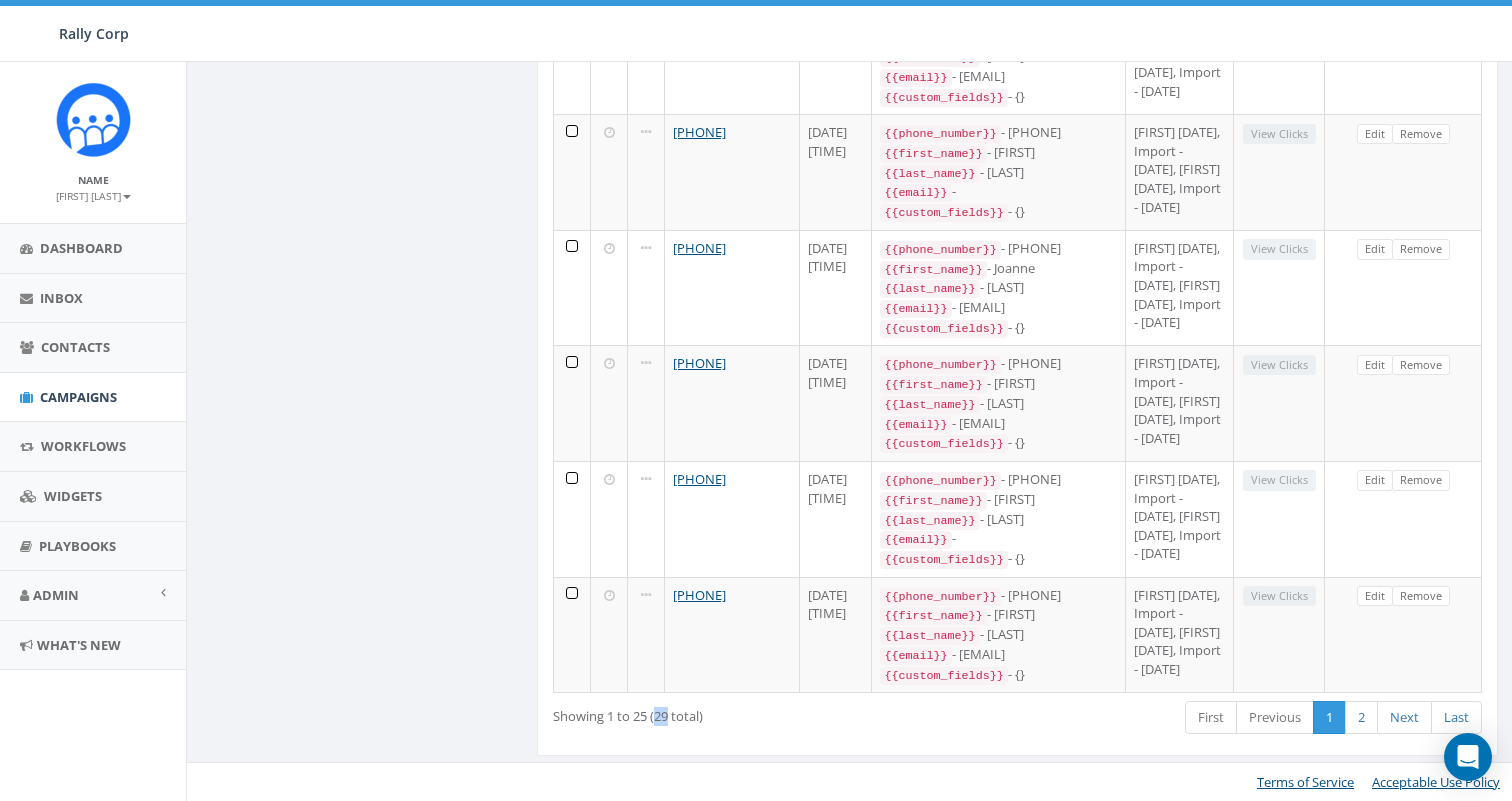 click on "Showing 1 to 25 (29 total)" at bounding box center (737, 712) 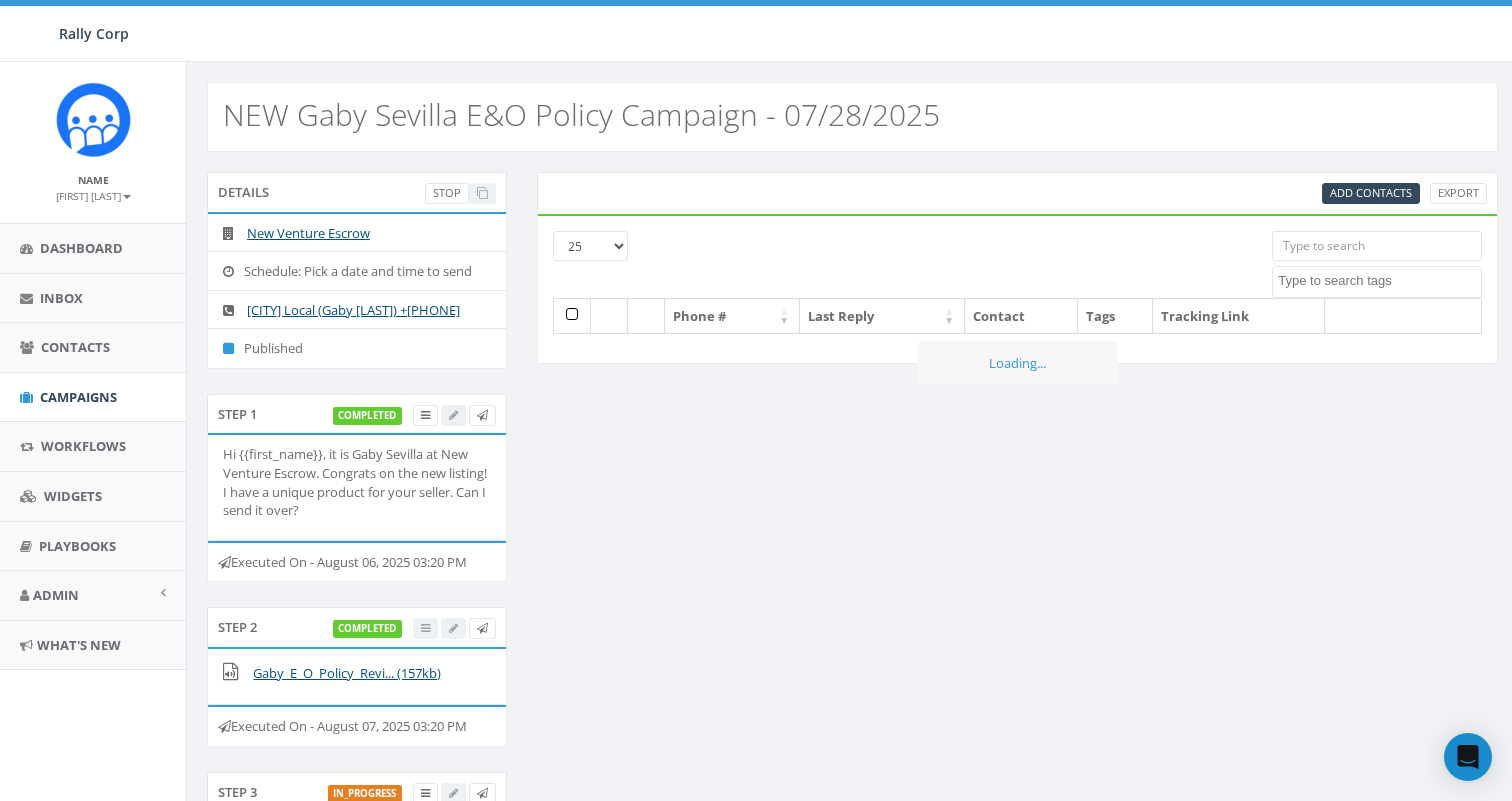 select 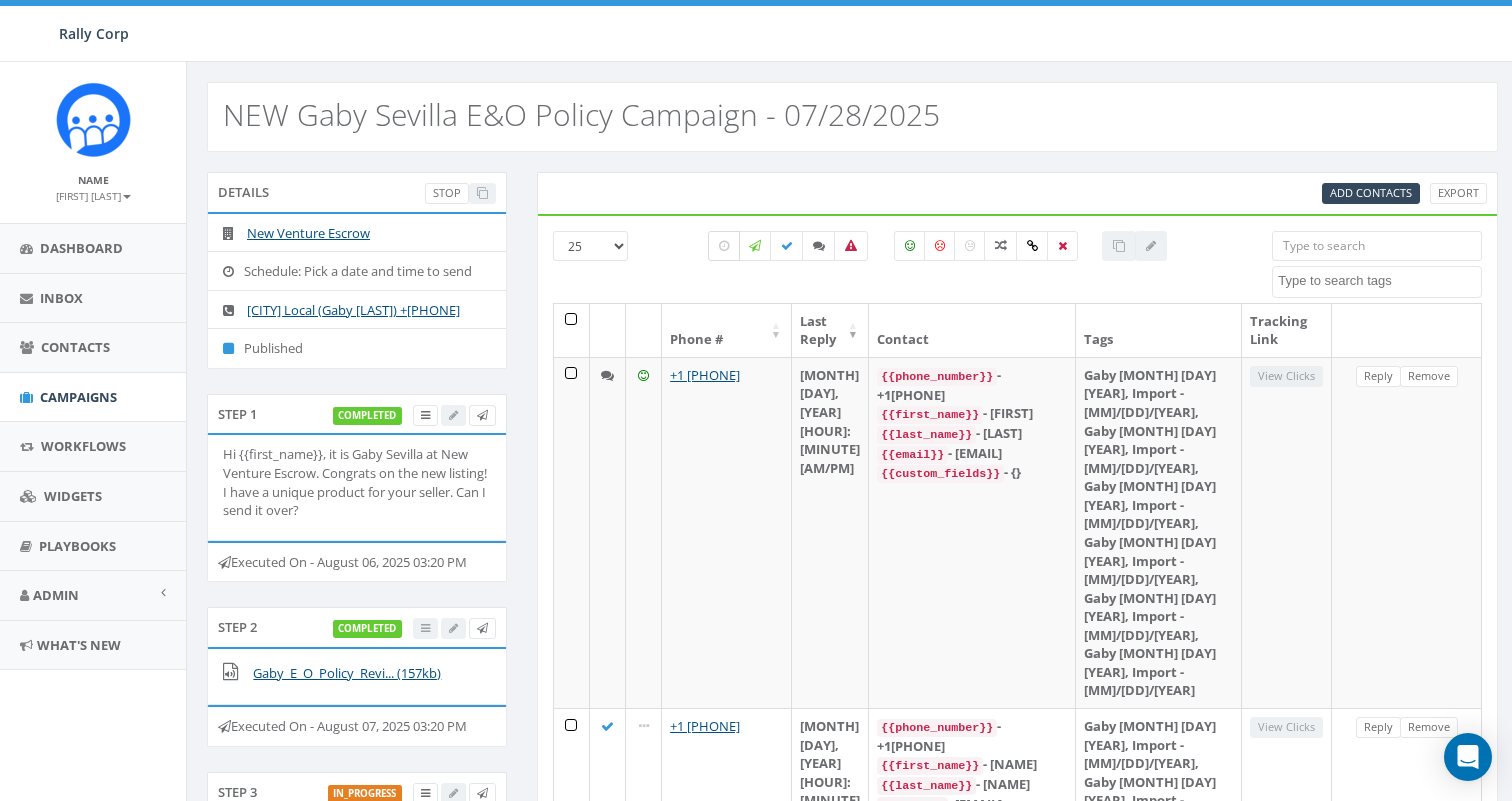 click at bounding box center [724, 246] 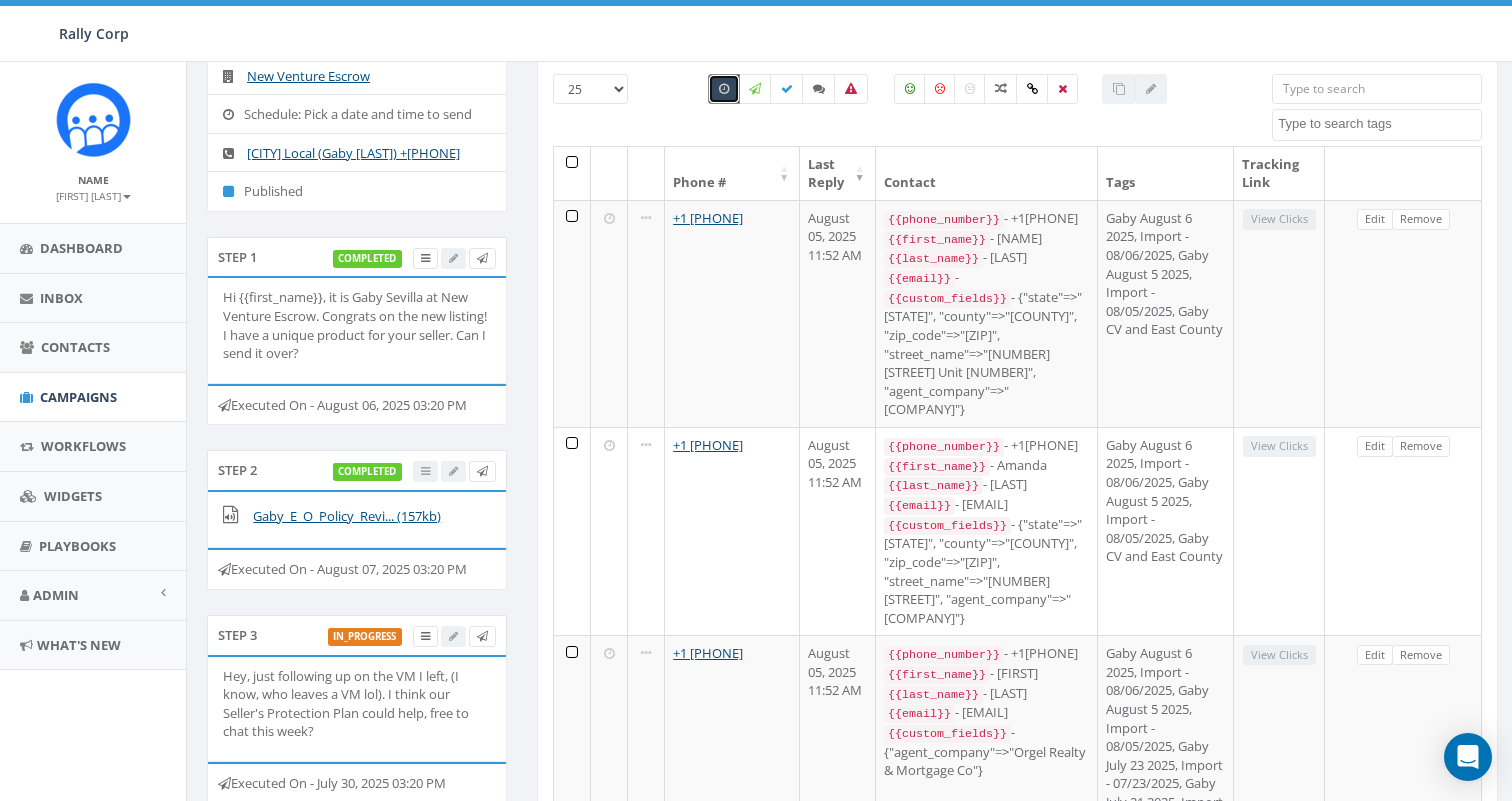 scroll, scrollTop: 200, scrollLeft: 0, axis: vertical 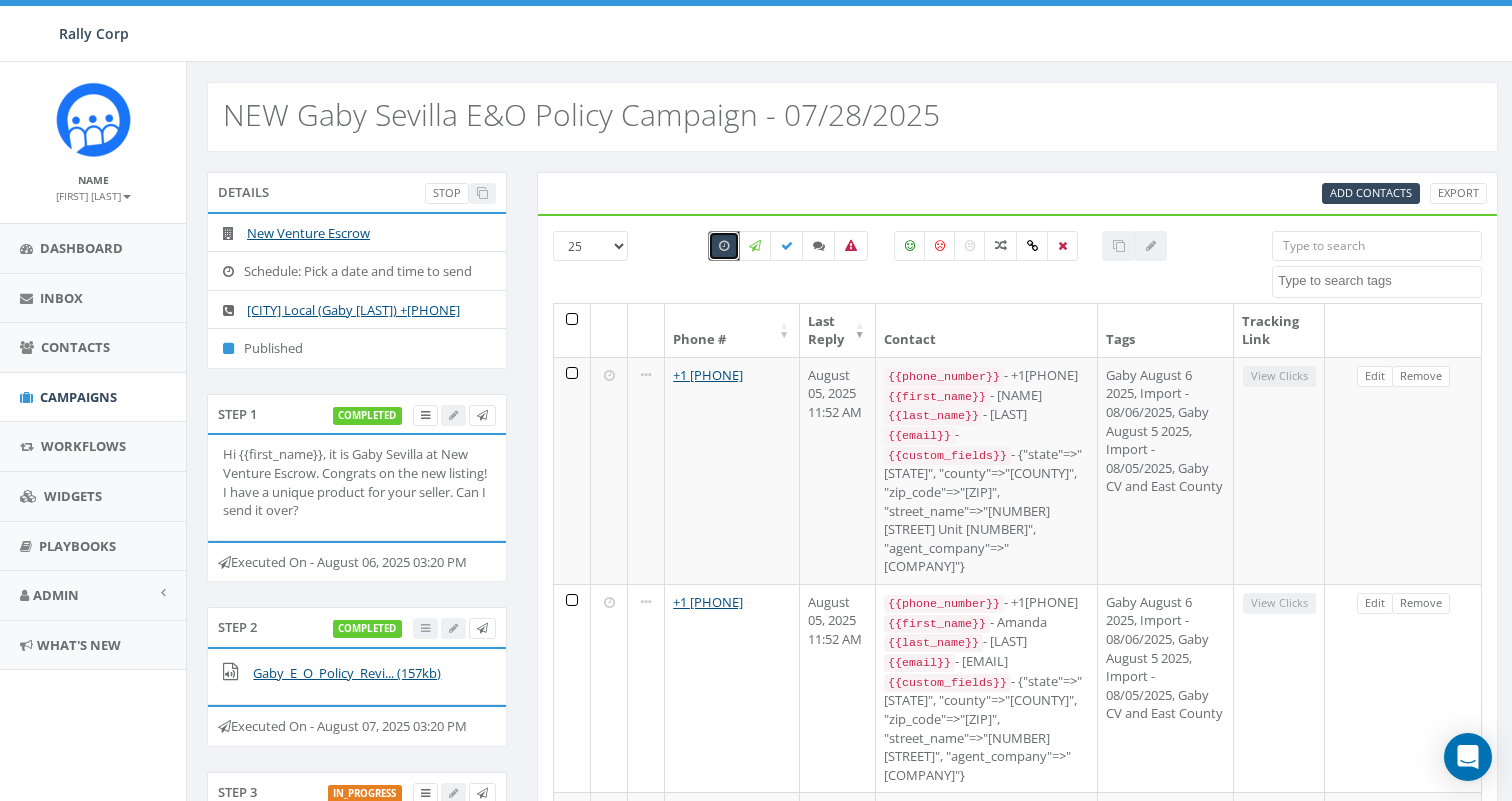 click at bounding box center (724, 246) 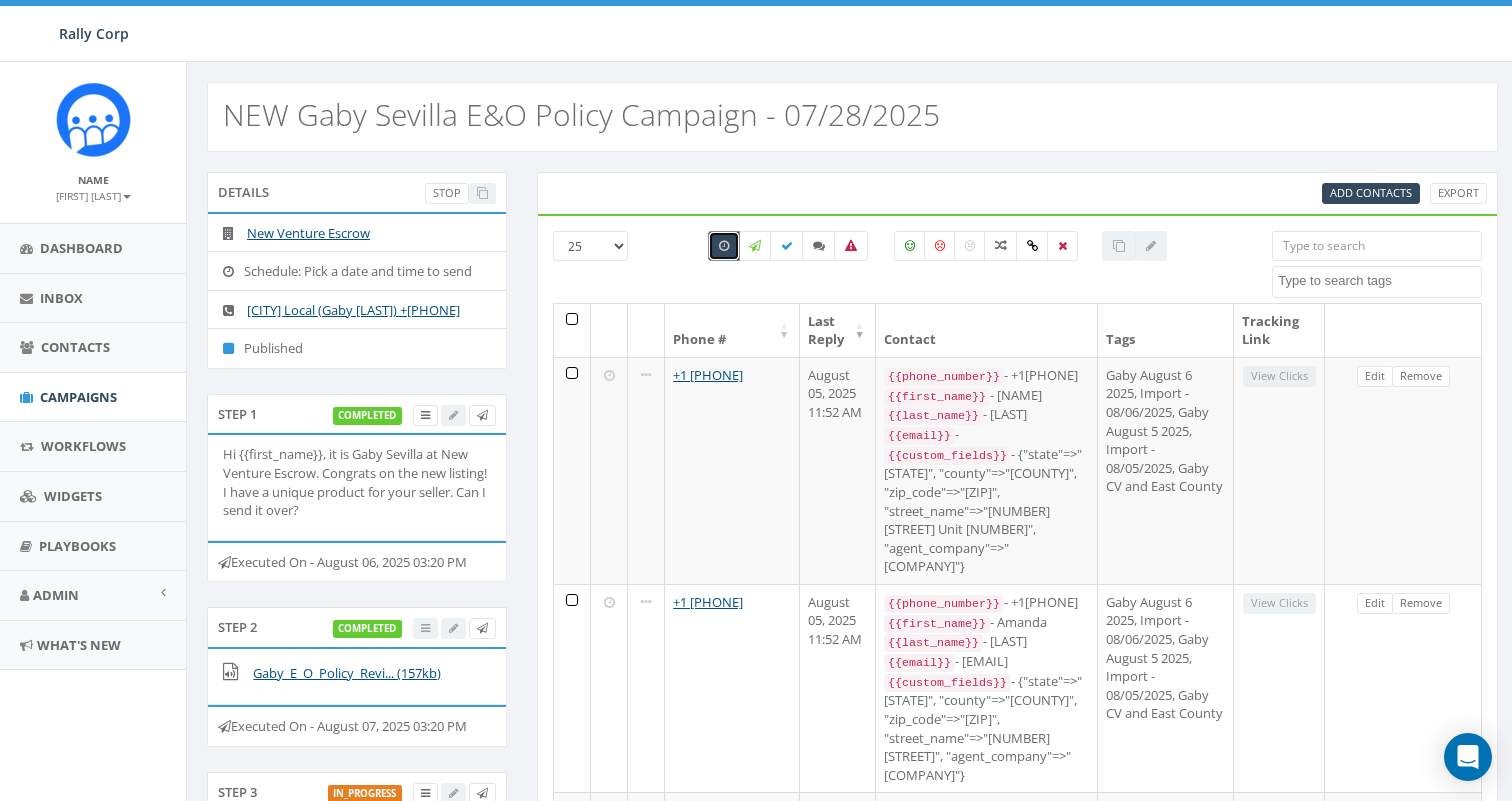 checkbox on "false" 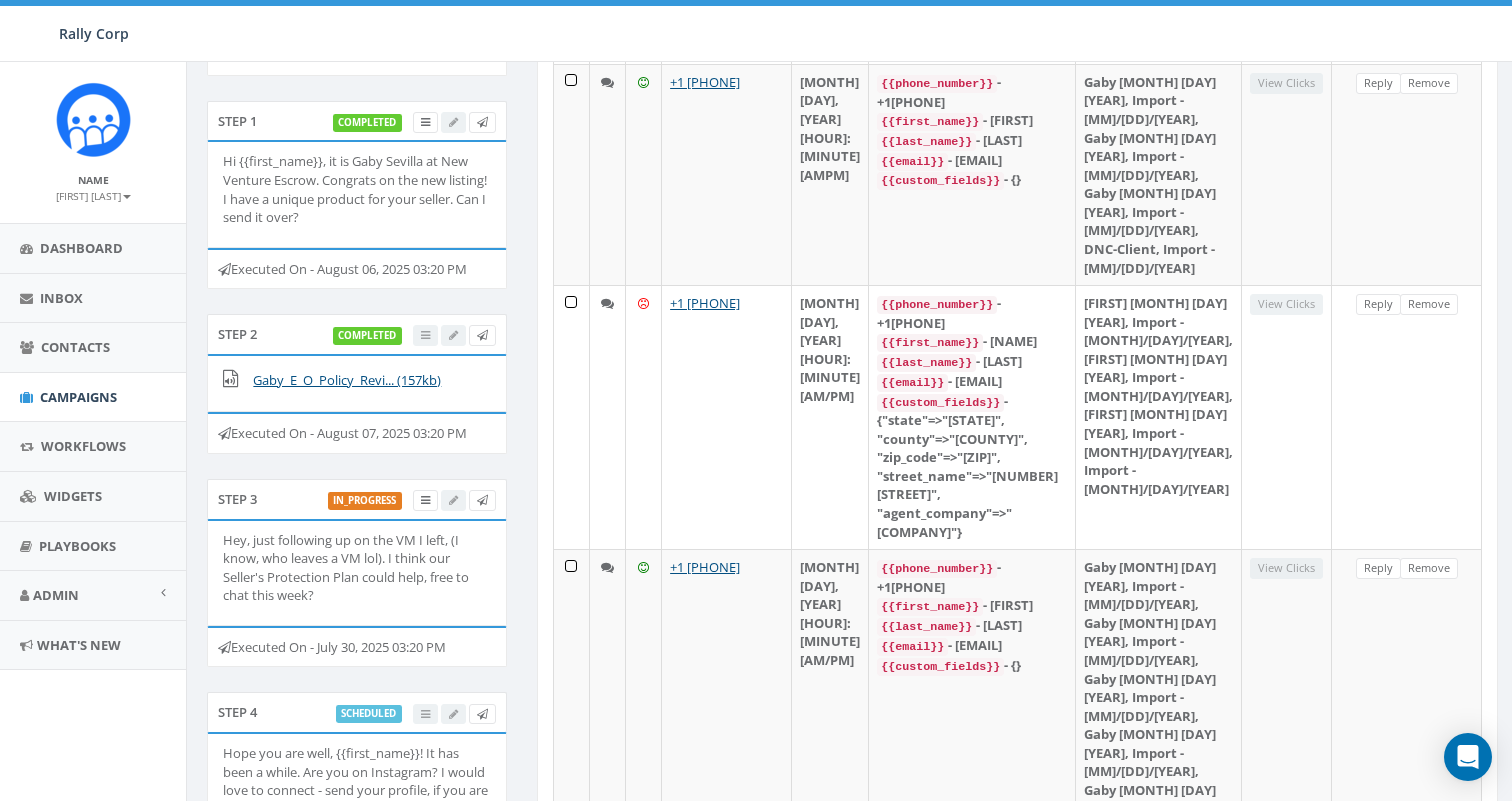 scroll, scrollTop: 179, scrollLeft: 0, axis: vertical 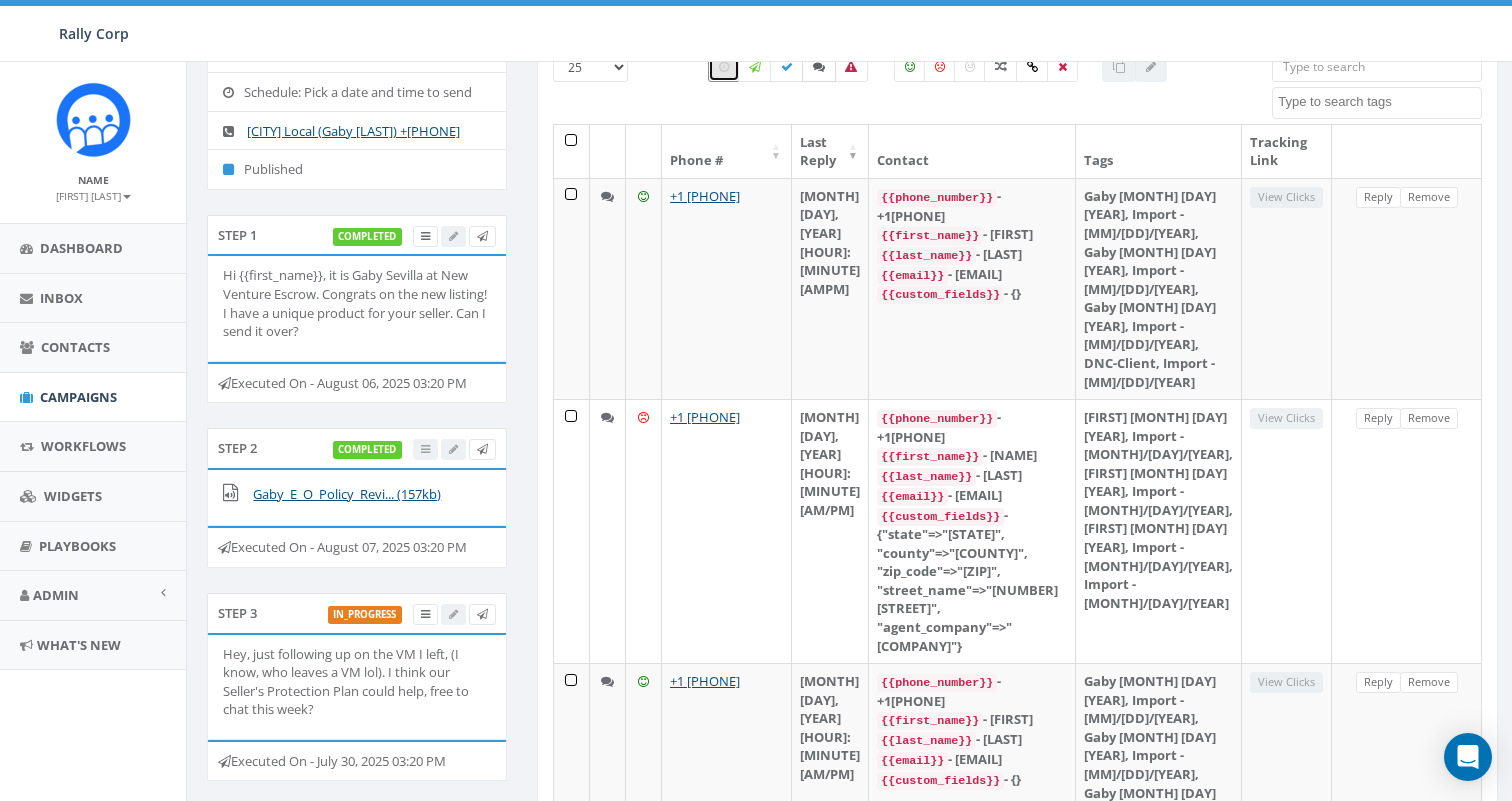 click at bounding box center (819, 67) 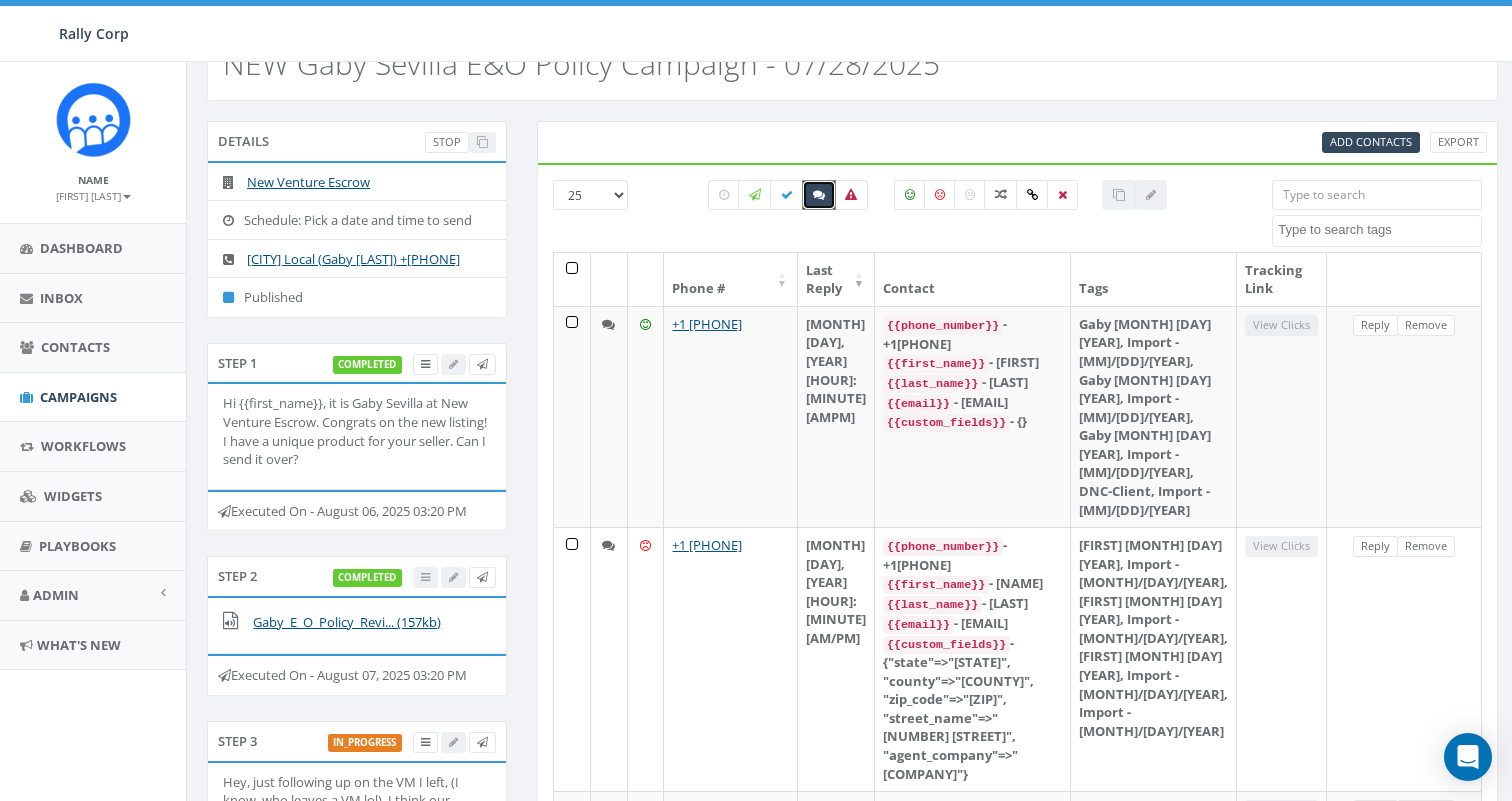 scroll, scrollTop: 41, scrollLeft: 0, axis: vertical 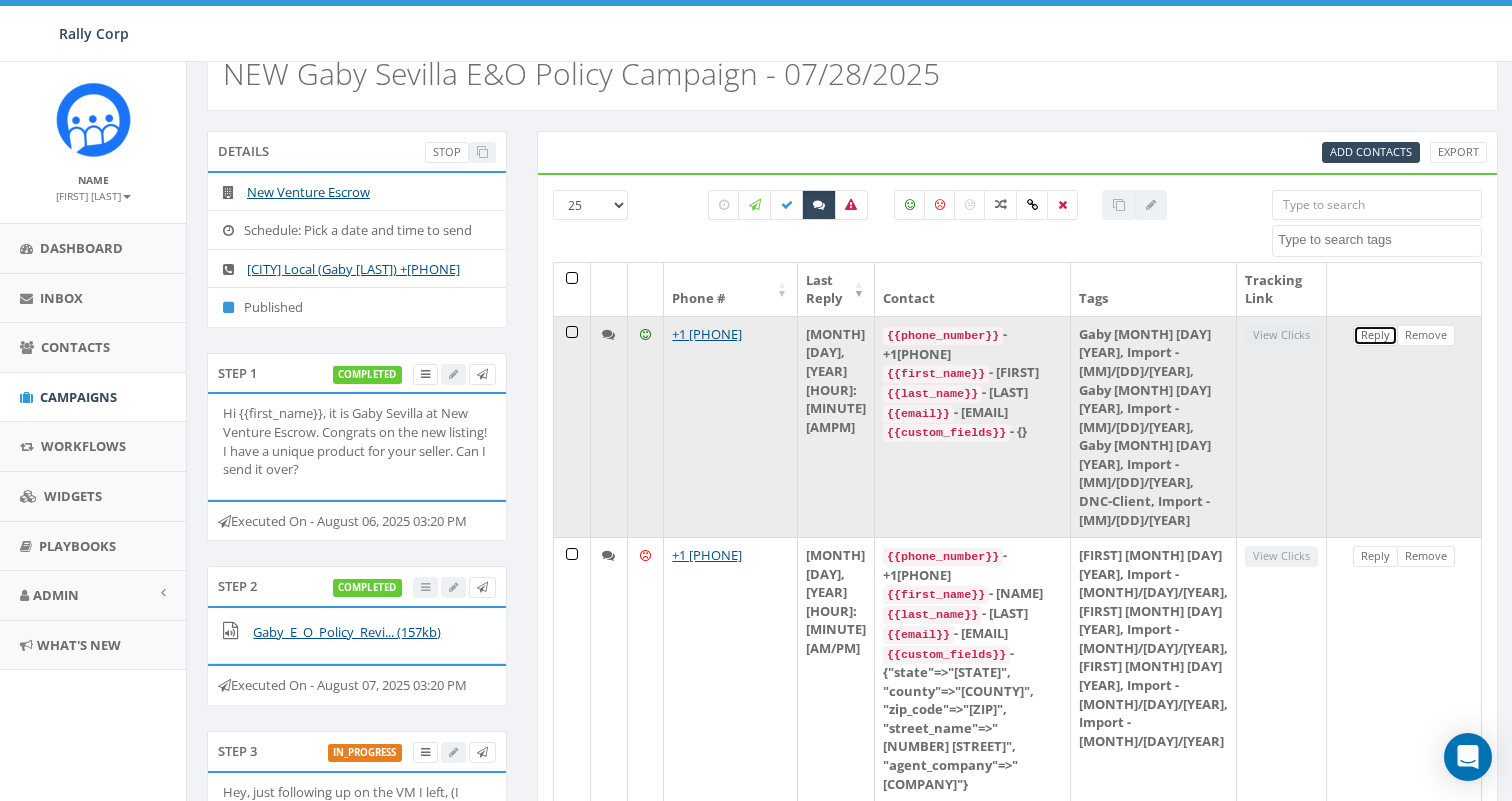 click on "Reply" at bounding box center (1375, 335) 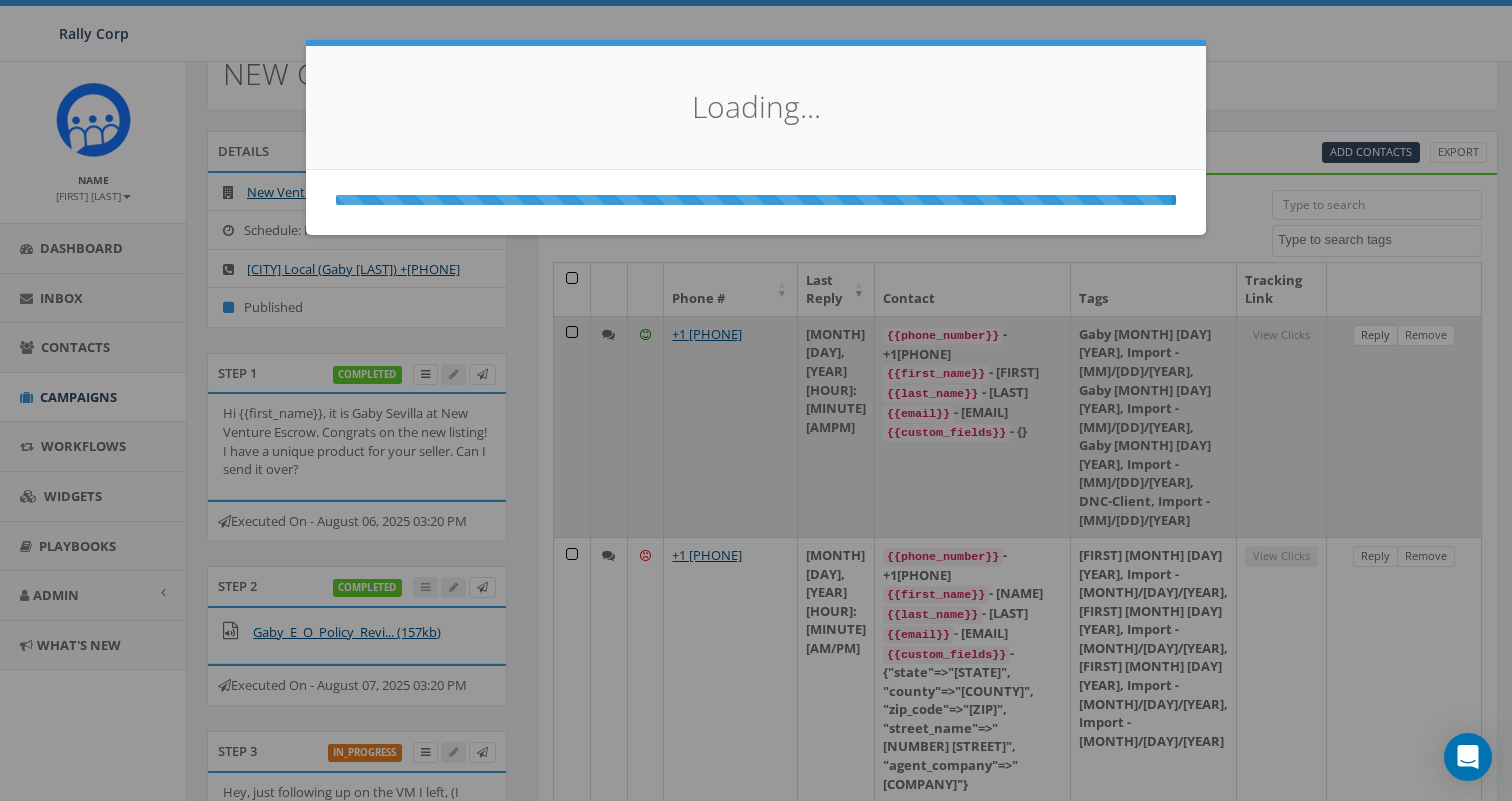 select 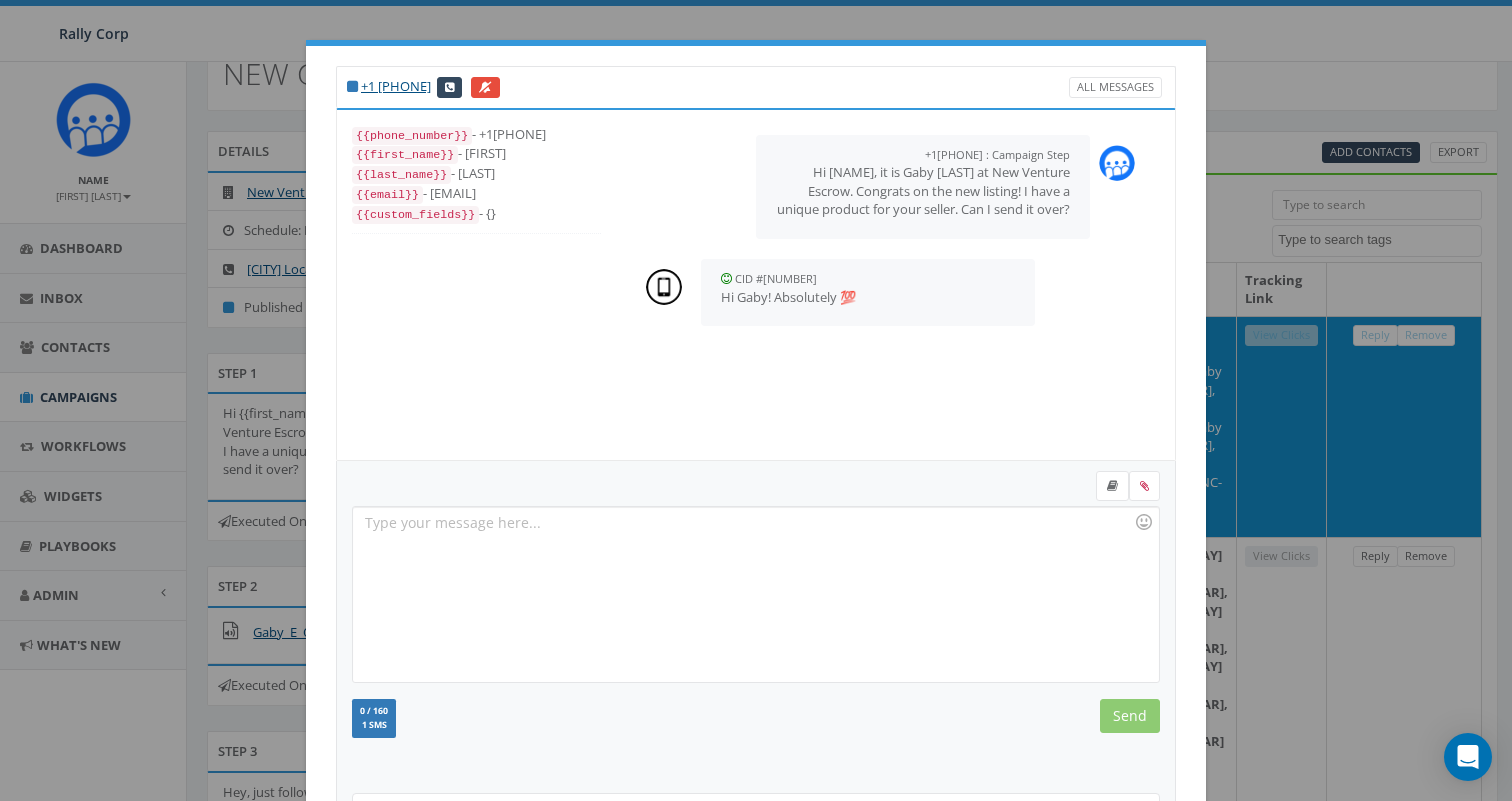 scroll, scrollTop: 201, scrollLeft: 0, axis: vertical 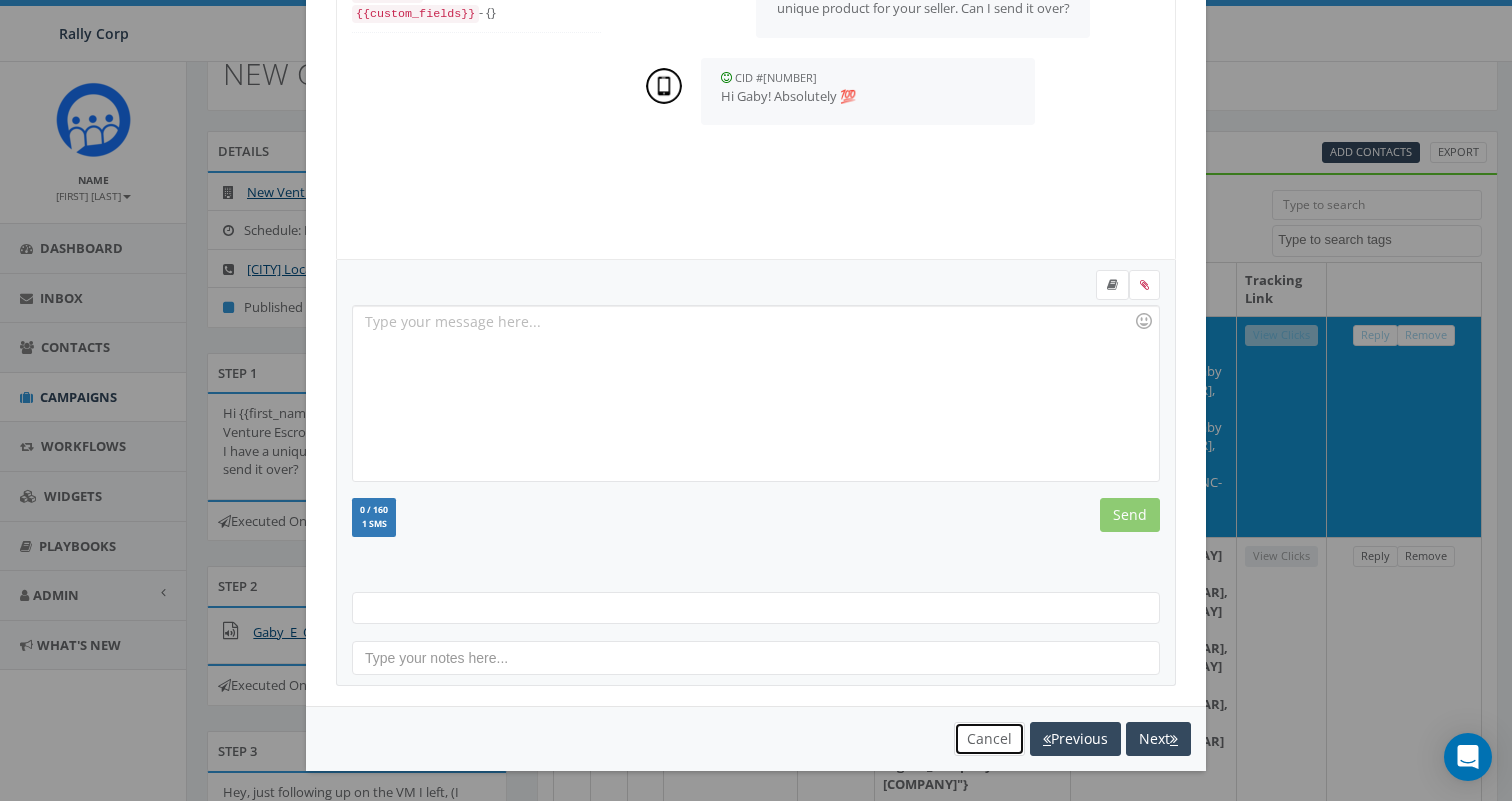 click on "Cancel" at bounding box center (989, 739) 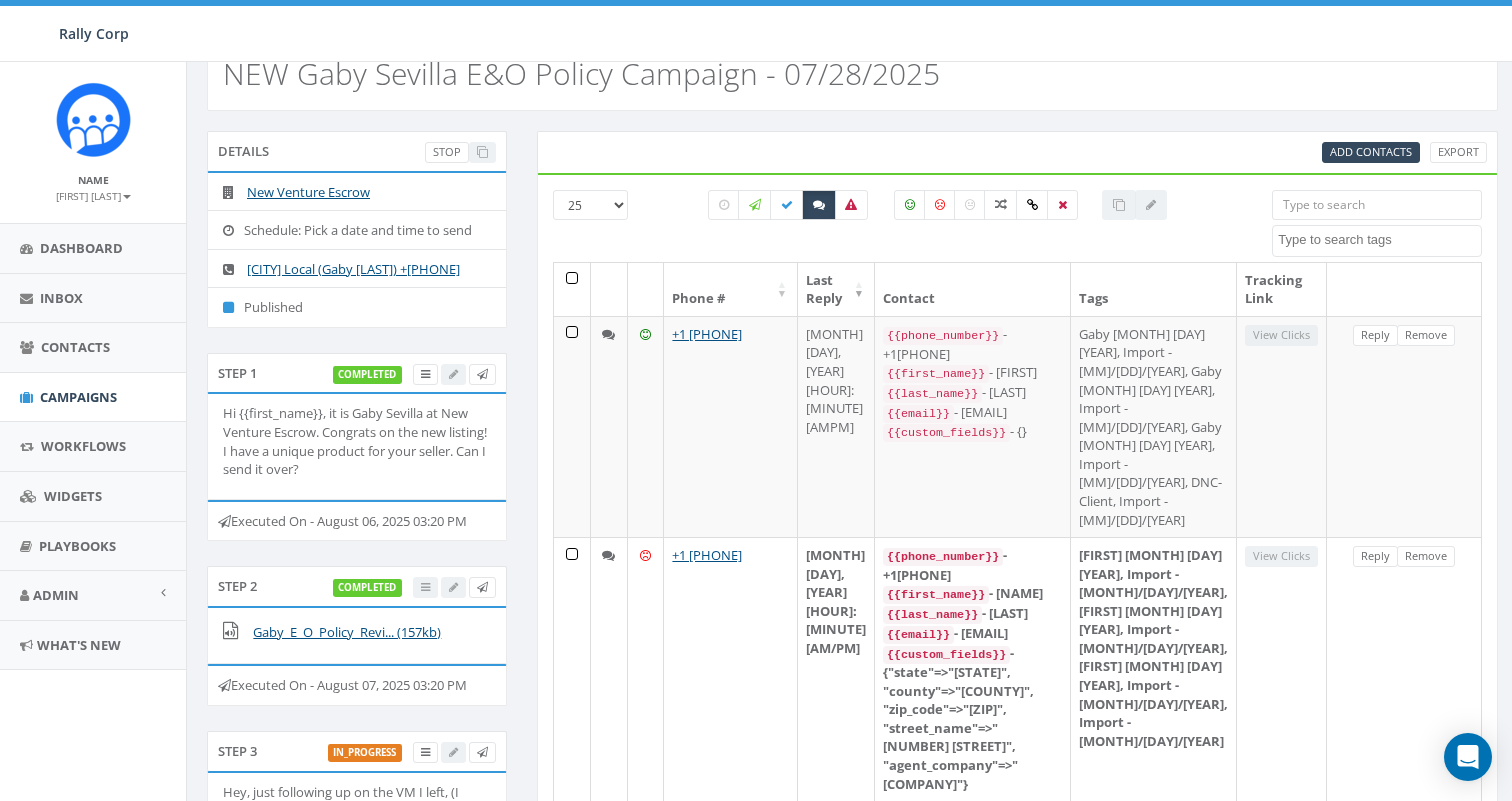 click at bounding box center [1377, 205] 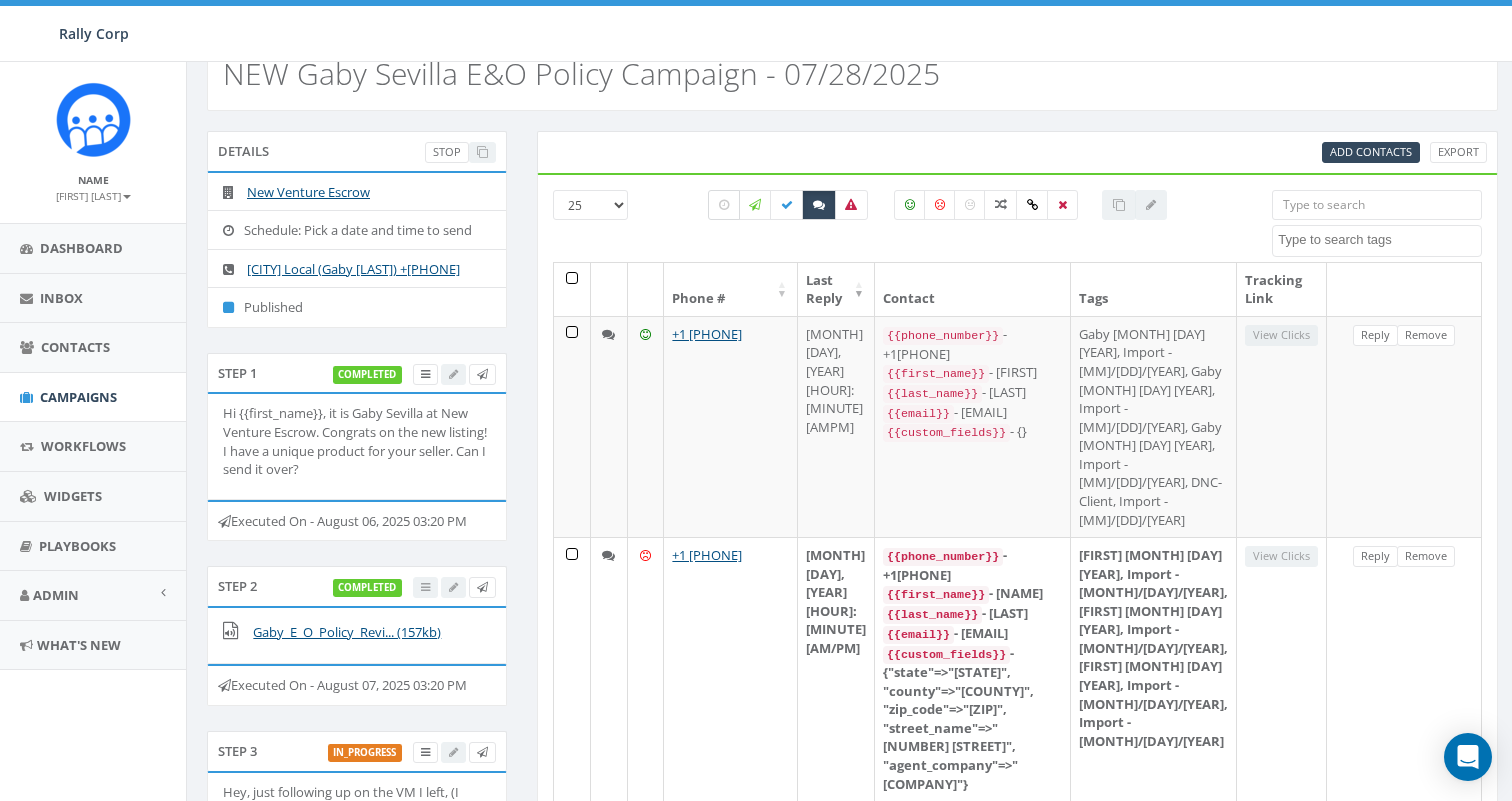 click at bounding box center (724, 205) 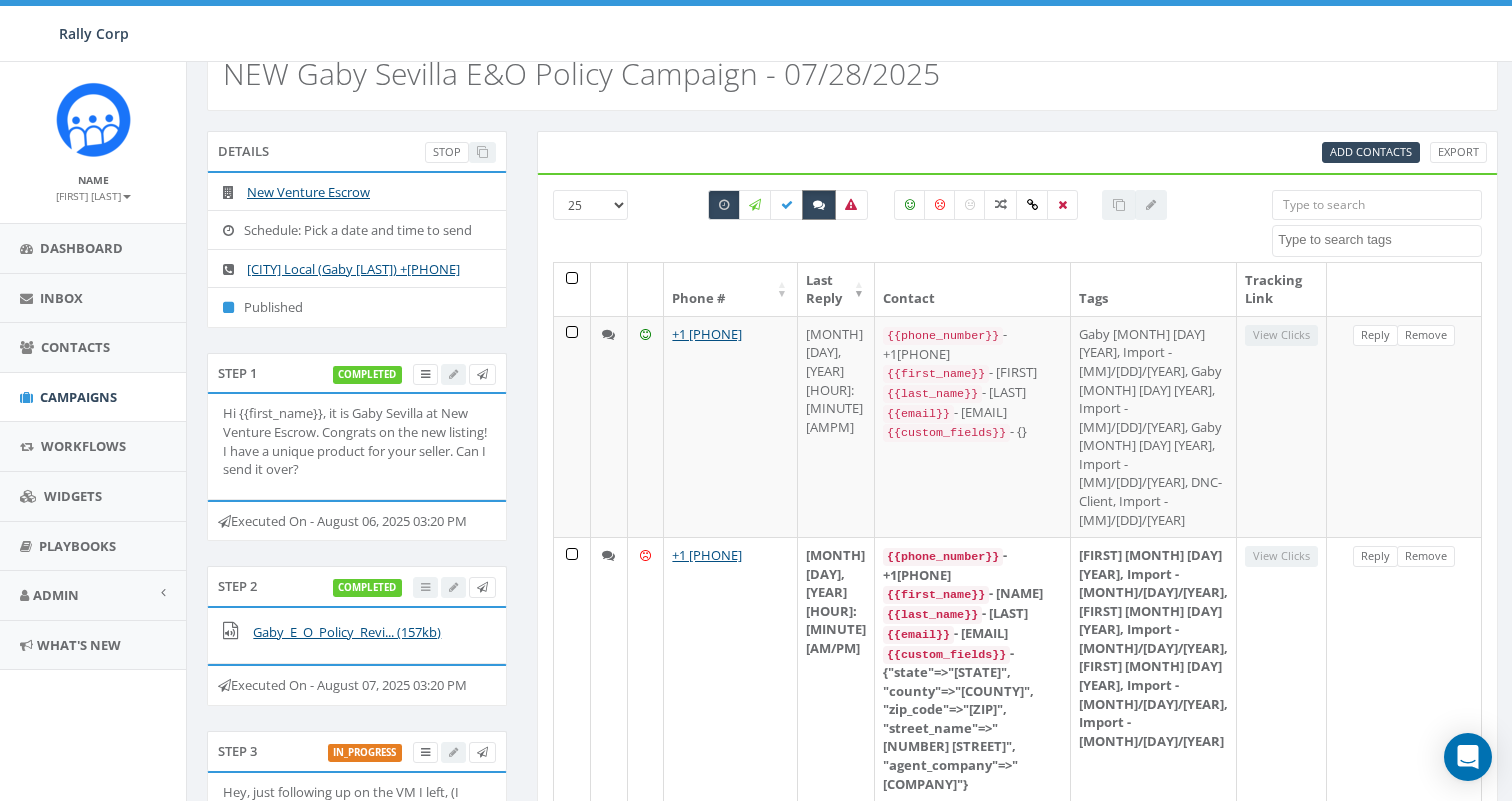 click at bounding box center [819, 205] 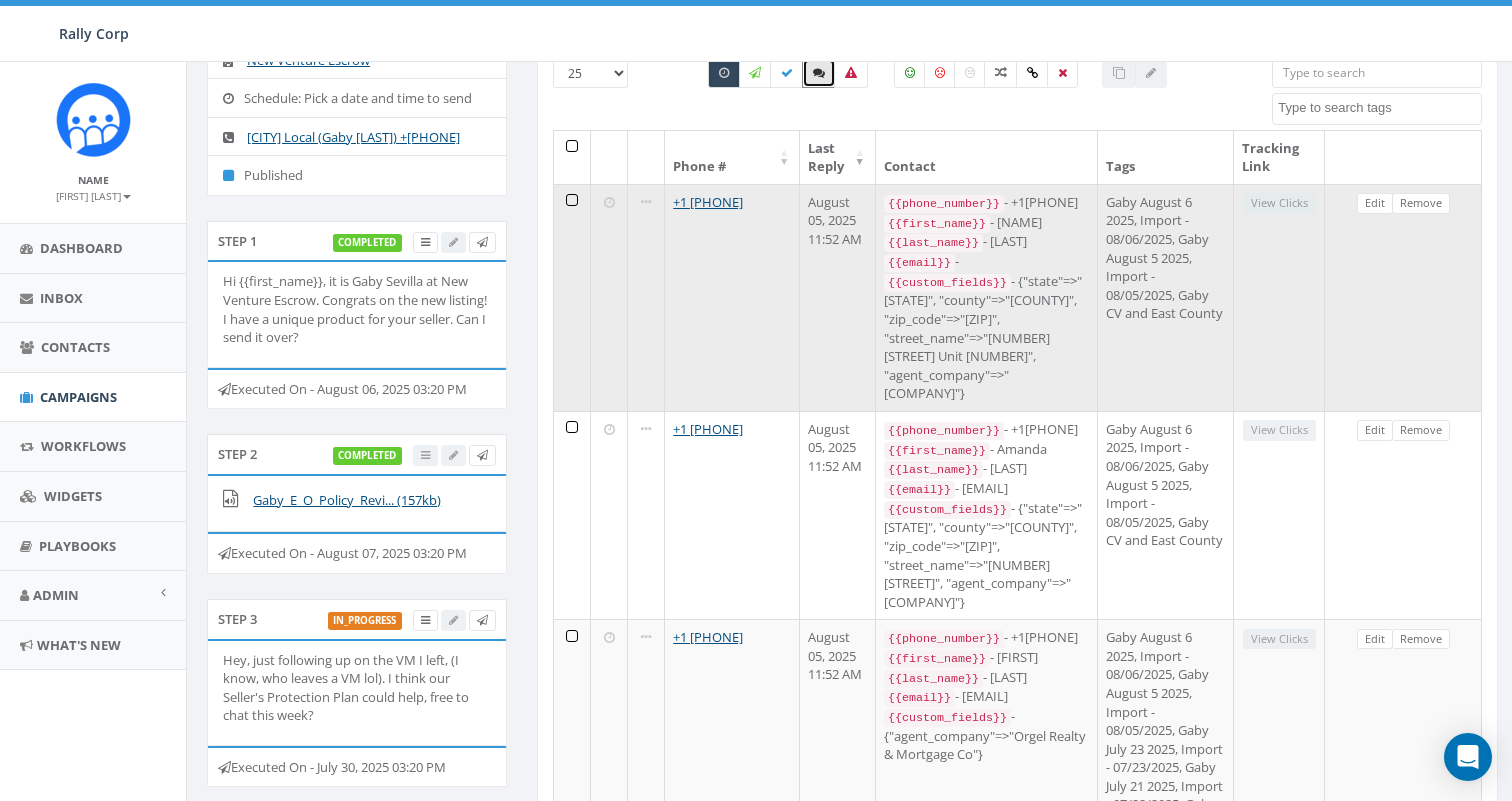 scroll, scrollTop: 165, scrollLeft: 0, axis: vertical 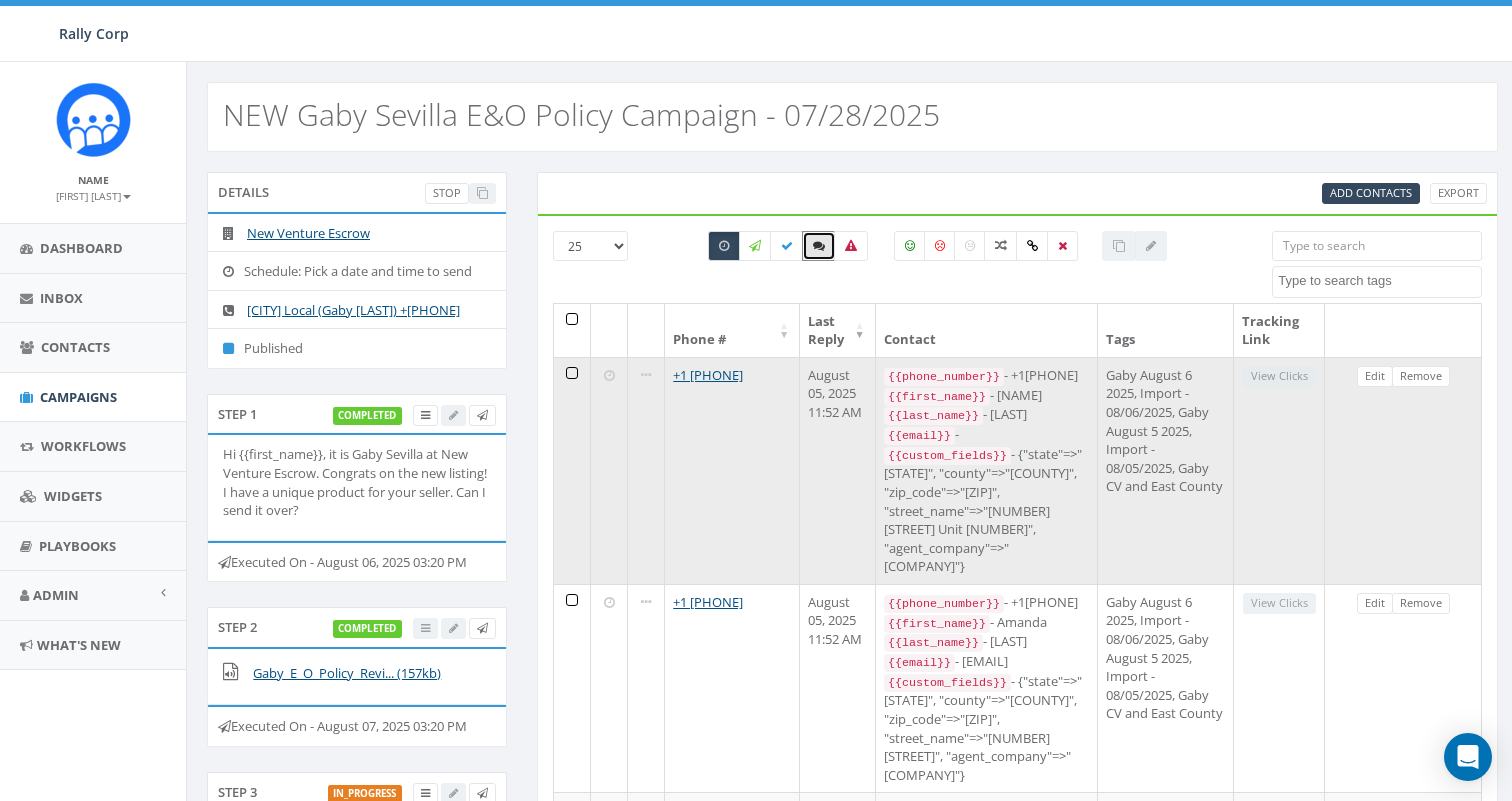 click on "+1 [PHONE]" at bounding box center (732, 470) 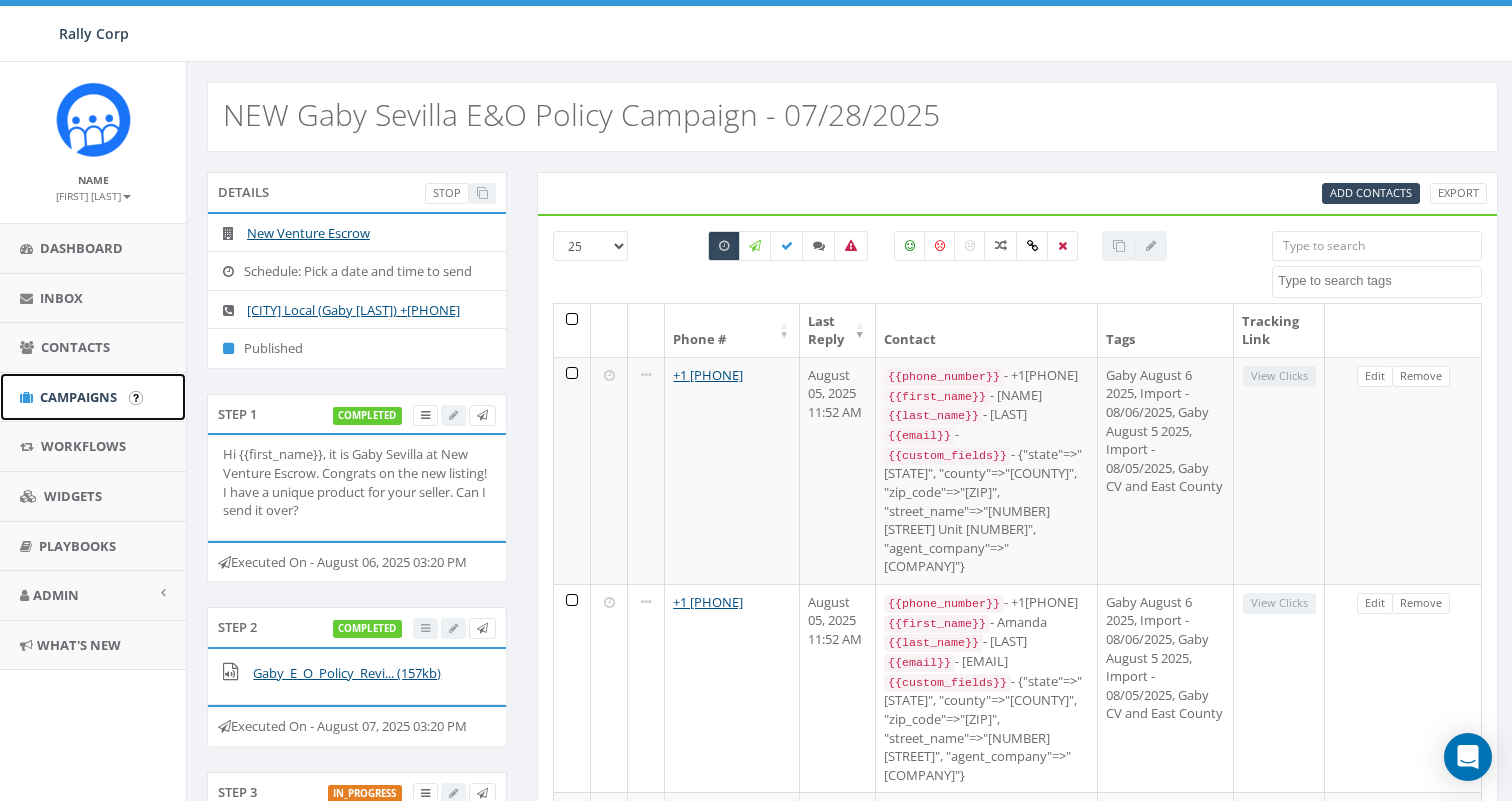 click on "Campaigns" at bounding box center [78, 397] 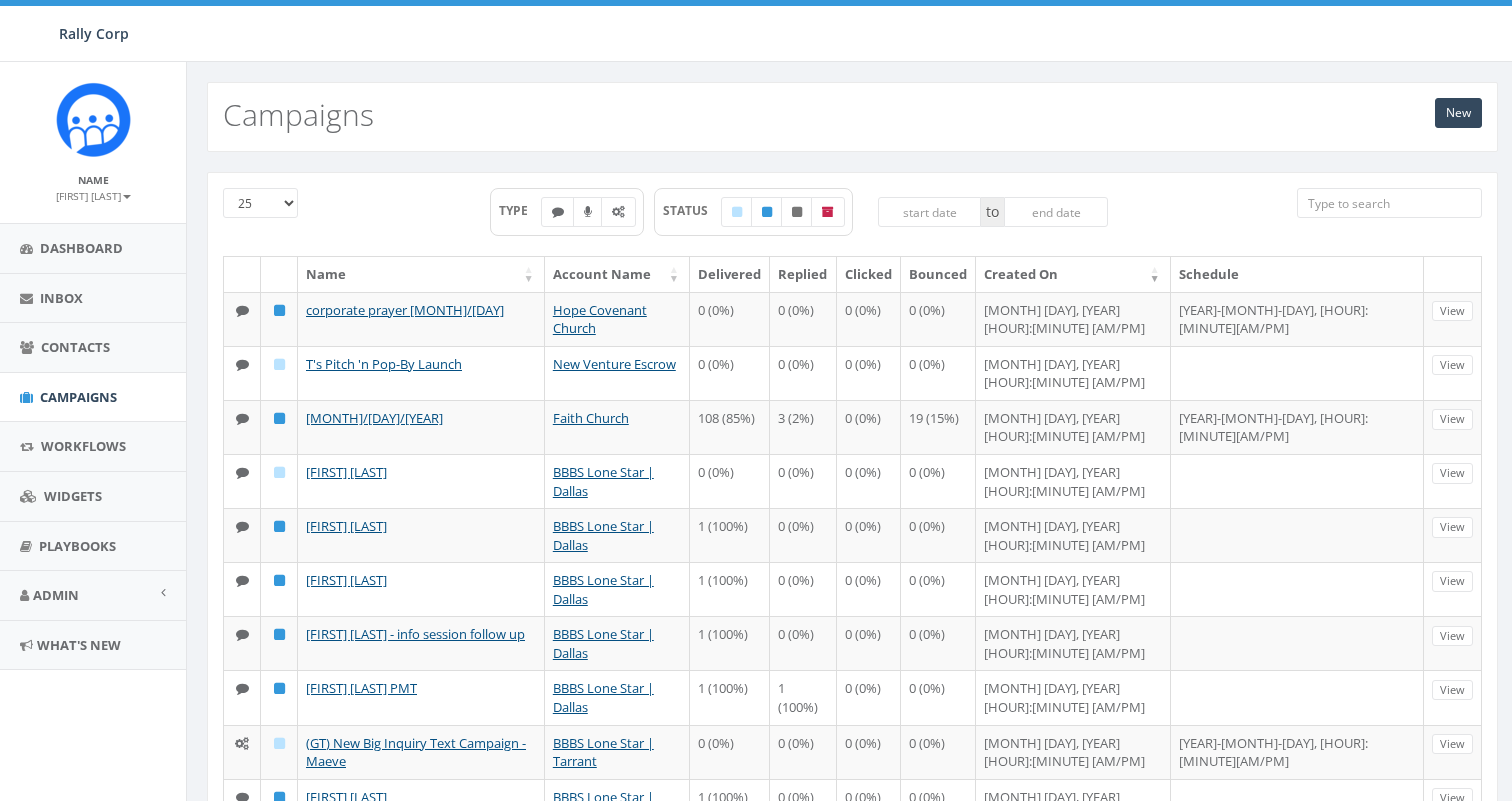 scroll, scrollTop: 0, scrollLeft: 0, axis: both 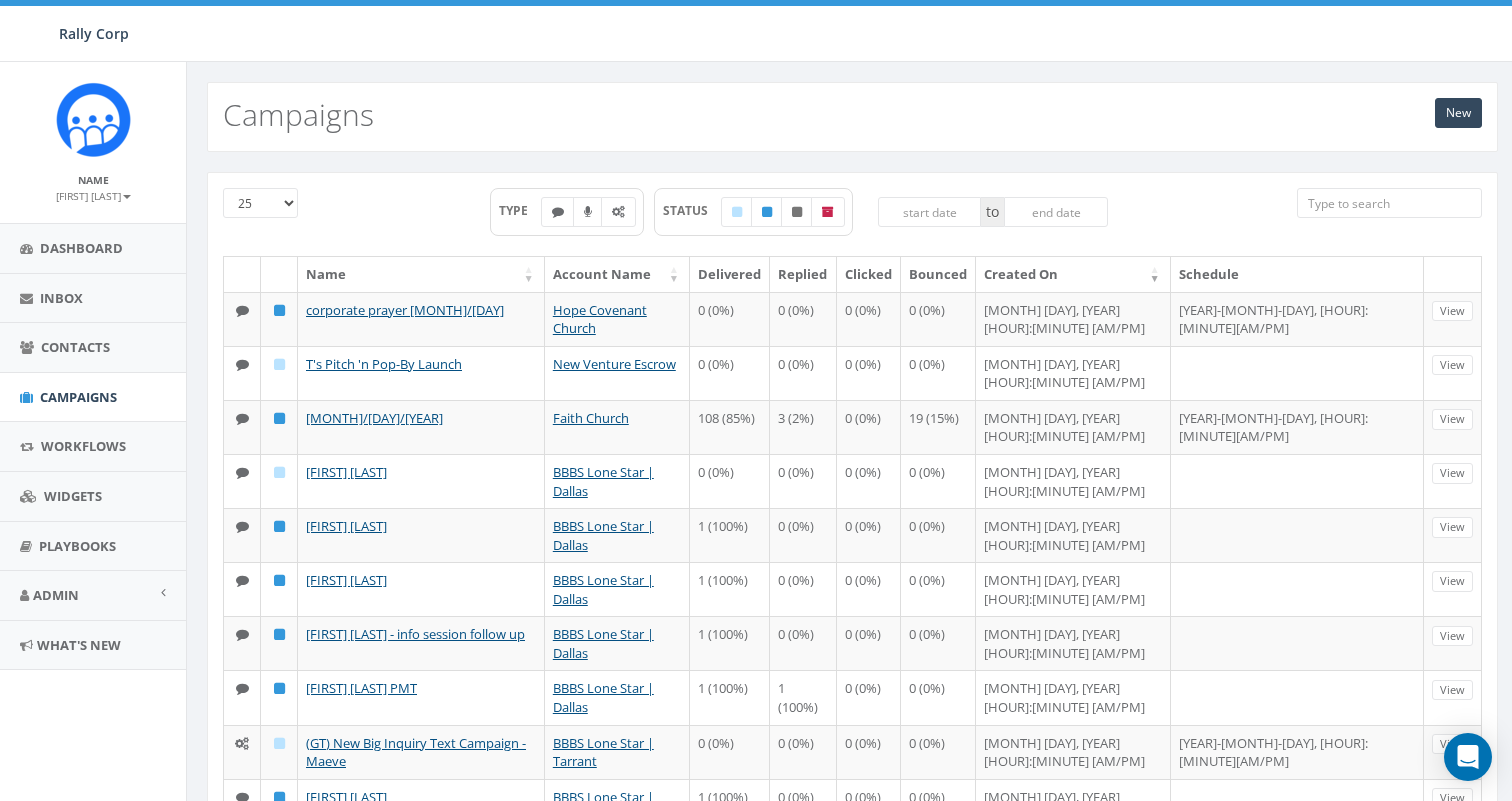 click at bounding box center [1389, 203] 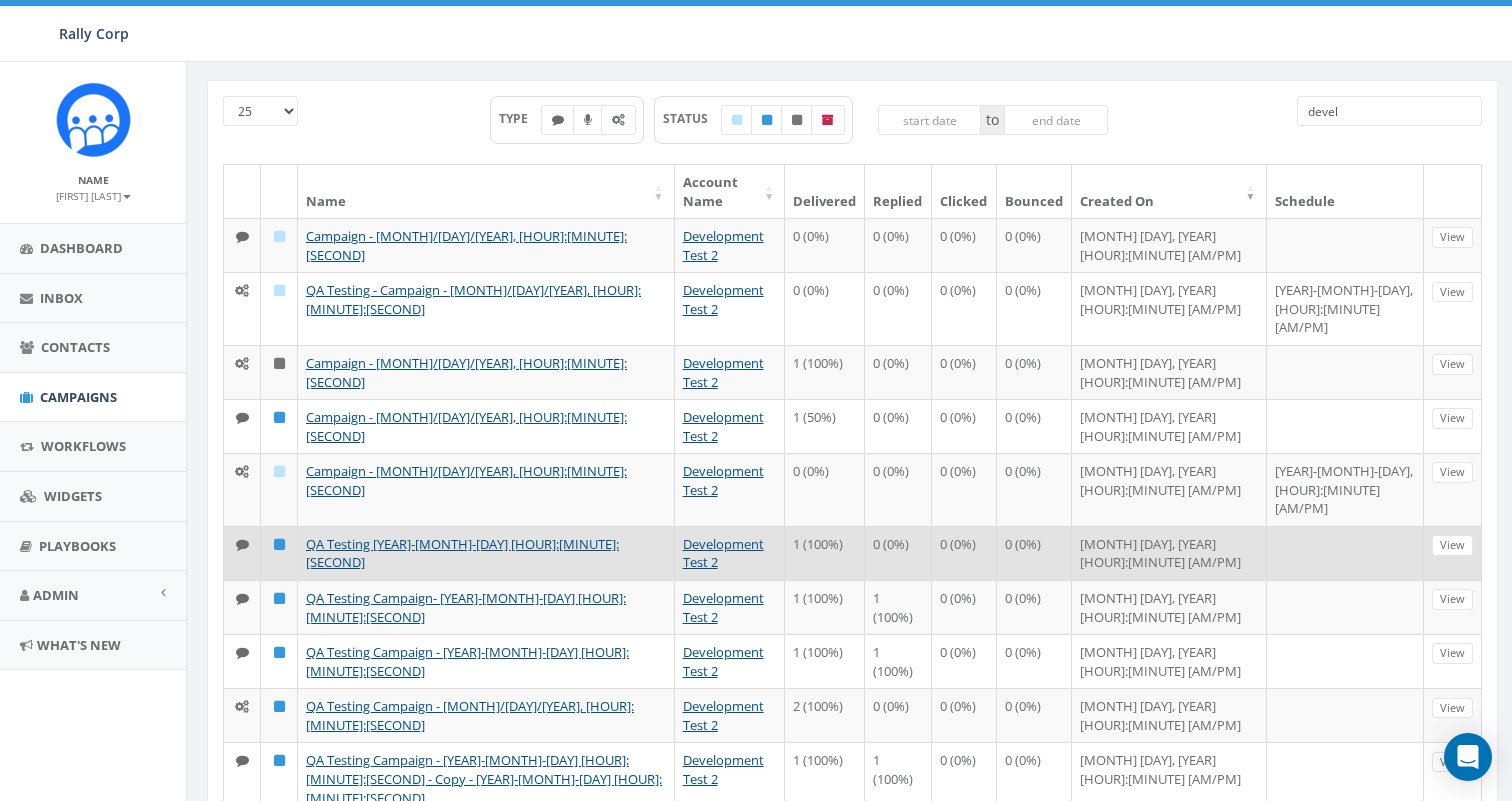 scroll, scrollTop: 107, scrollLeft: 0, axis: vertical 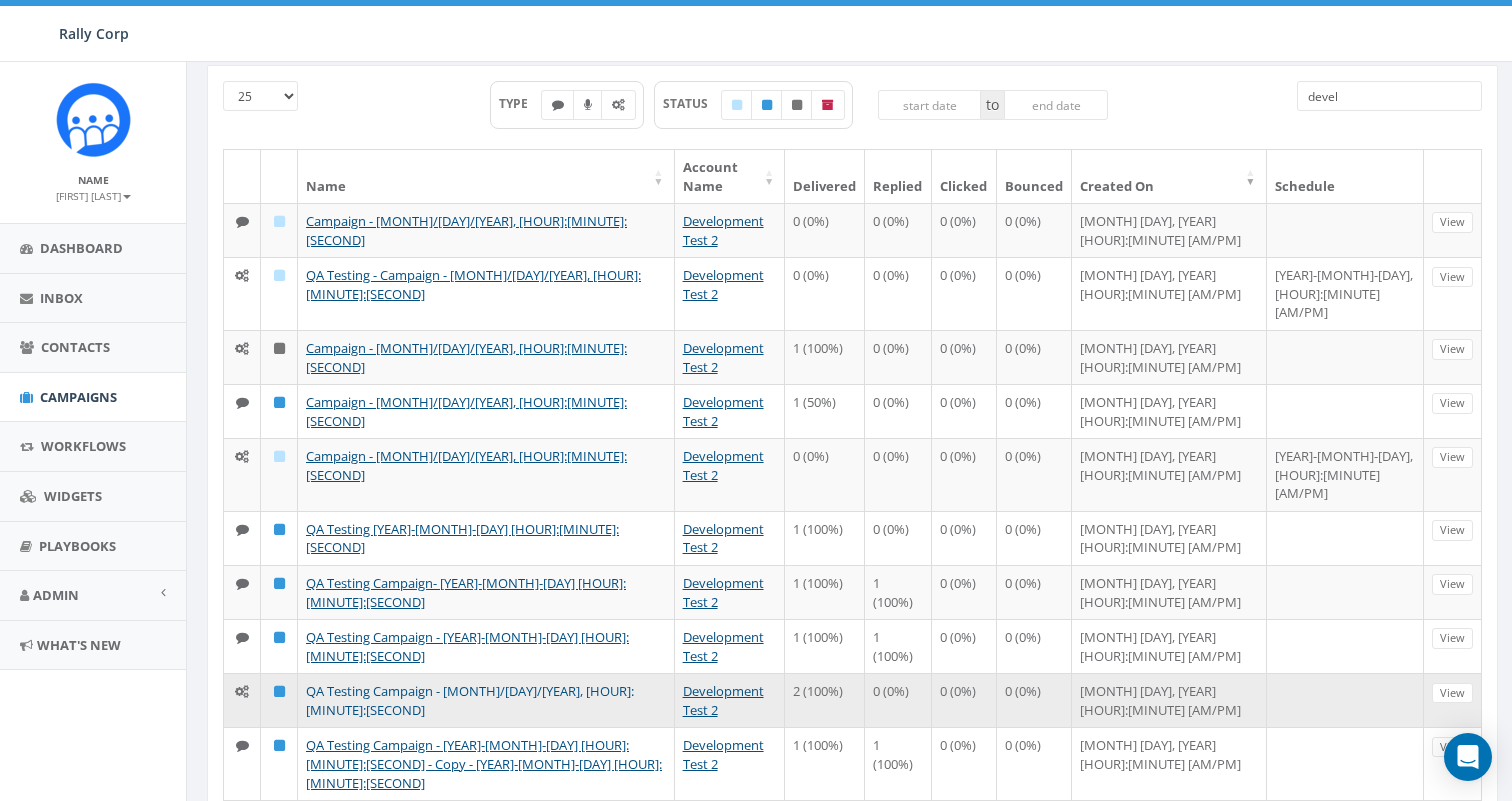 type on "devel" 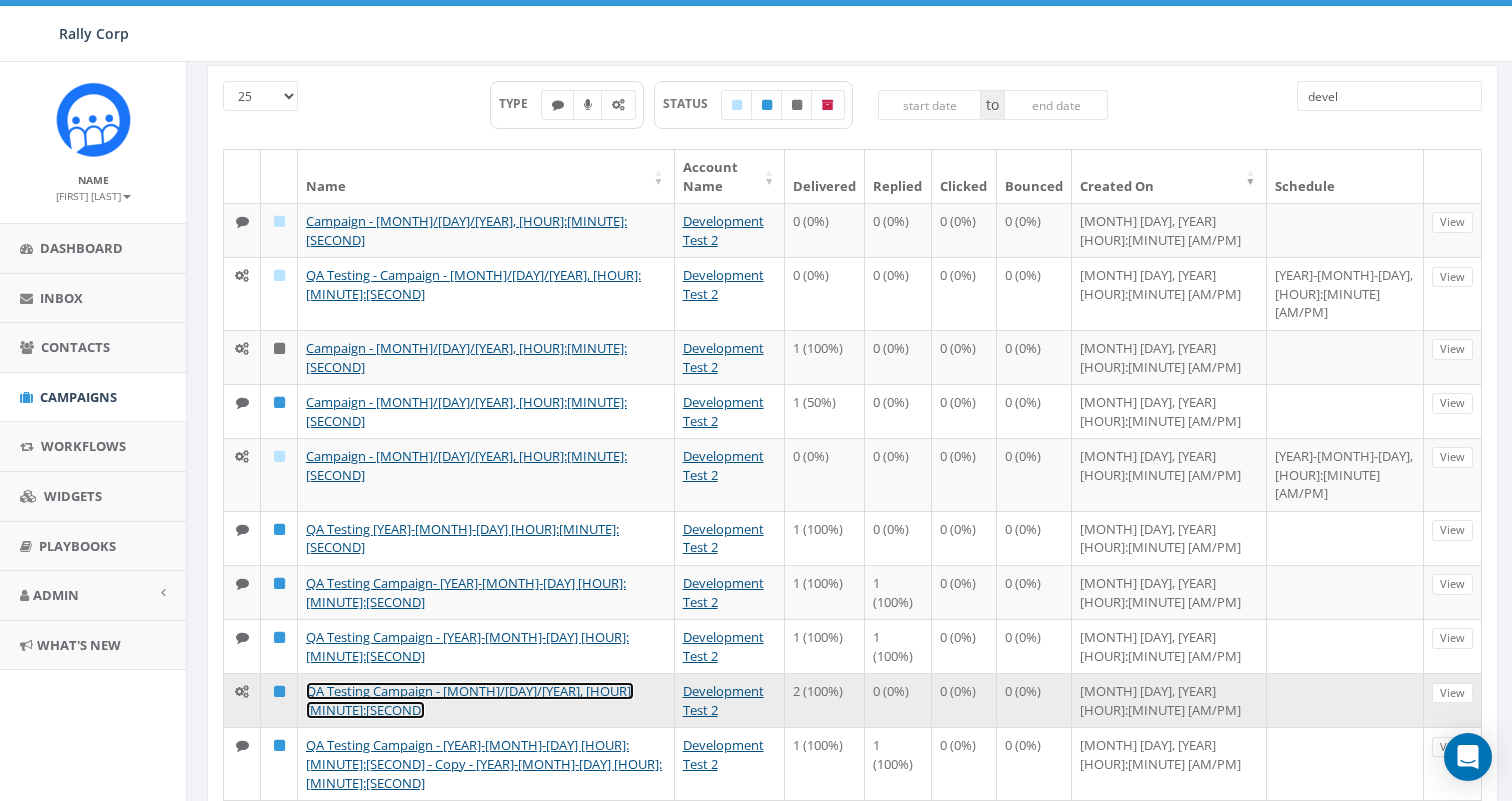 click on "QA Testing Campaign - 06/04/2025, 00:35:17" at bounding box center (470, 700) 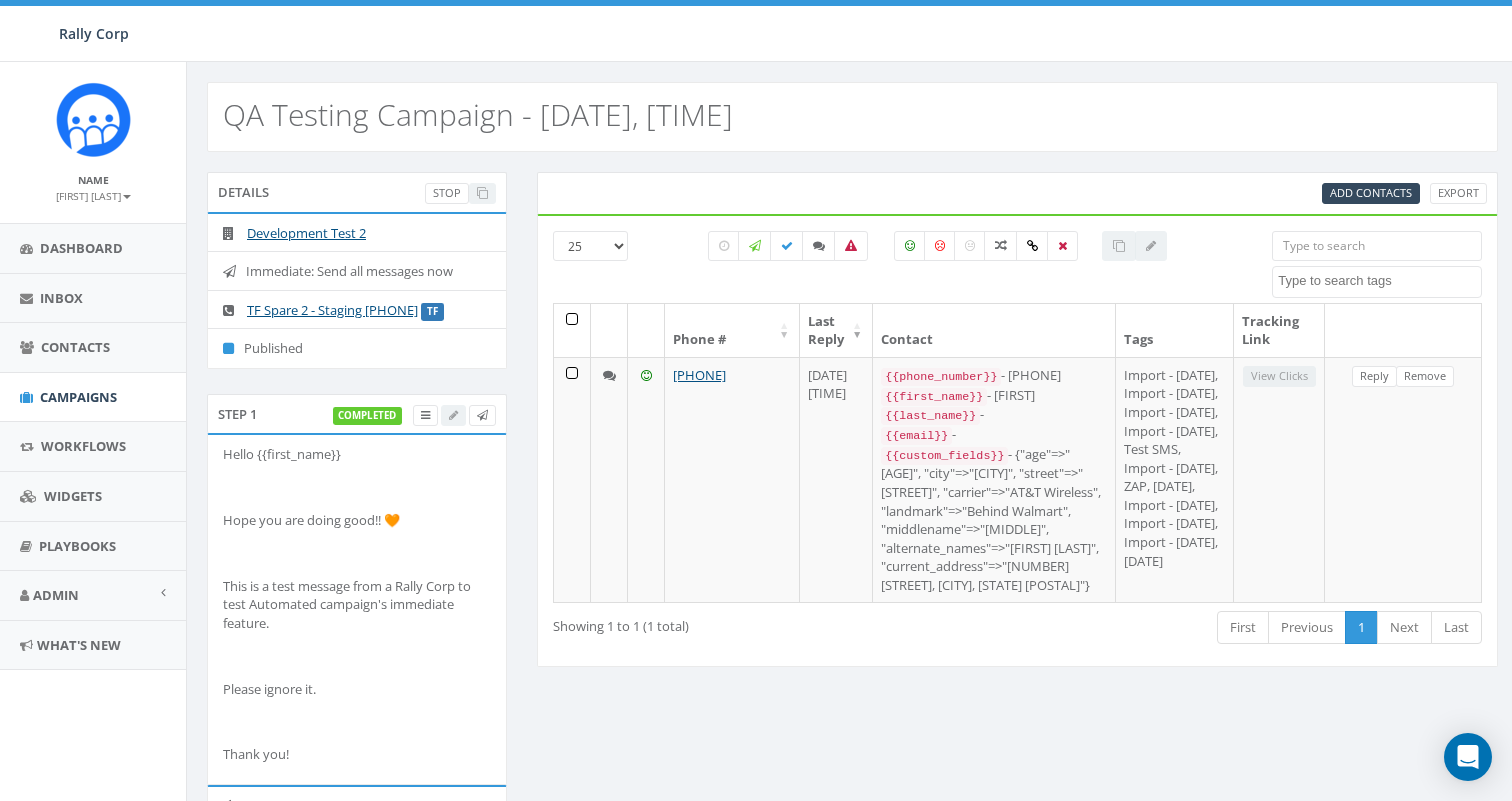 select 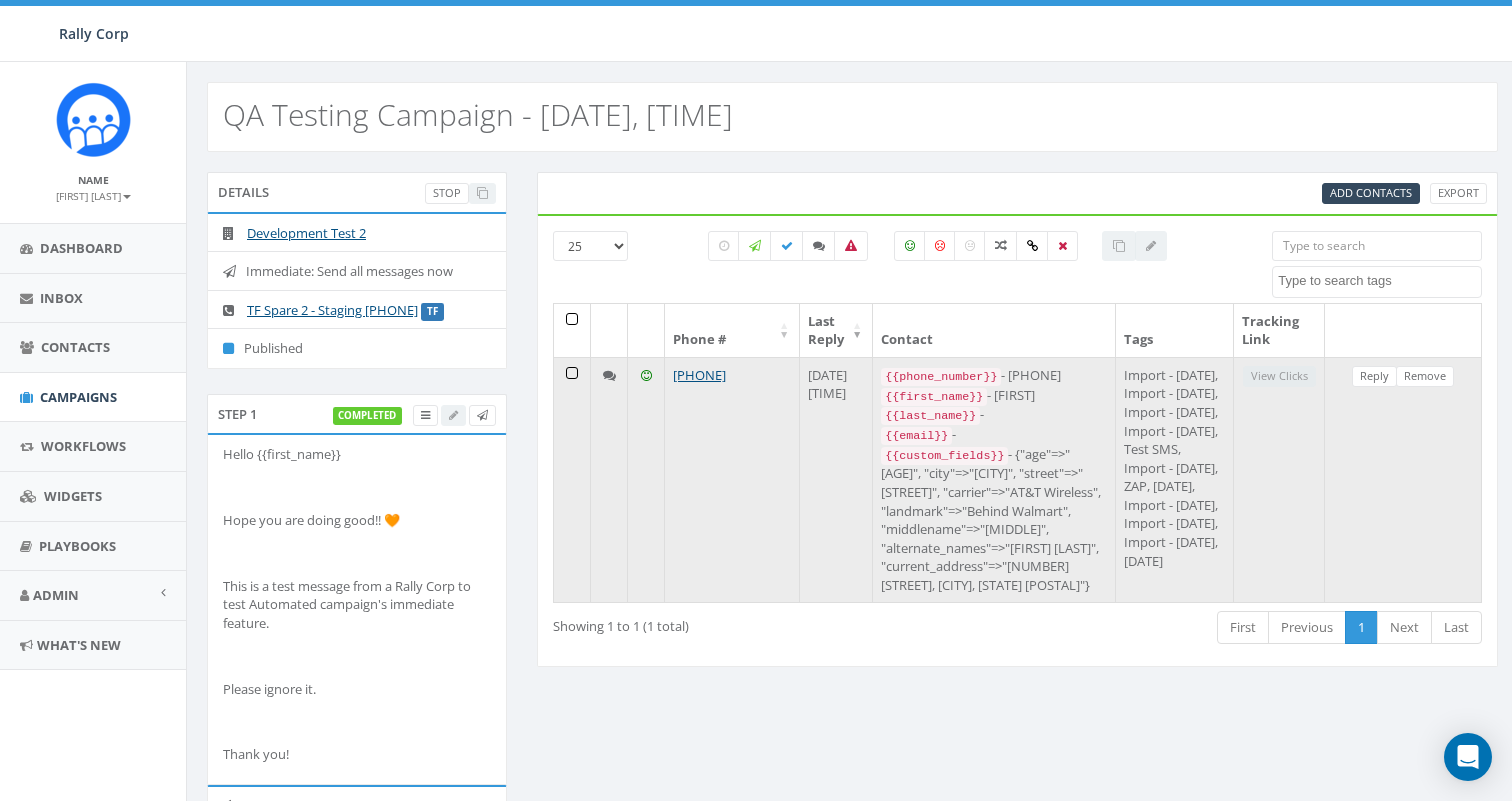click on "{{first_name}}  - [FIRST]" at bounding box center [994, 396] 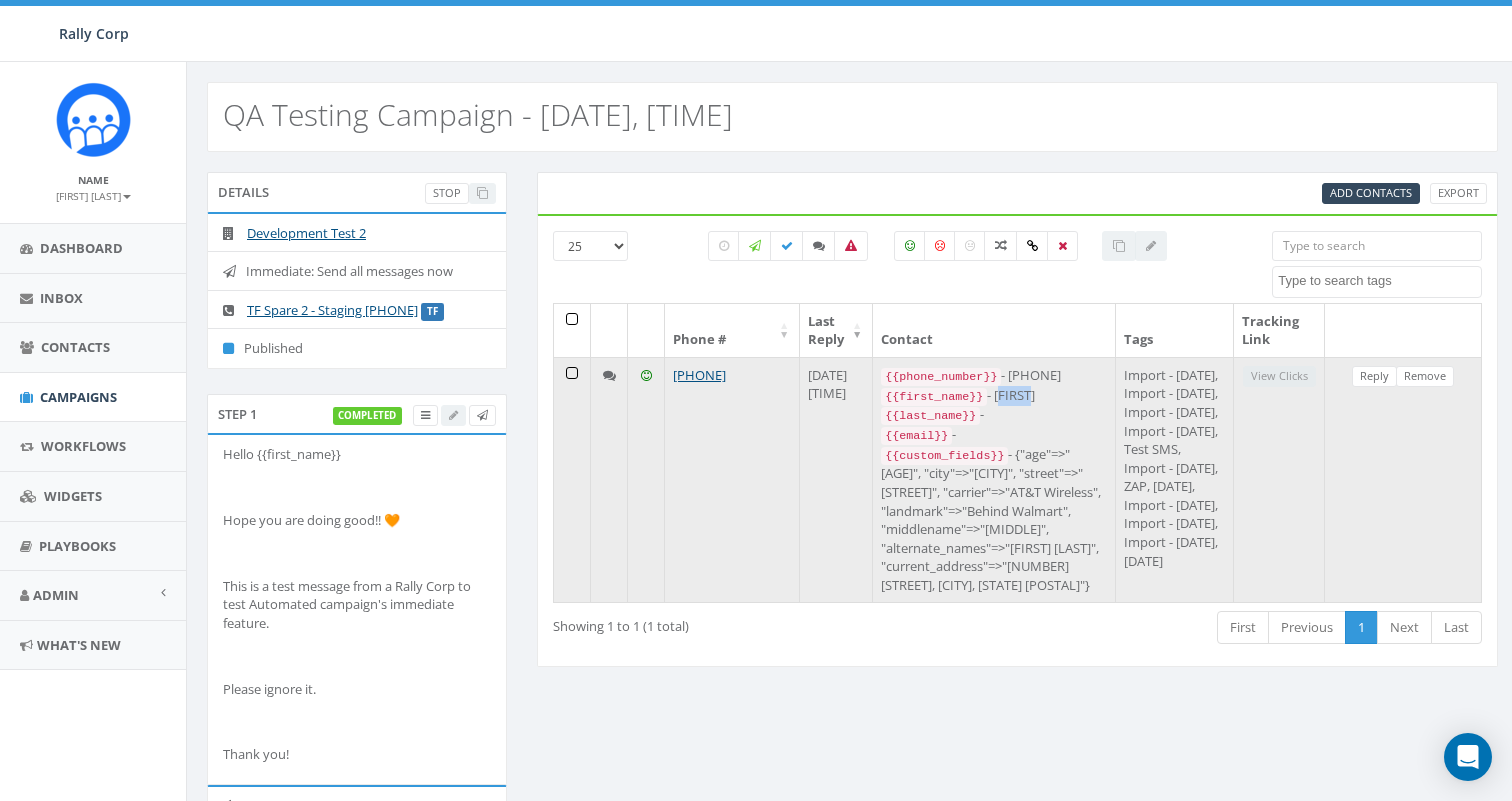 click on "{{first_name}}  - [FIRST]" at bounding box center [994, 396] 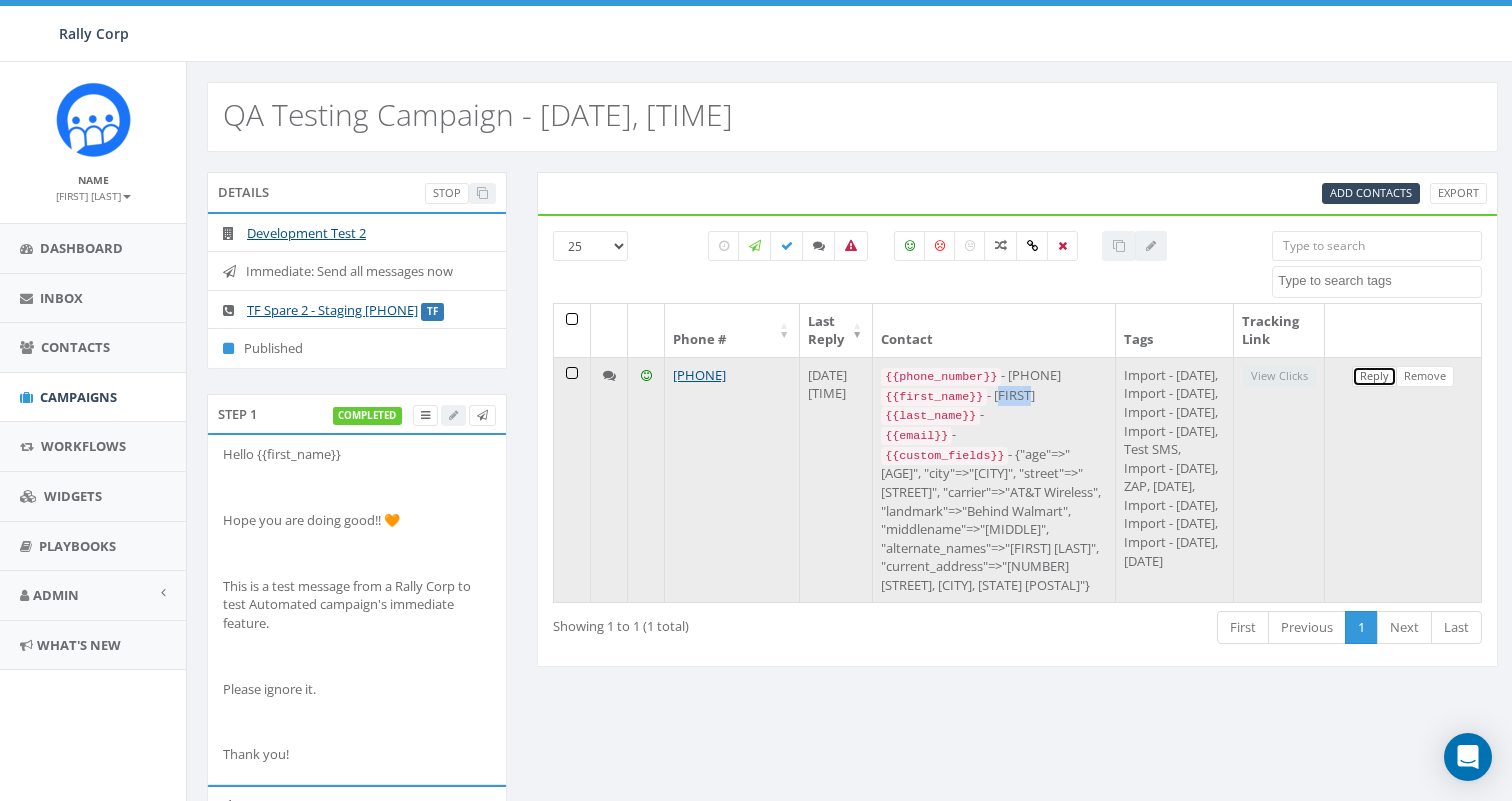 click on "Reply" at bounding box center (1374, 376) 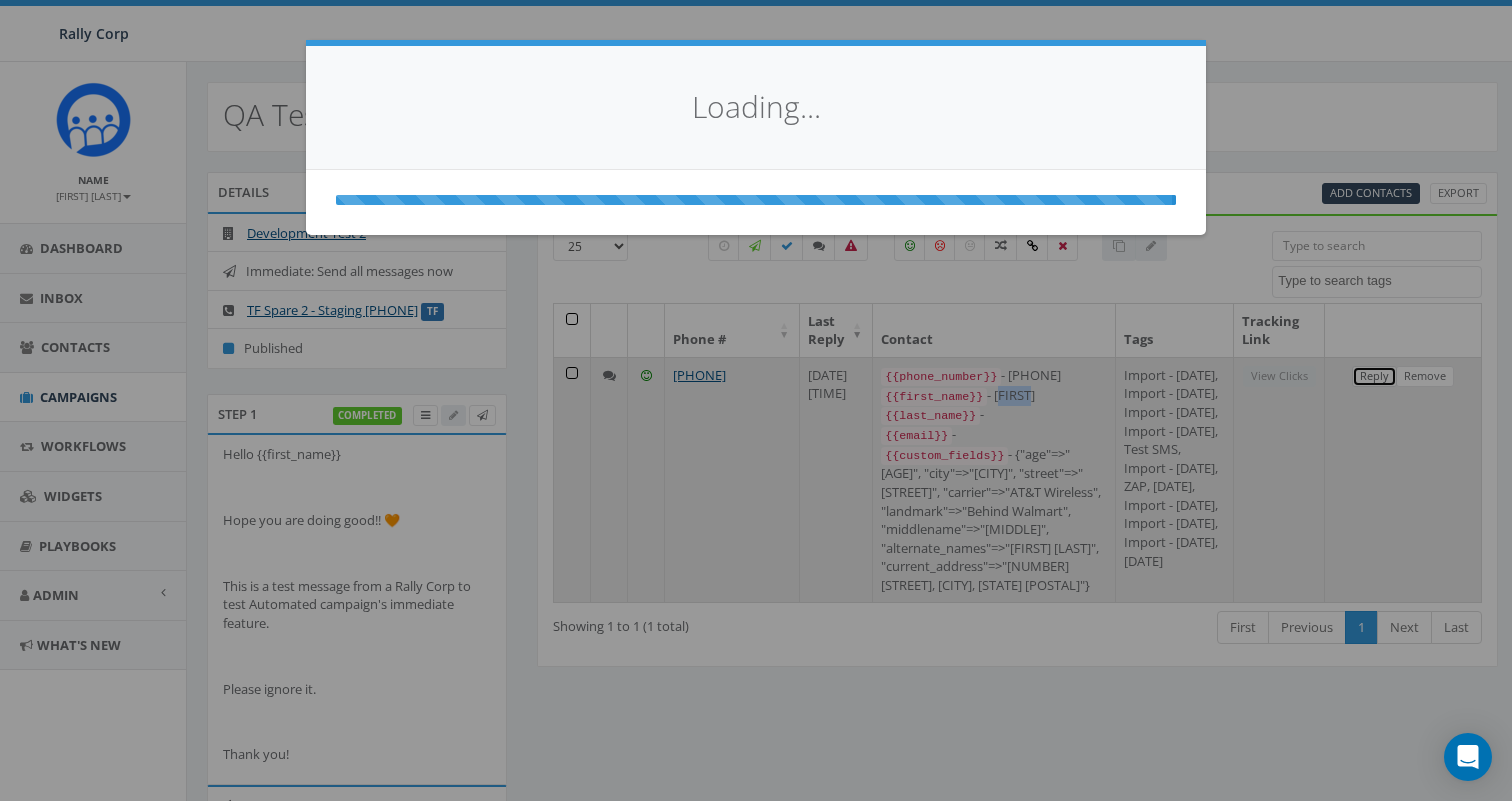 select 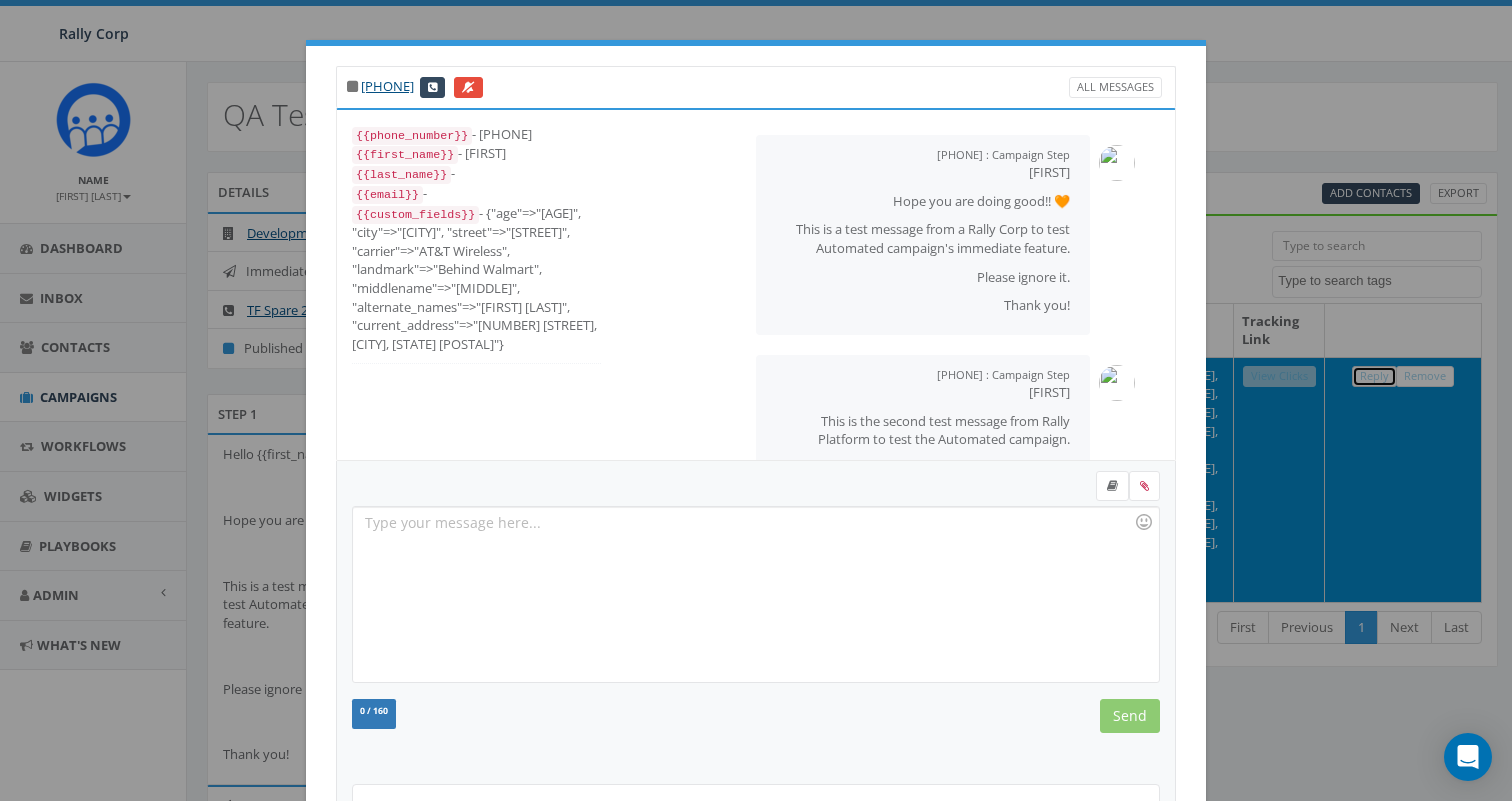 scroll, scrollTop: 608, scrollLeft: 0, axis: vertical 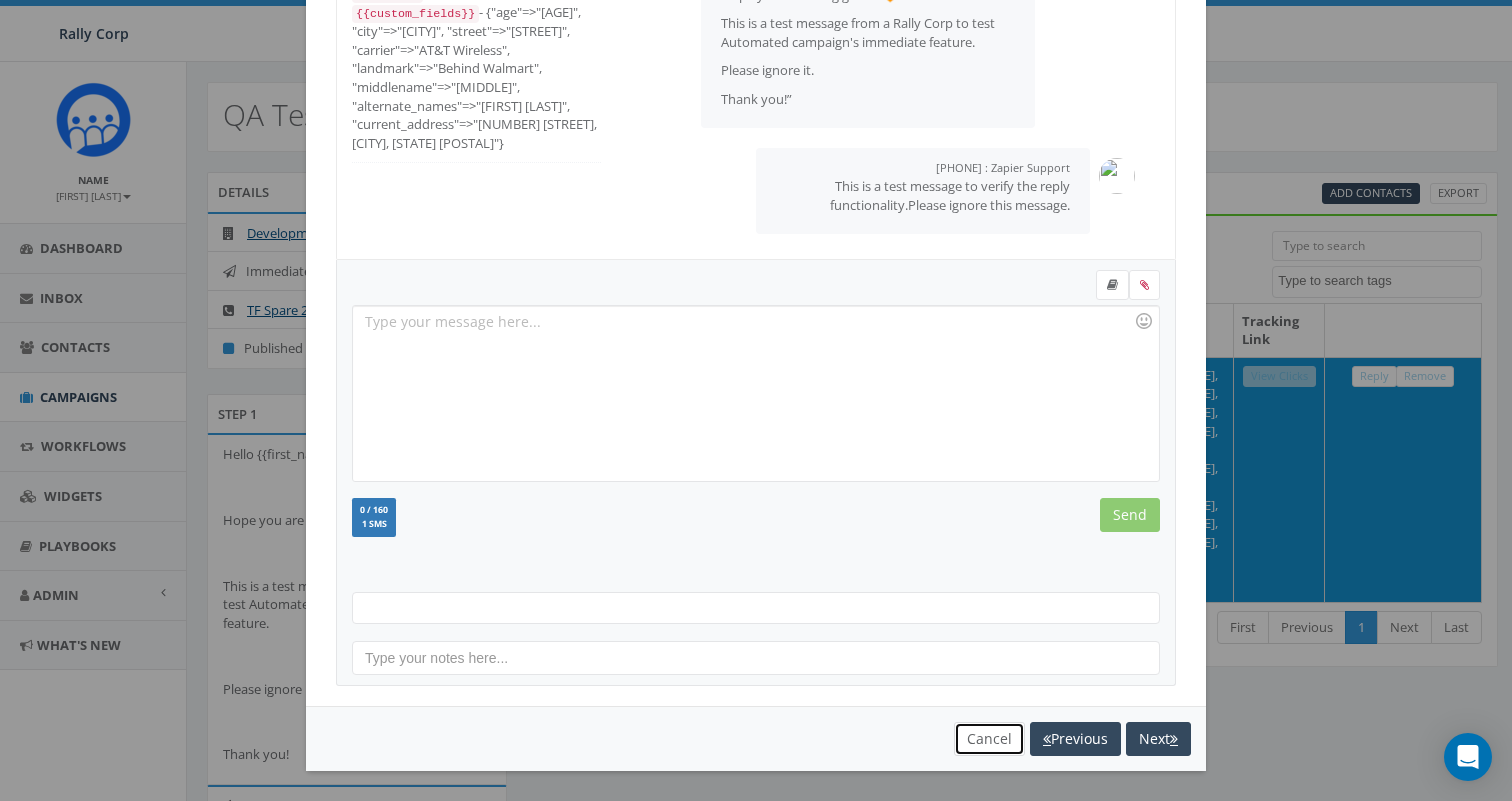 click on "Cancel" at bounding box center (989, 739) 